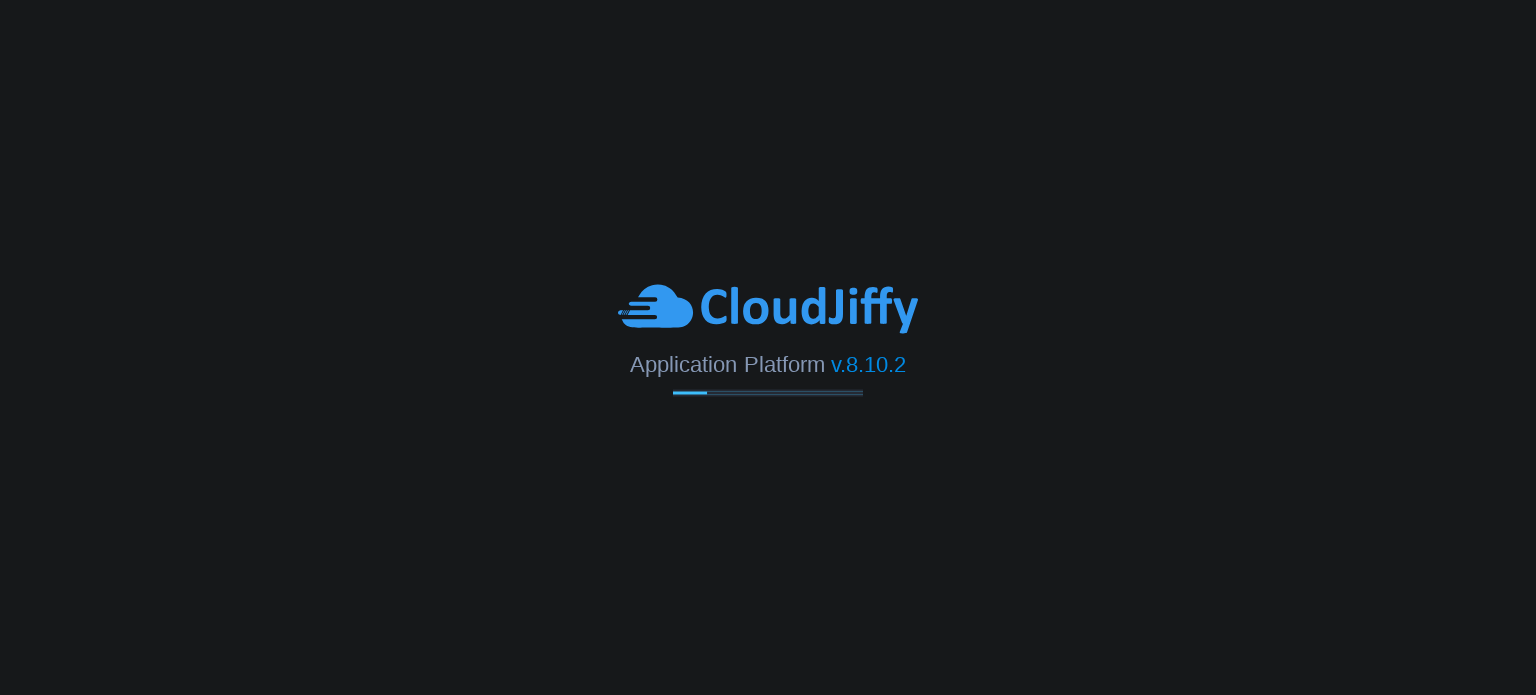 scroll, scrollTop: 0, scrollLeft: 0, axis: both 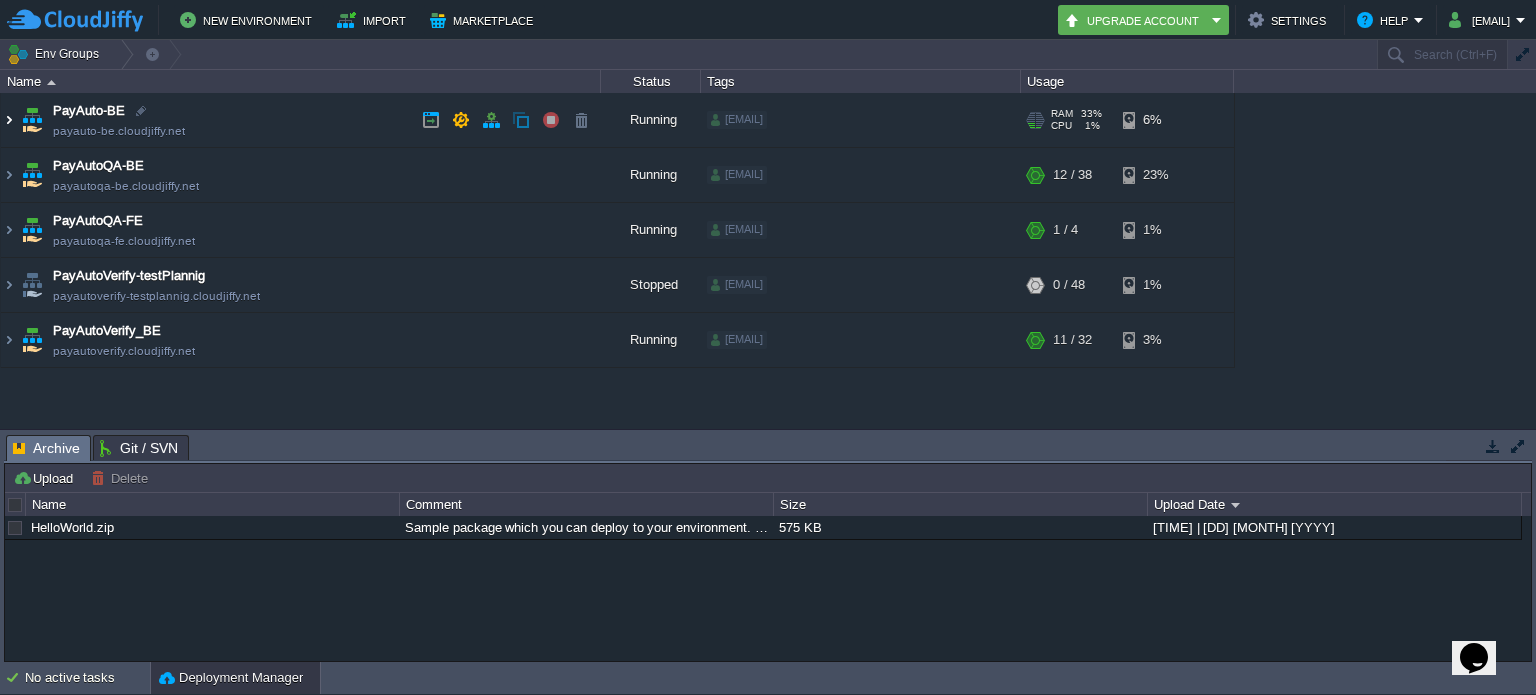 click at bounding box center [9, 120] 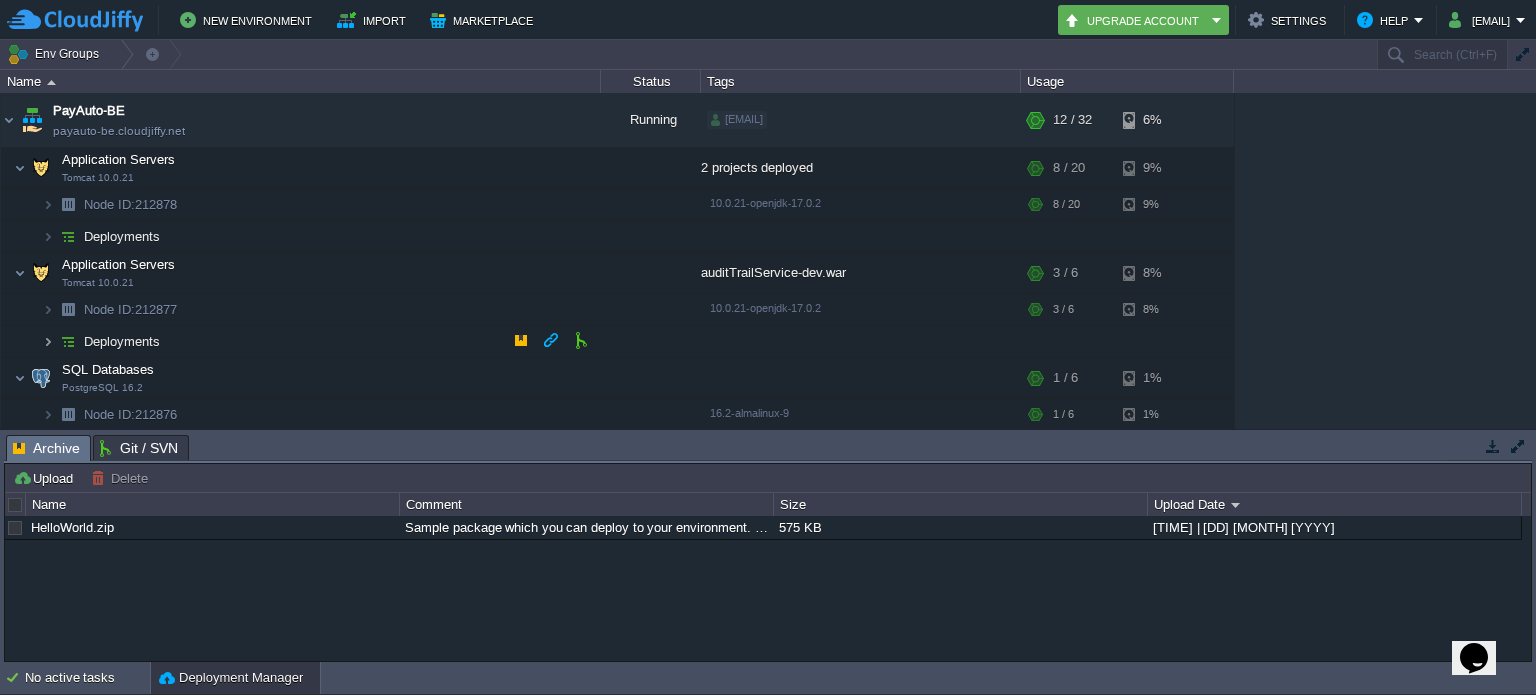 click at bounding box center [48, 341] 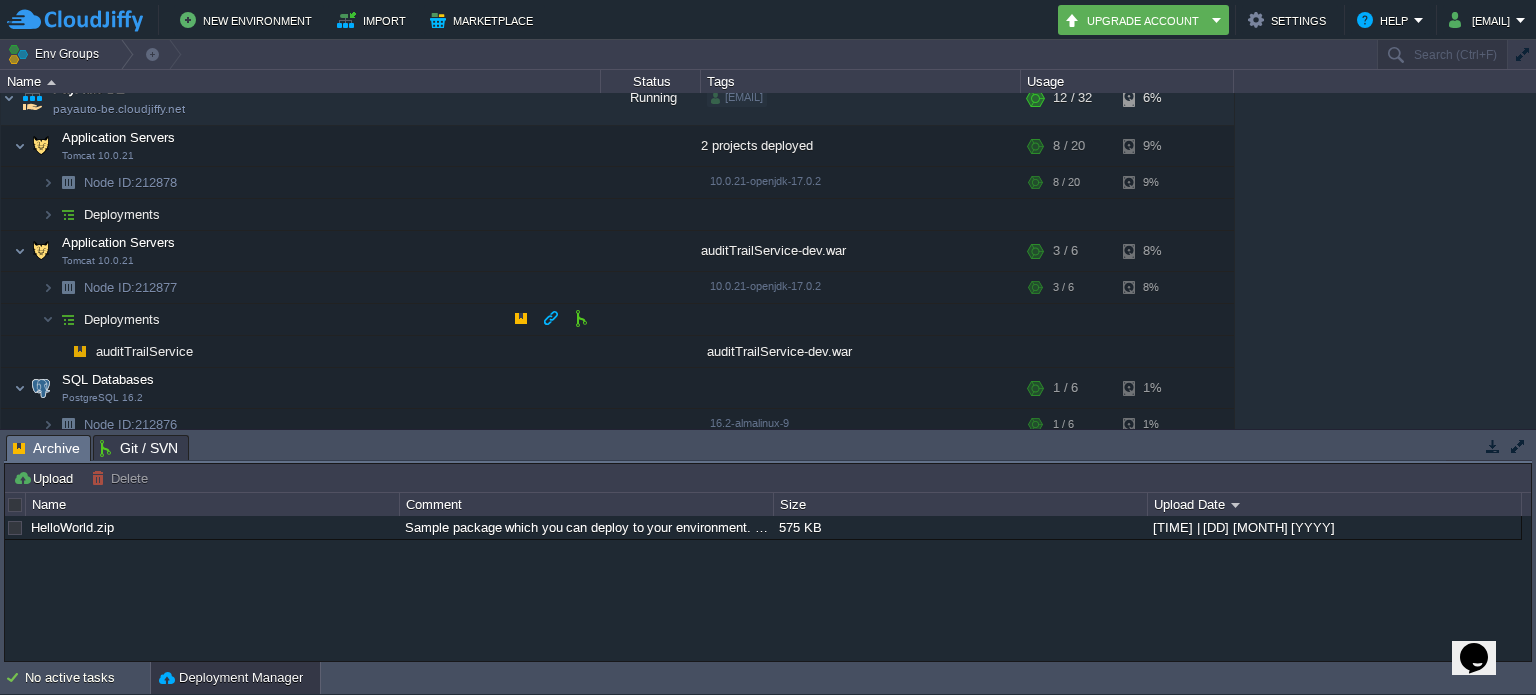 scroll, scrollTop: 23, scrollLeft: 0, axis: vertical 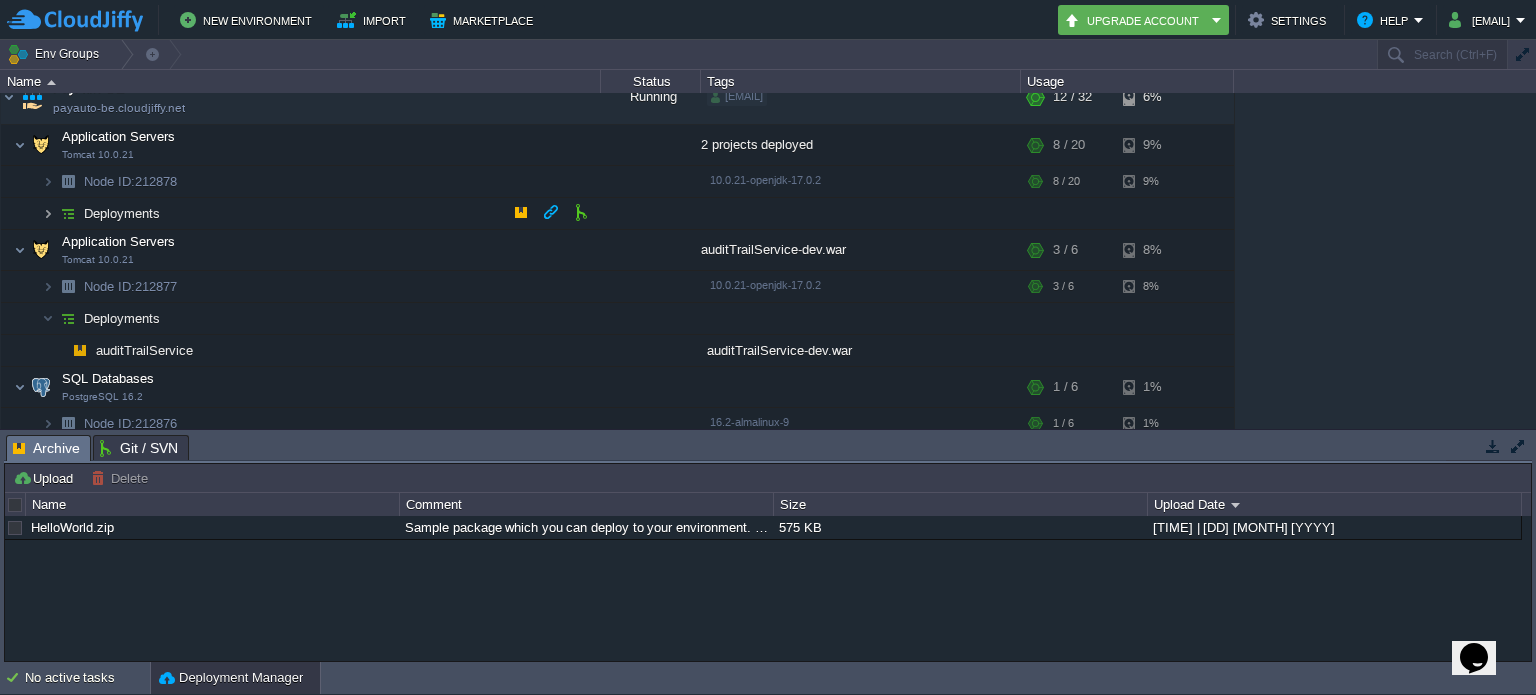 click at bounding box center [48, 213] 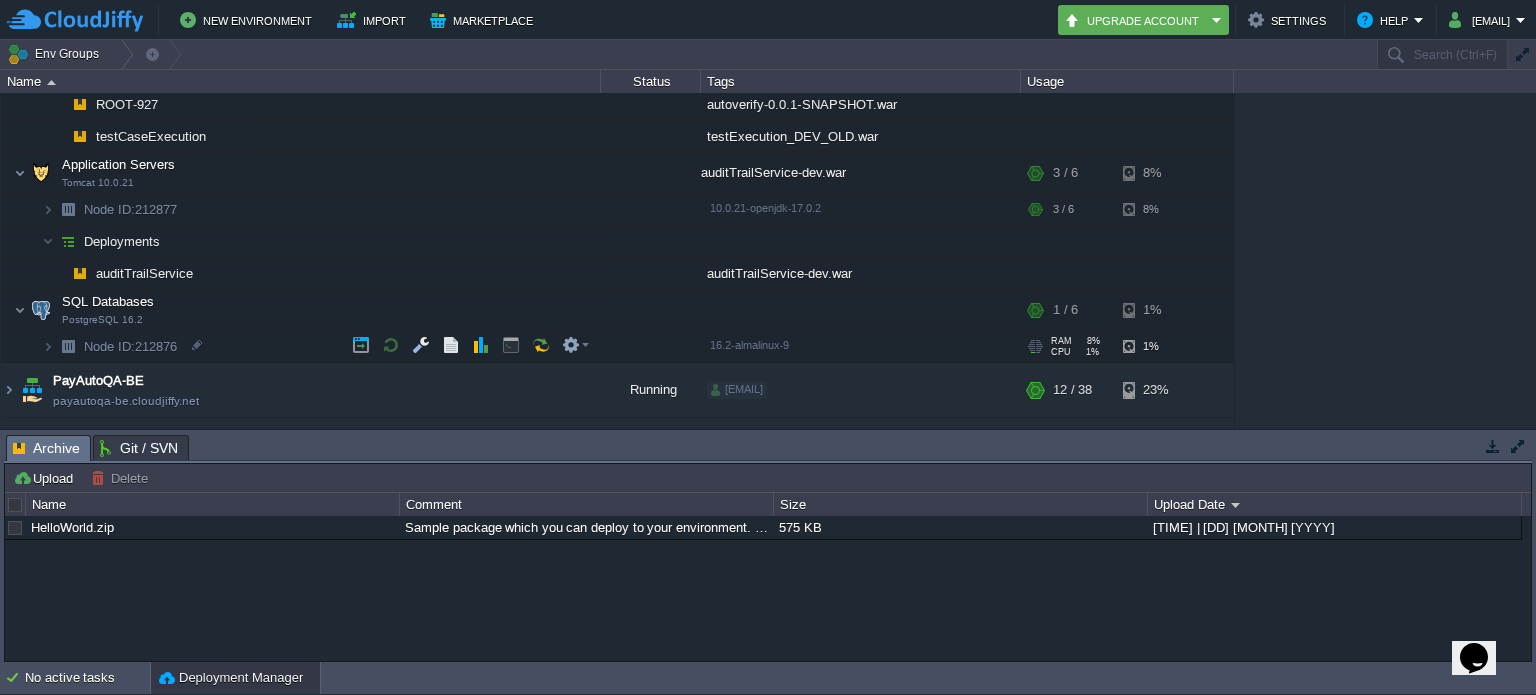 scroll, scrollTop: 259, scrollLeft: 0, axis: vertical 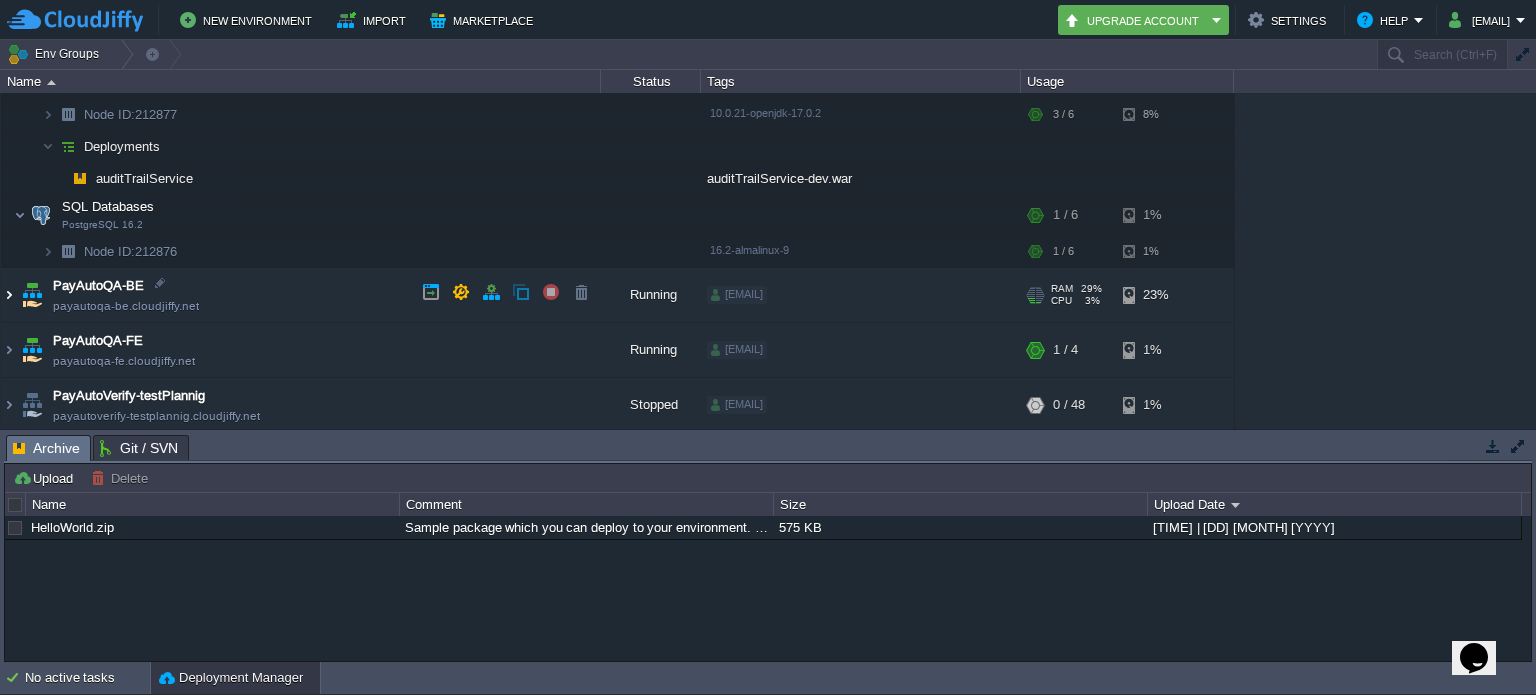 click at bounding box center [9, 295] 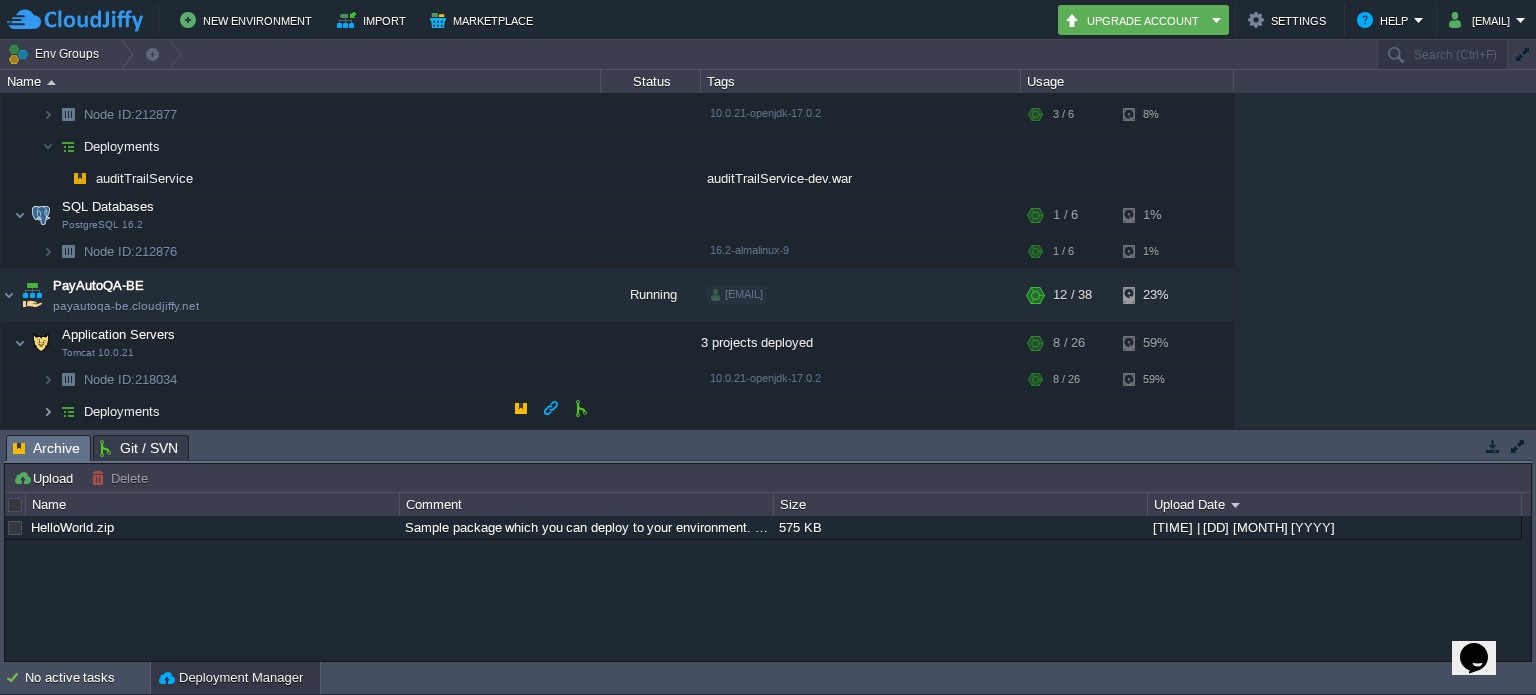 click at bounding box center [48, 411] 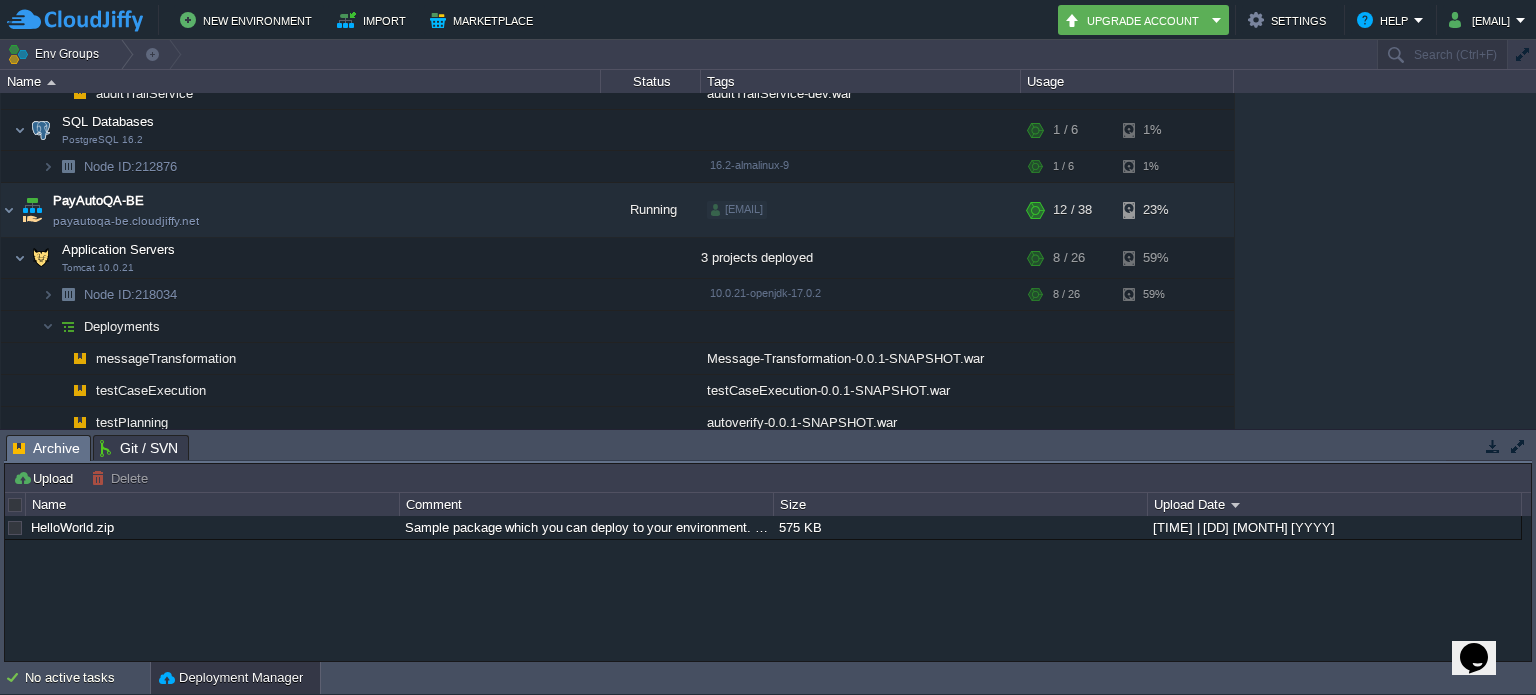 scroll, scrollTop: 0, scrollLeft: 0, axis: both 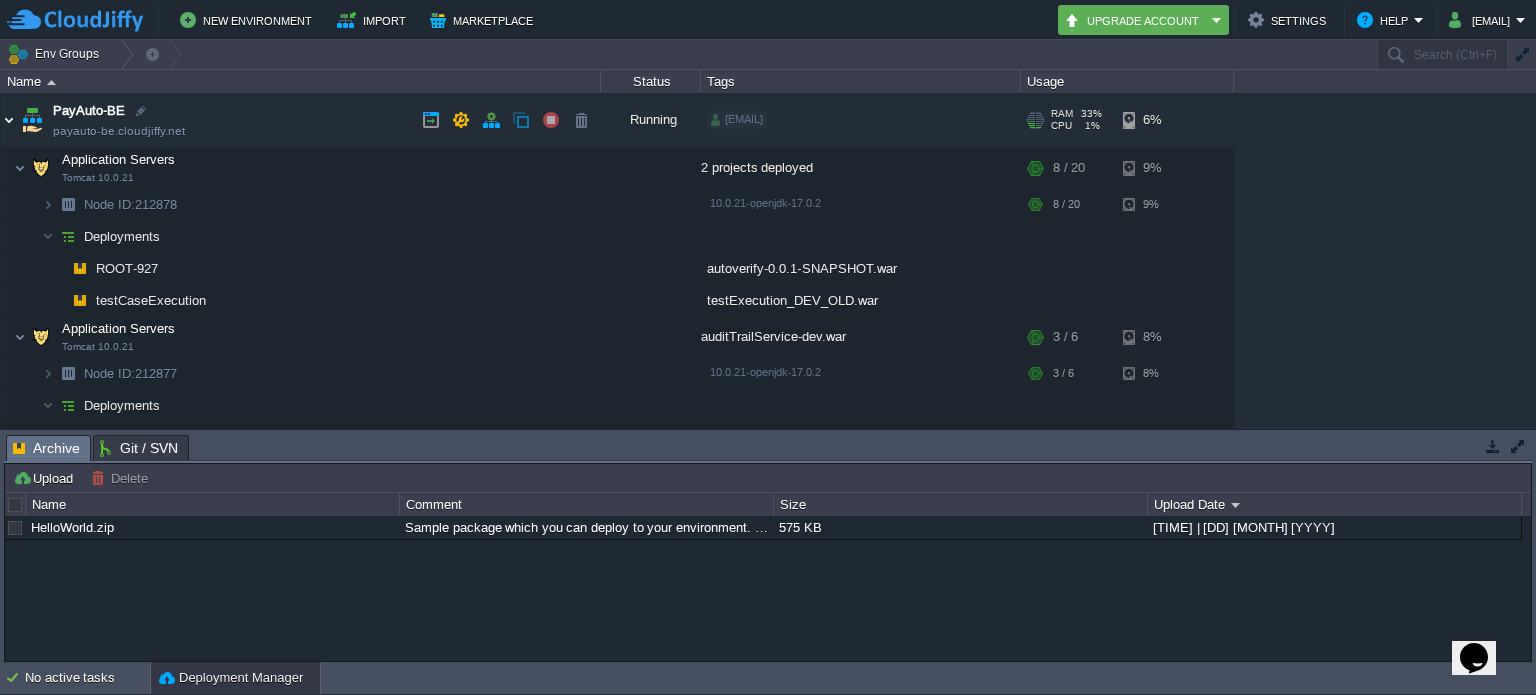 click at bounding box center (9, 120) 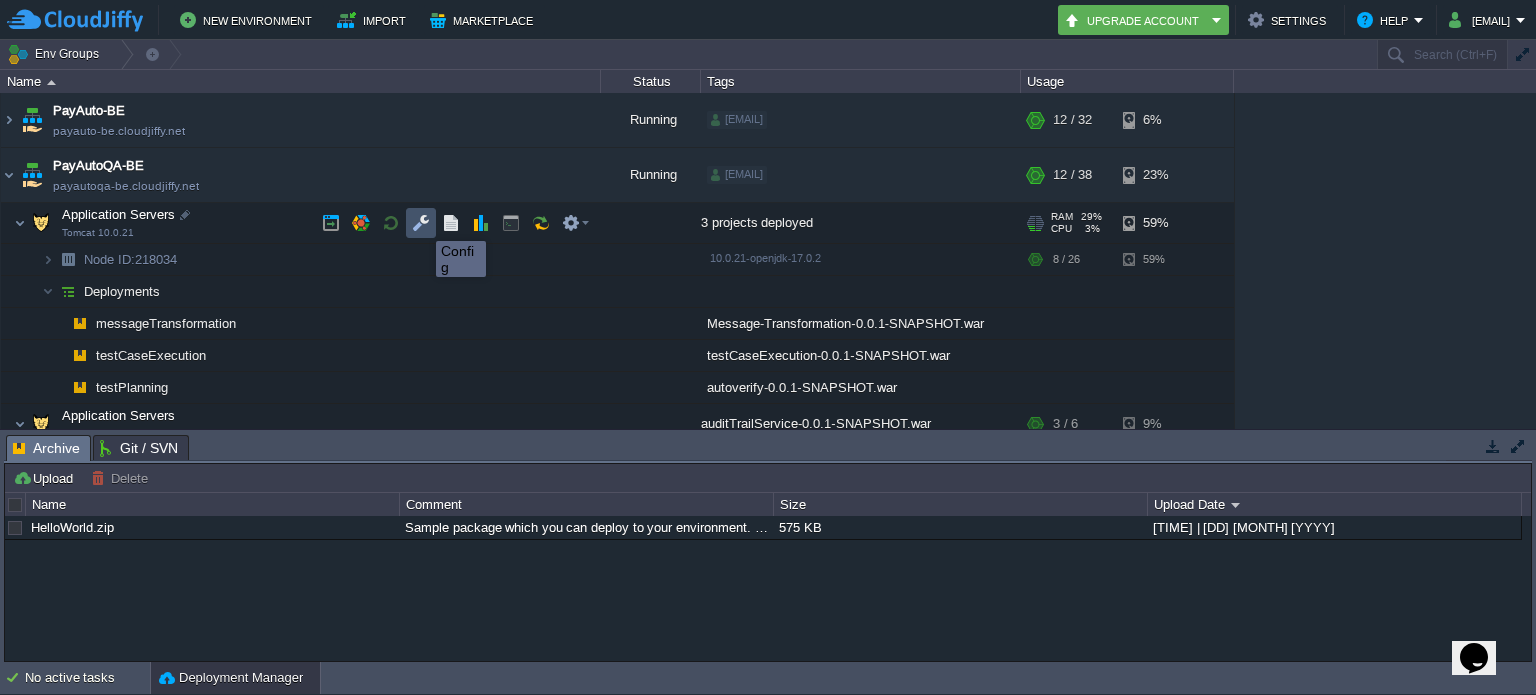 click at bounding box center [421, 223] 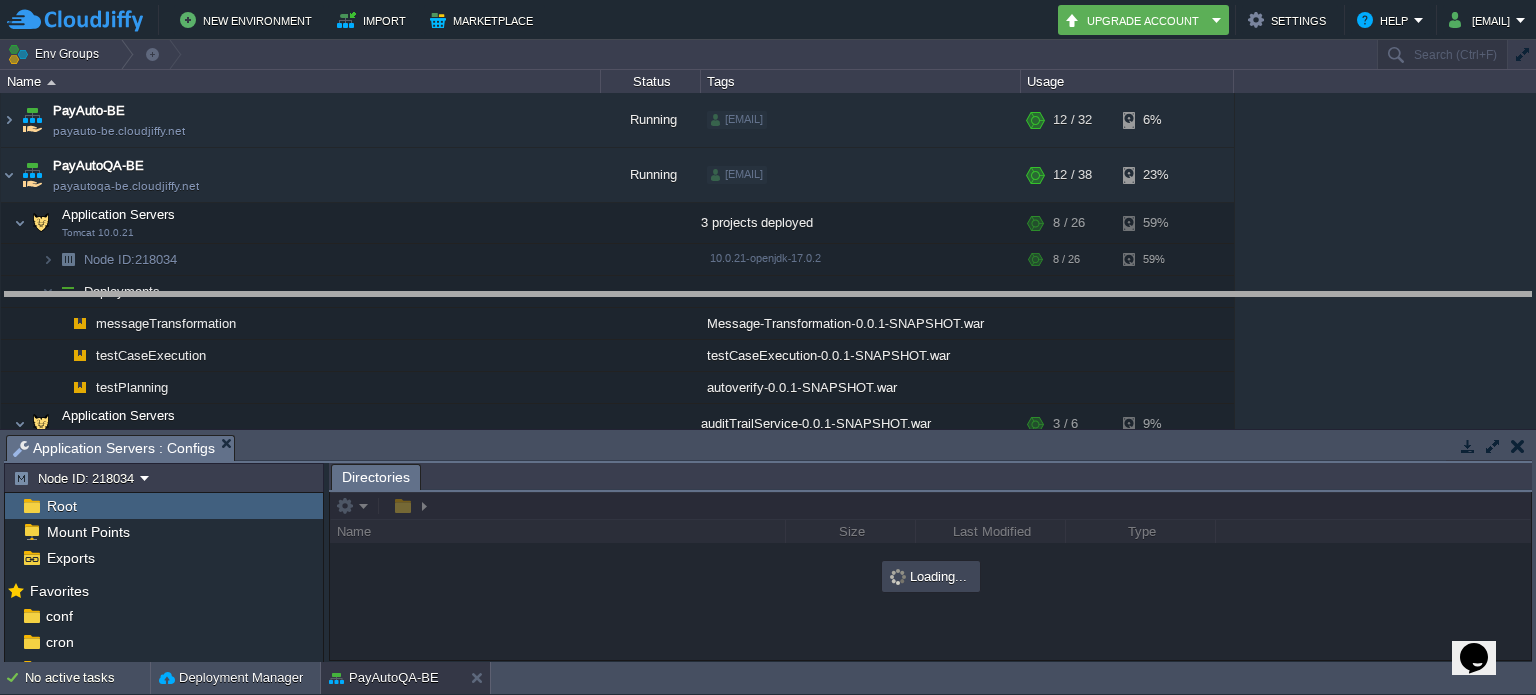 drag, startPoint x: 496, startPoint y: 450, endPoint x: 502, endPoint y: 307, distance: 143.12582 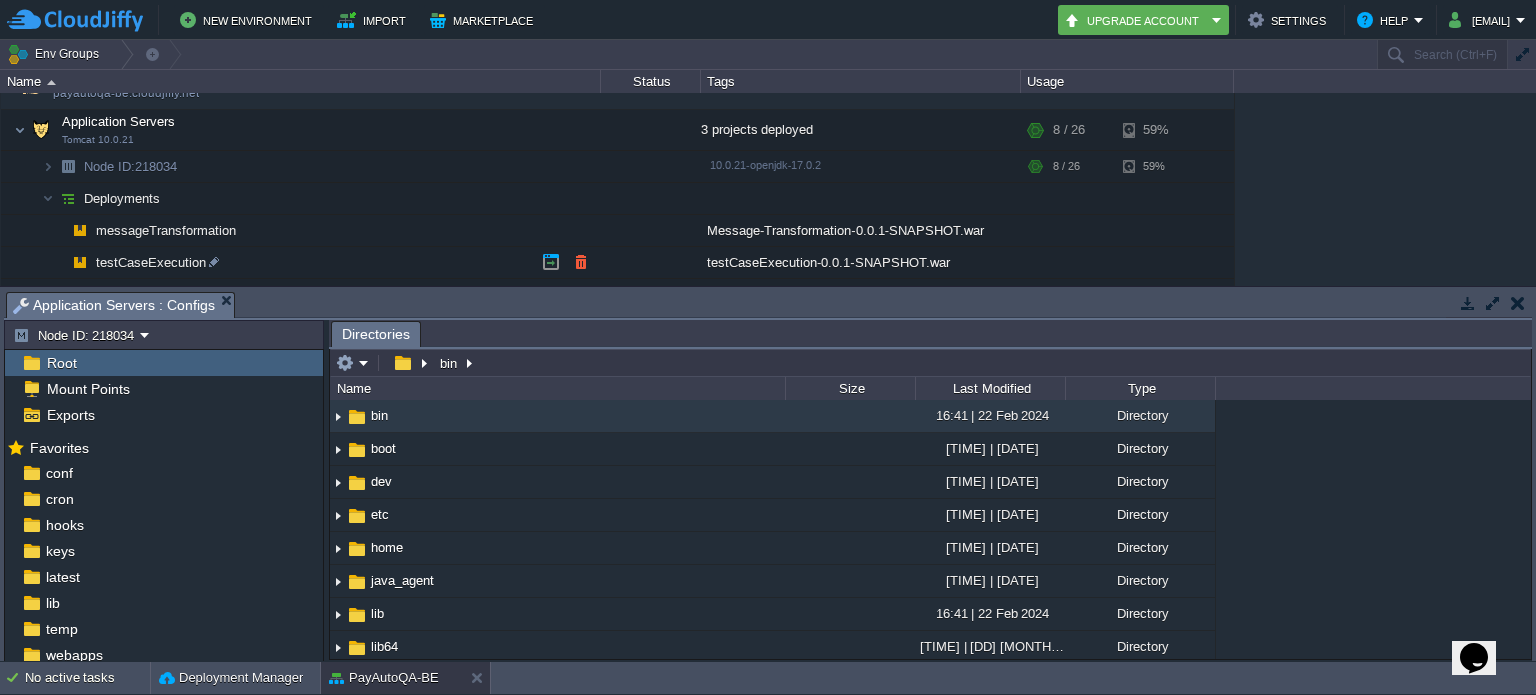 scroll, scrollTop: 96, scrollLeft: 0, axis: vertical 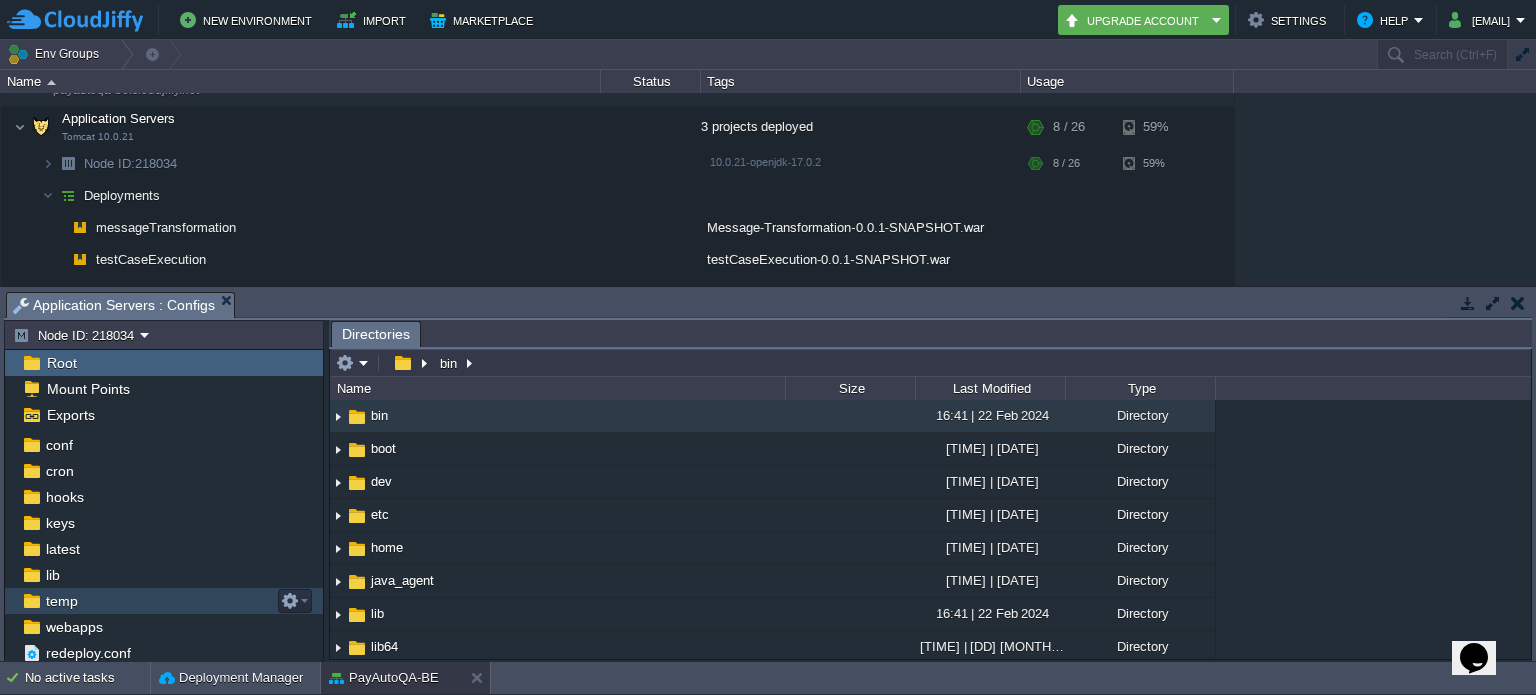 click on "temp" at bounding box center [164, 601] 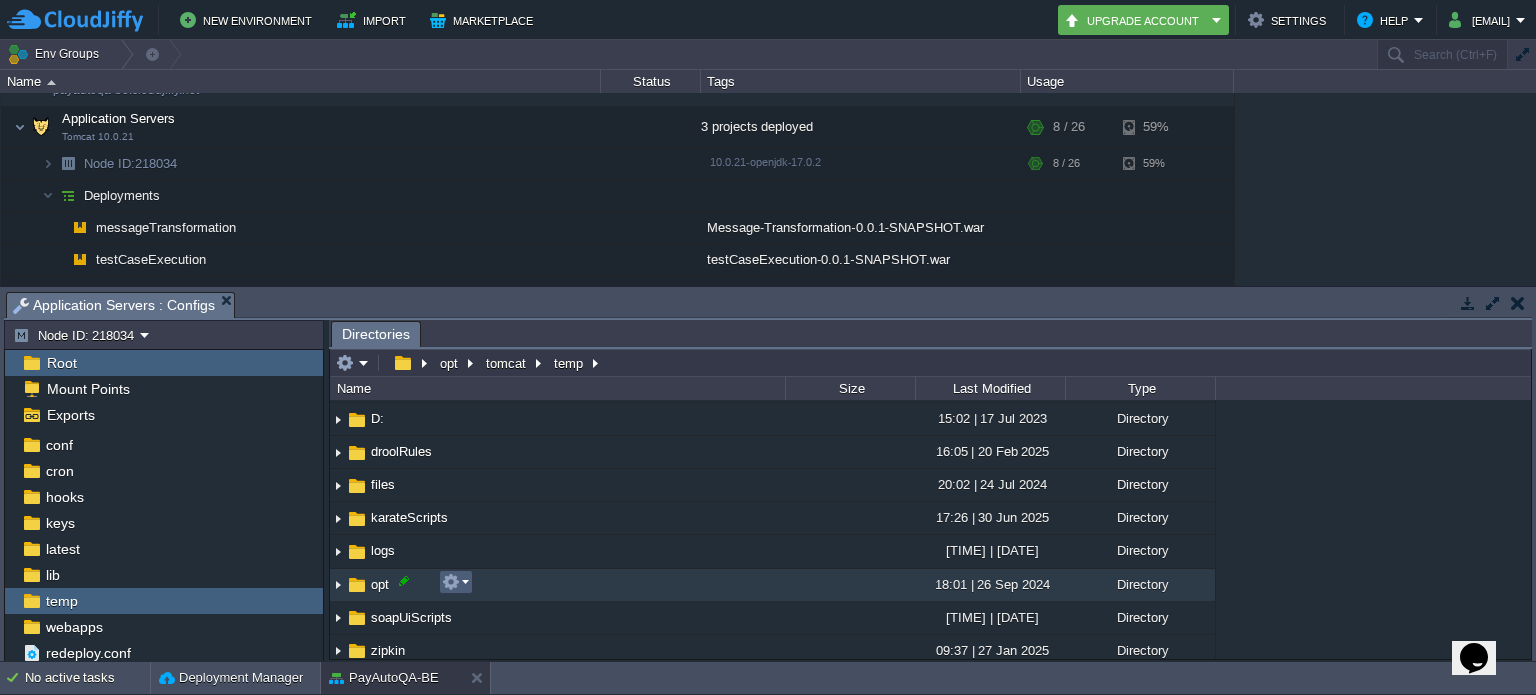 scroll, scrollTop: 127, scrollLeft: 0, axis: vertical 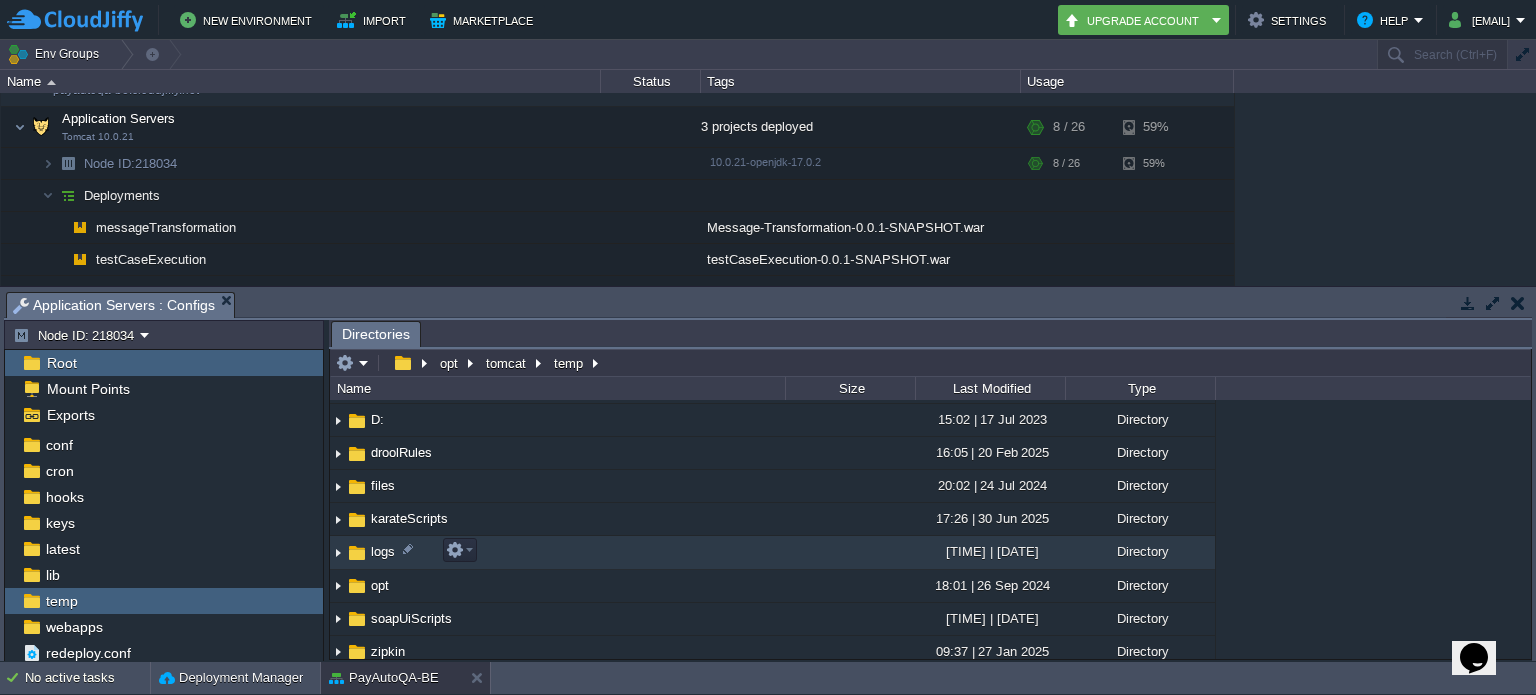 click on "logs" at bounding box center (383, 551) 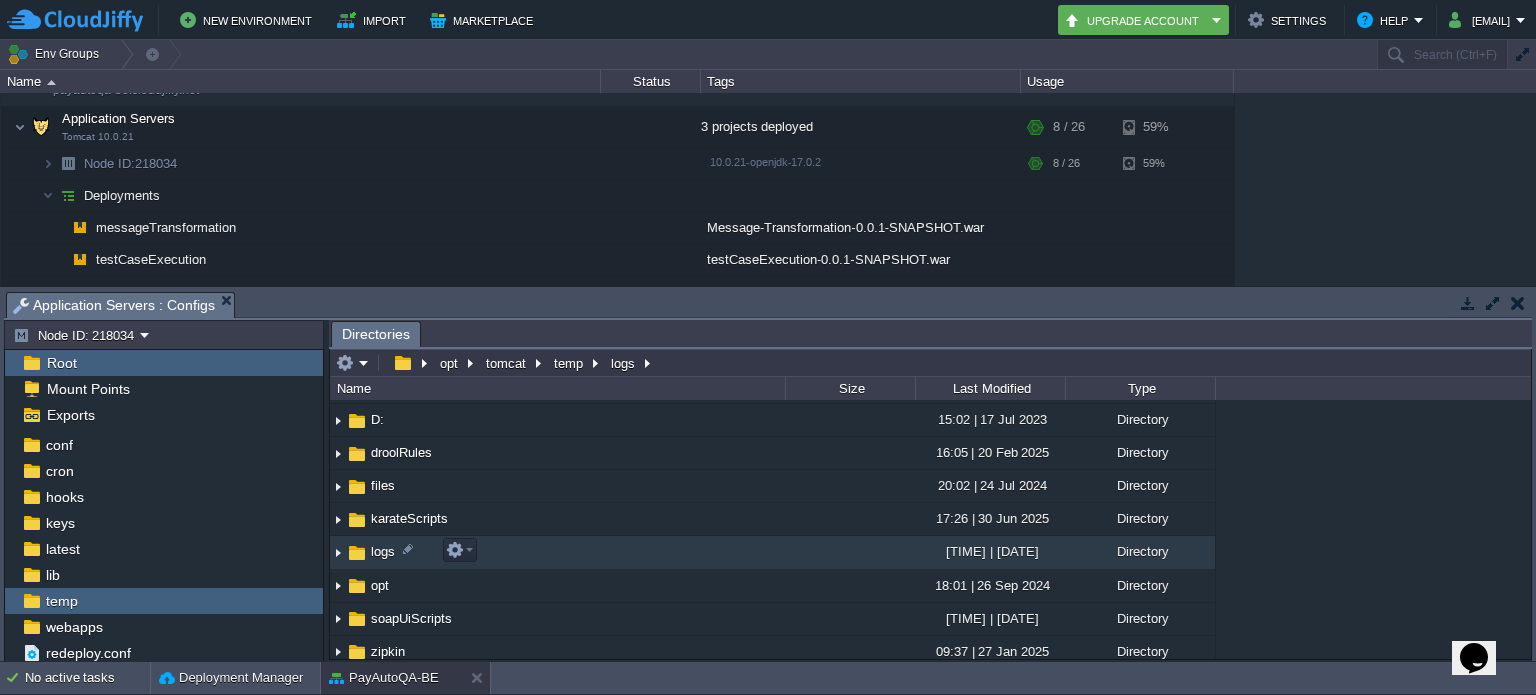 click on "logs" at bounding box center [383, 551] 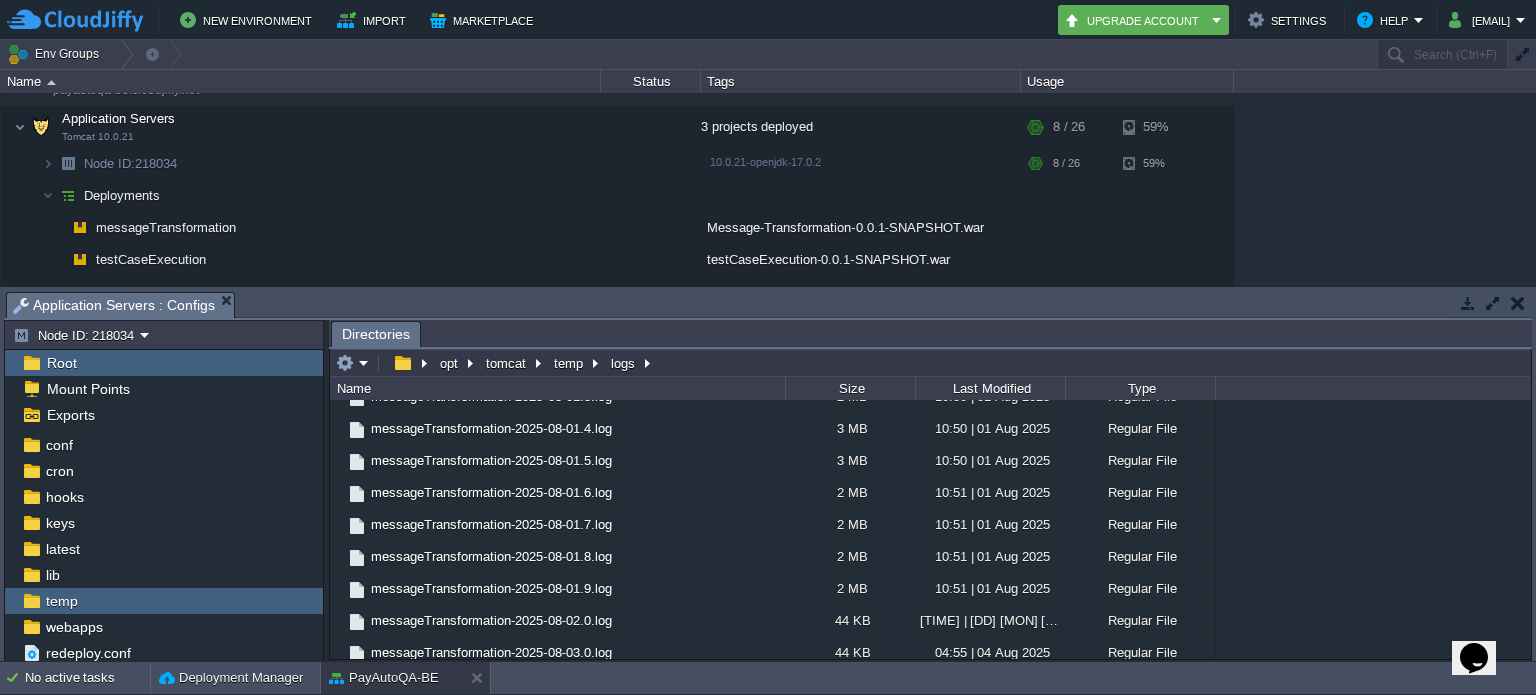 scroll, scrollTop: 4734, scrollLeft: 0, axis: vertical 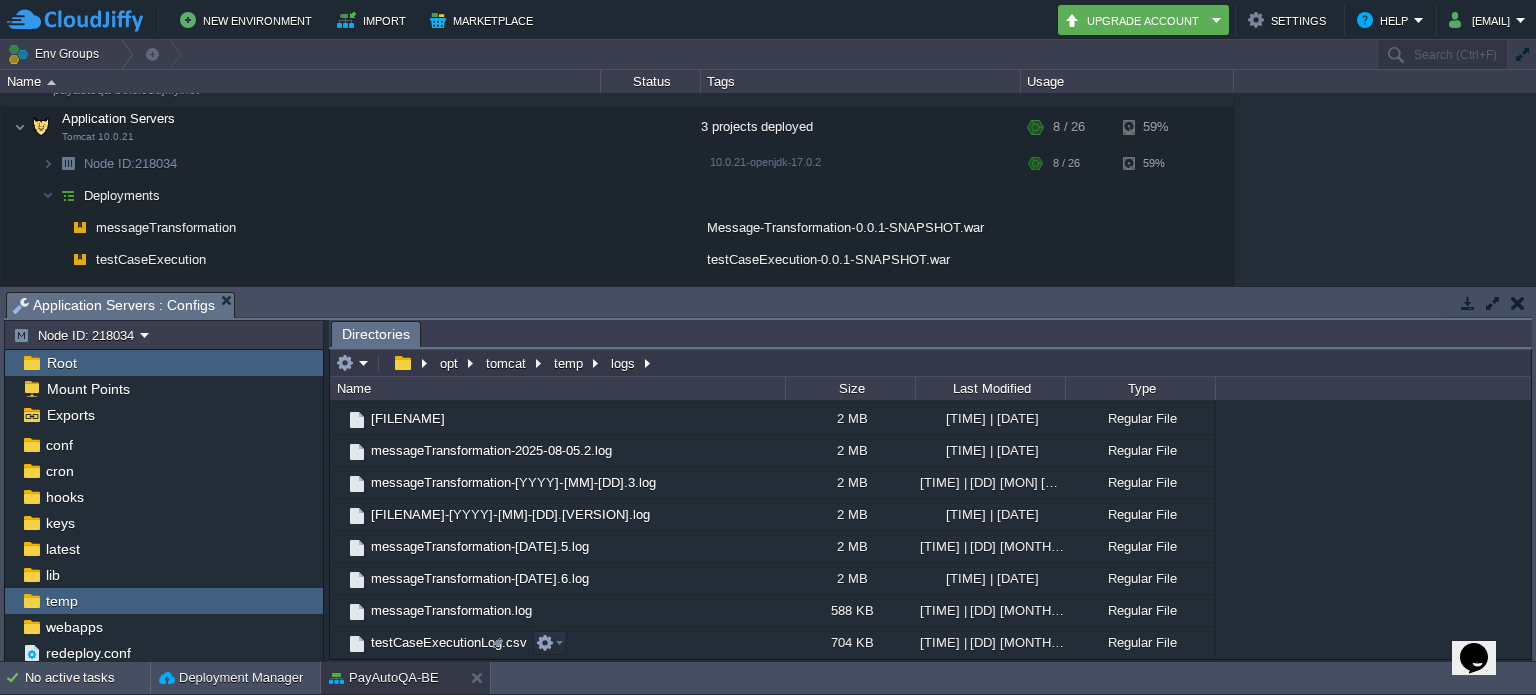 click on "testPlanningLog.csv" at bounding box center (430, 674) 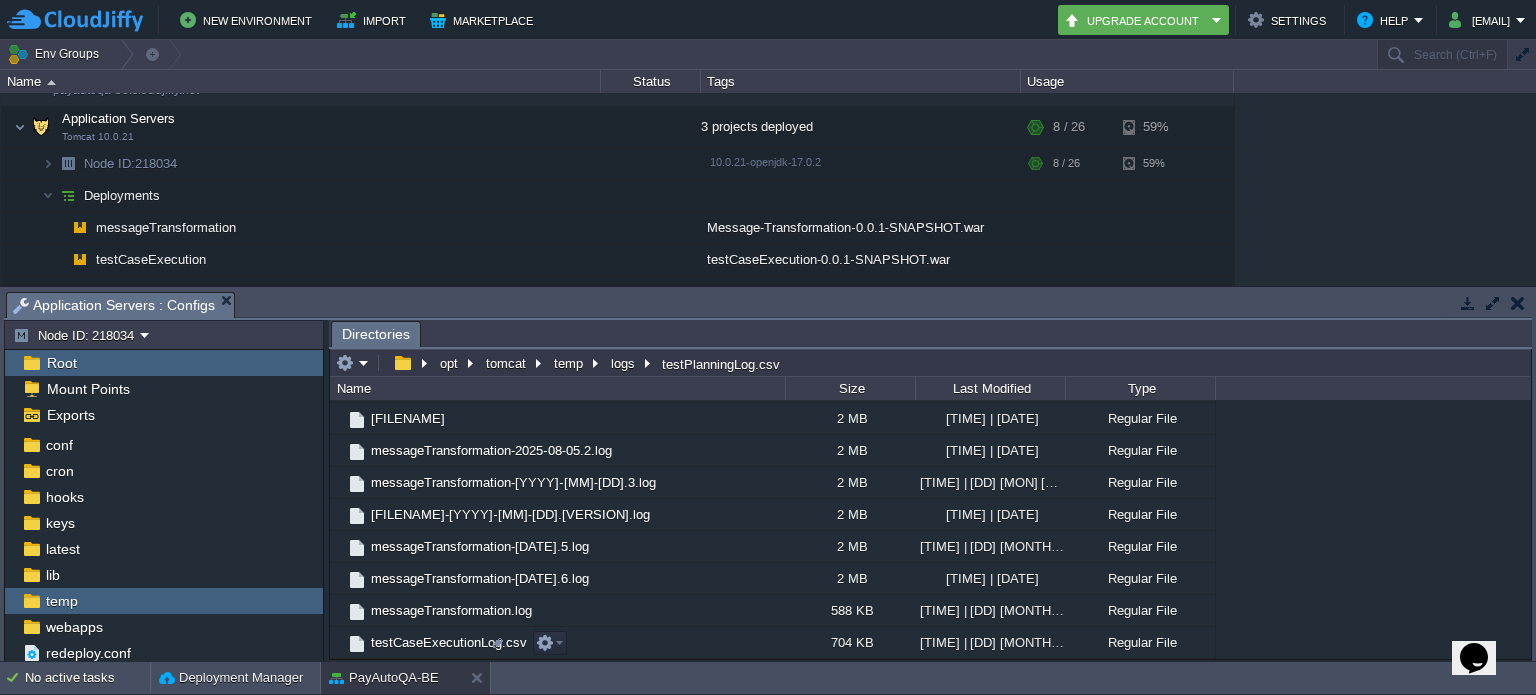 click on "testPlanningLog.csv" at bounding box center (430, 674) 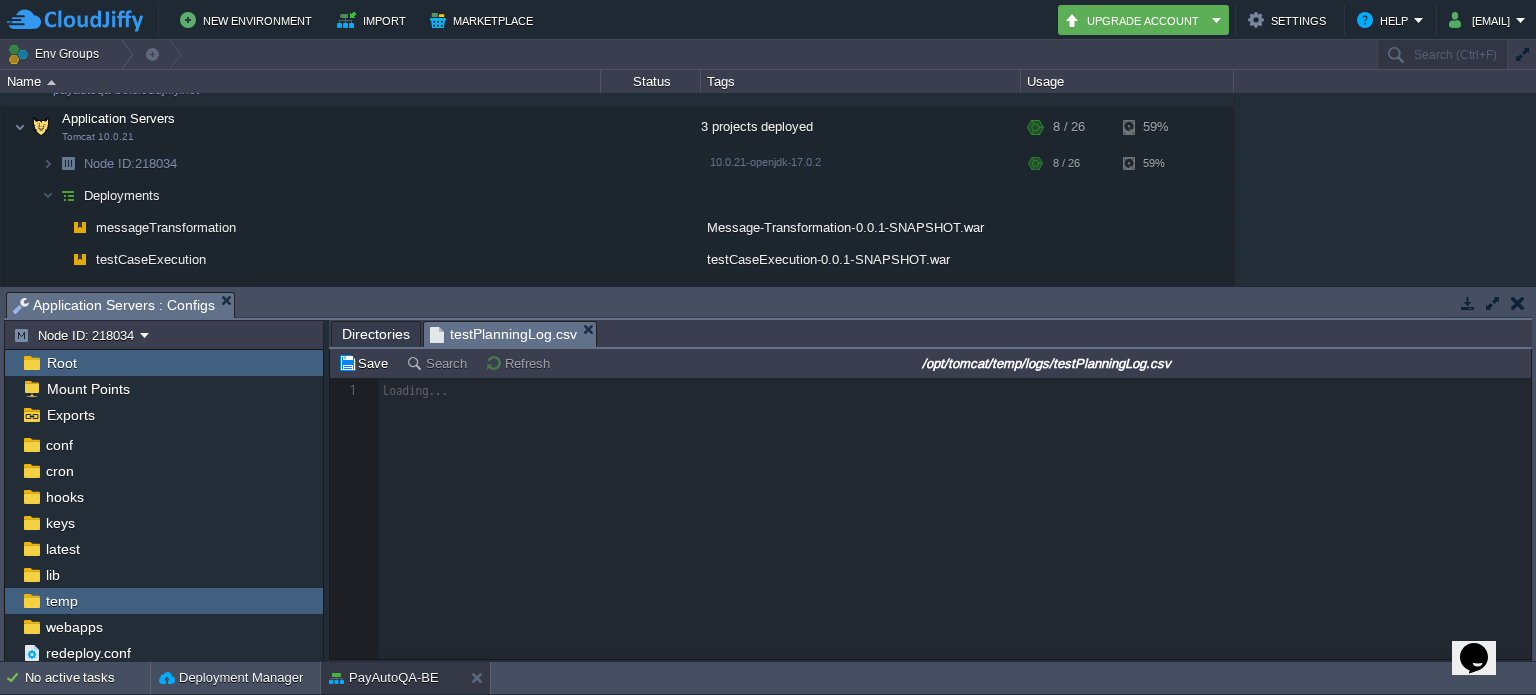scroll, scrollTop: 6, scrollLeft: 0, axis: vertical 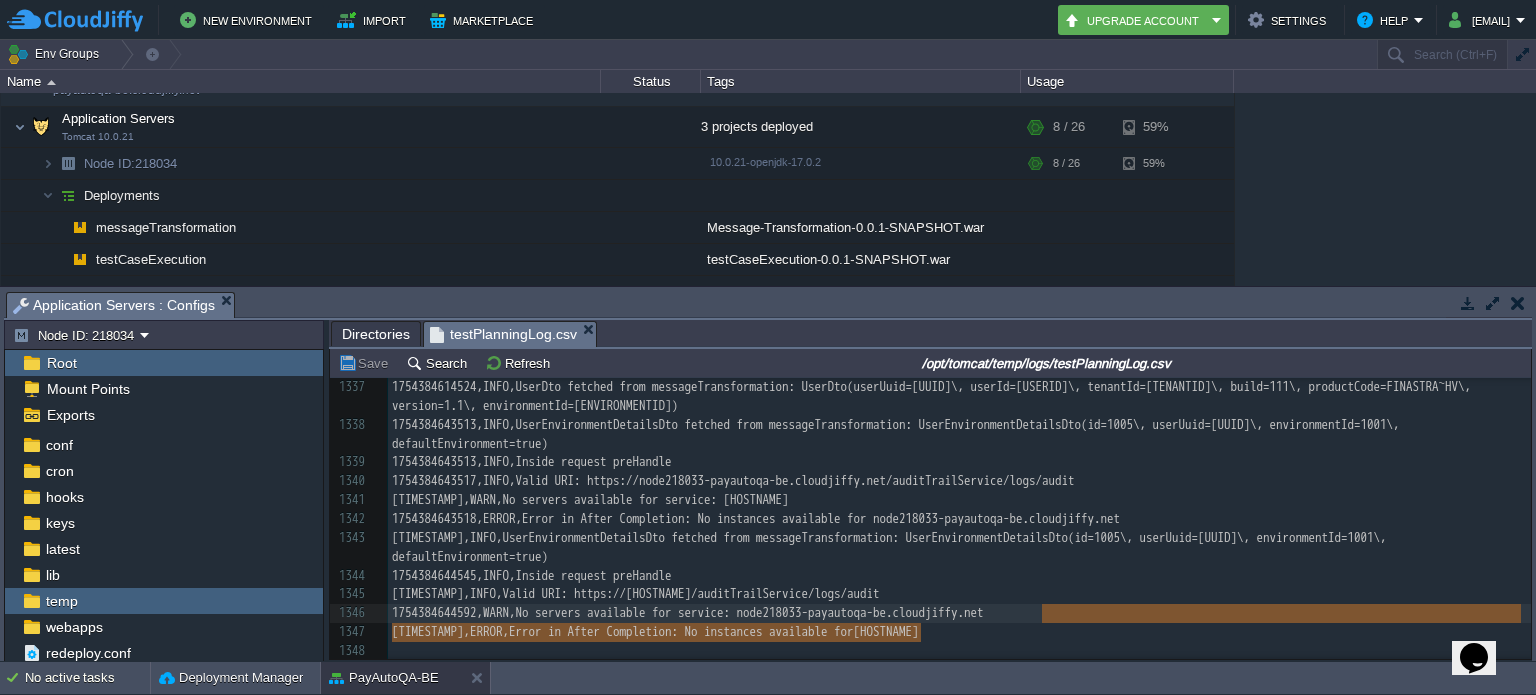type on "node218033-payautoqa-be.cloudjiffy.net" 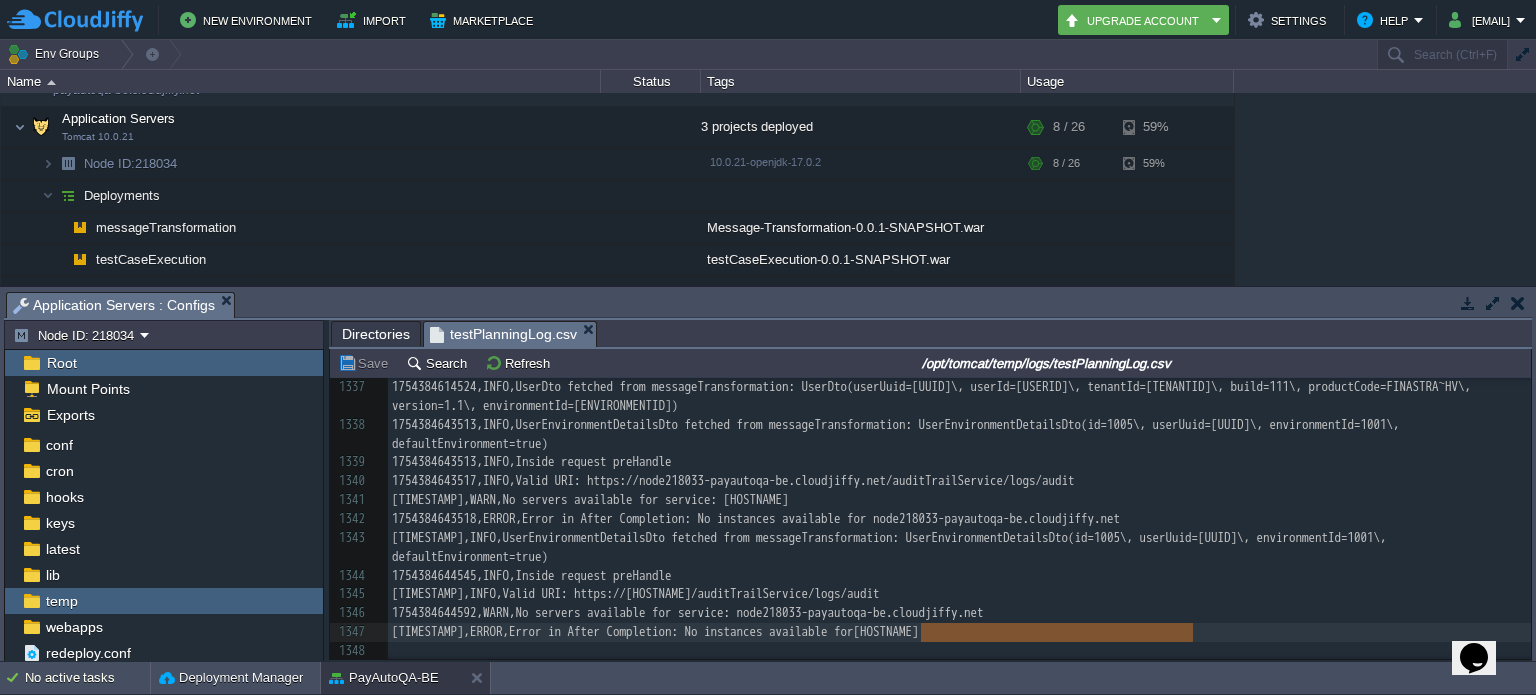 drag, startPoint x: 921, startPoint y: 627, endPoint x: 1199, endPoint y: 625, distance: 278.0072 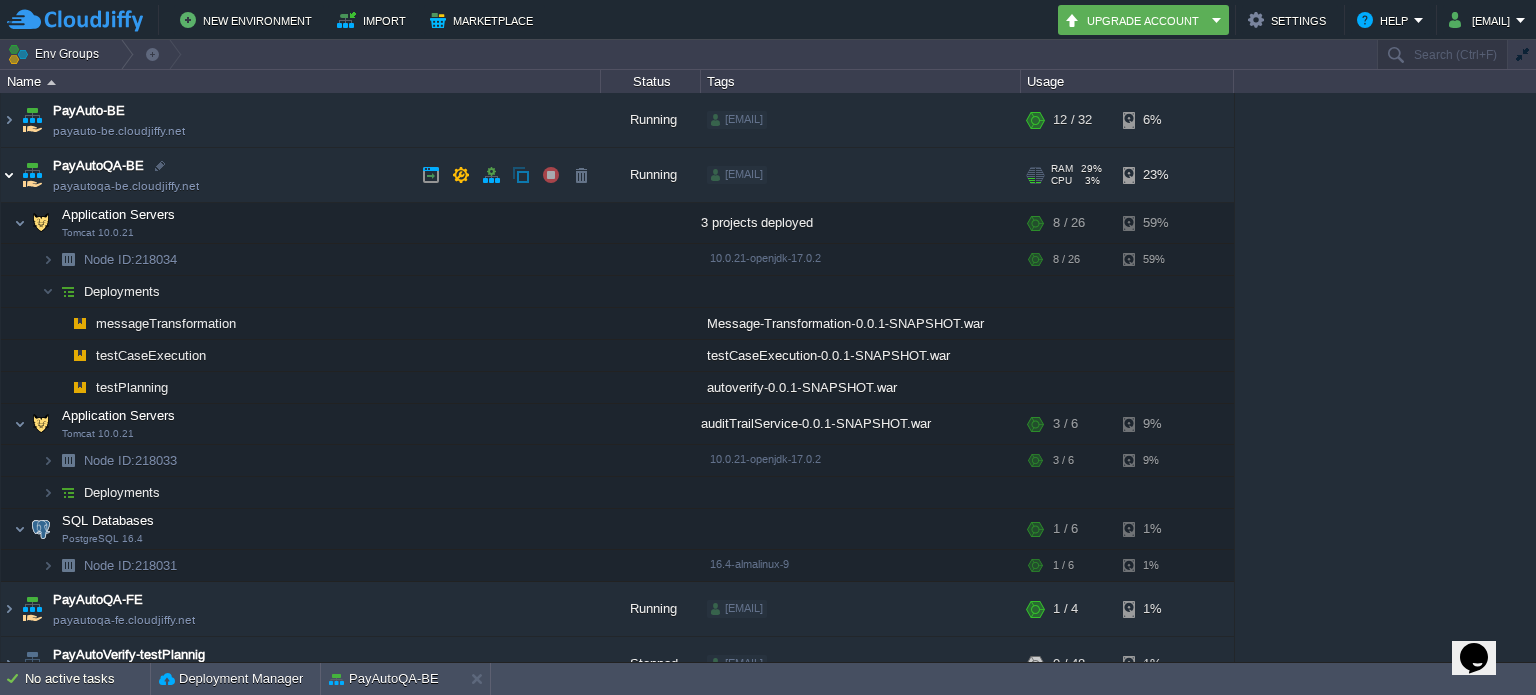 click at bounding box center [9, 175] 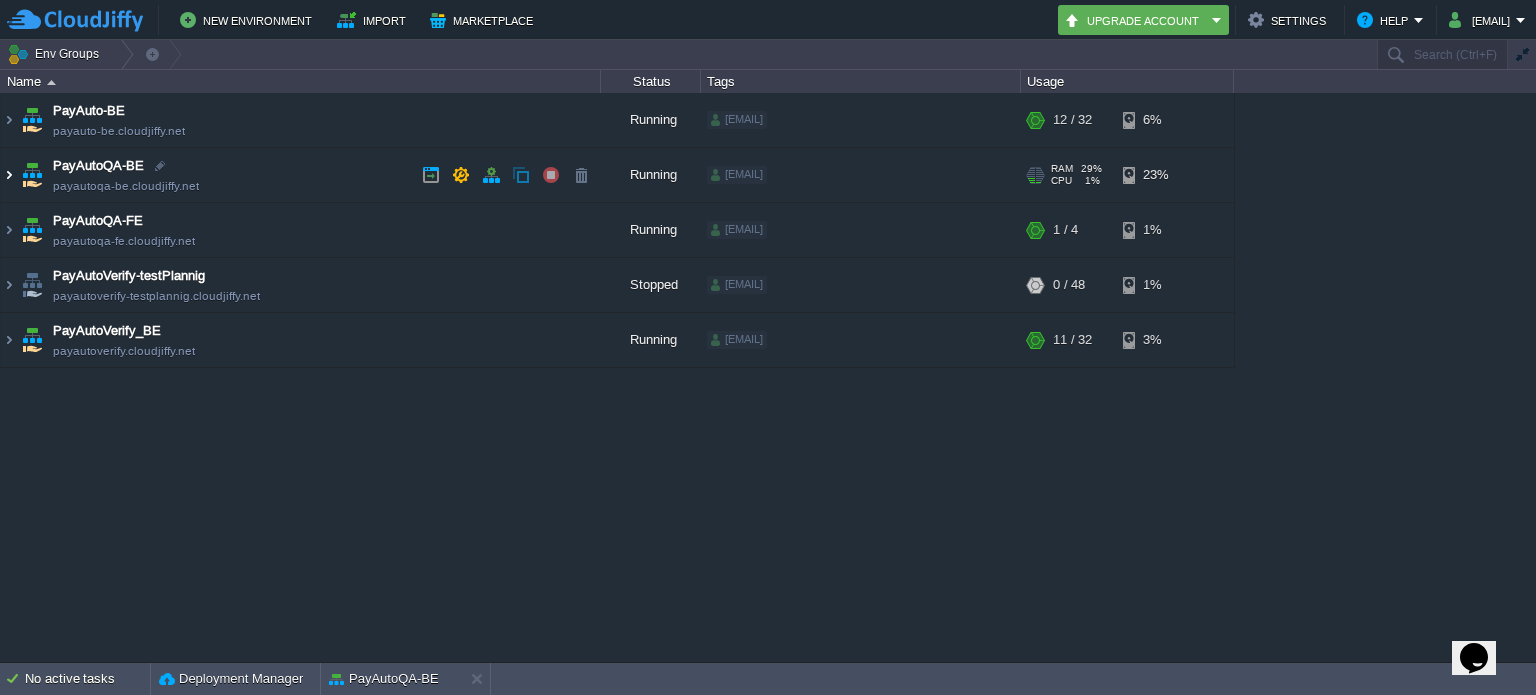 click at bounding box center (9, 175) 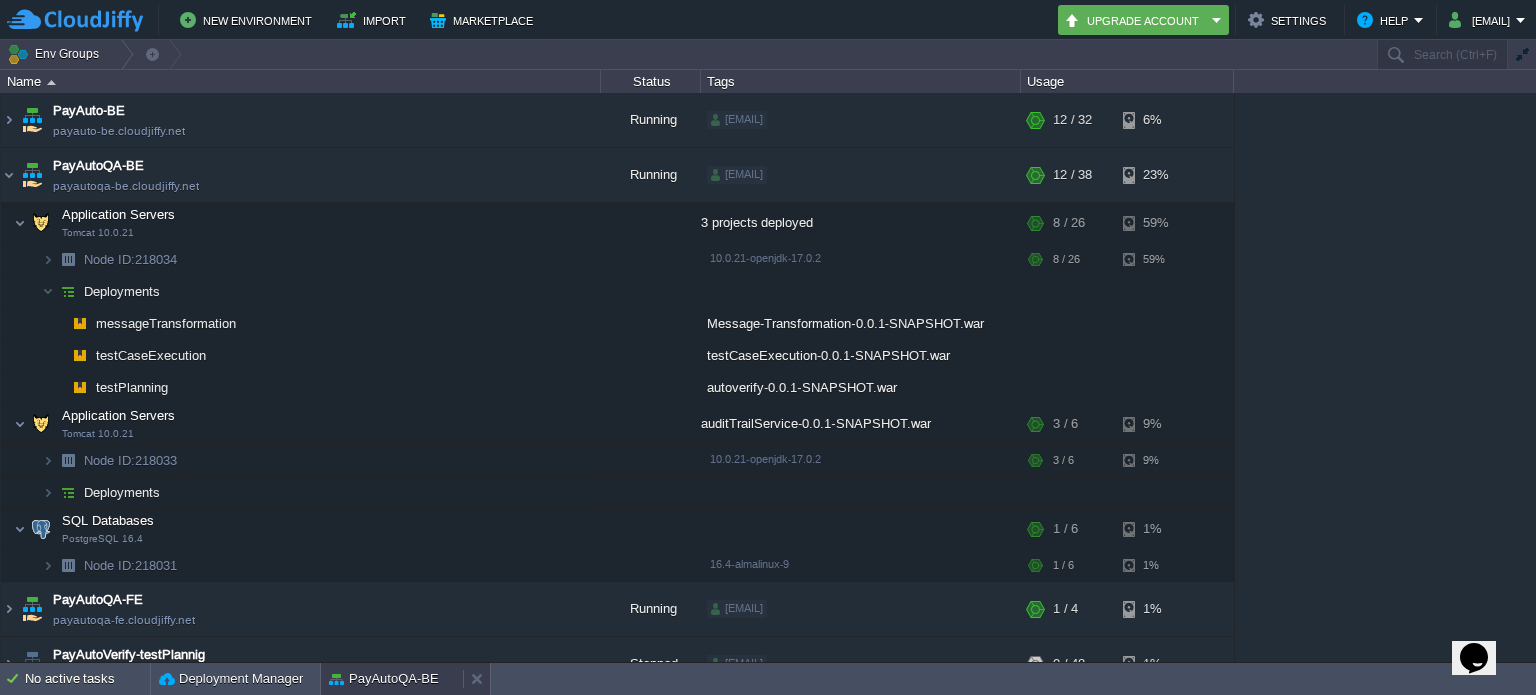 click on "PayAutoQA-BE" at bounding box center (384, 679) 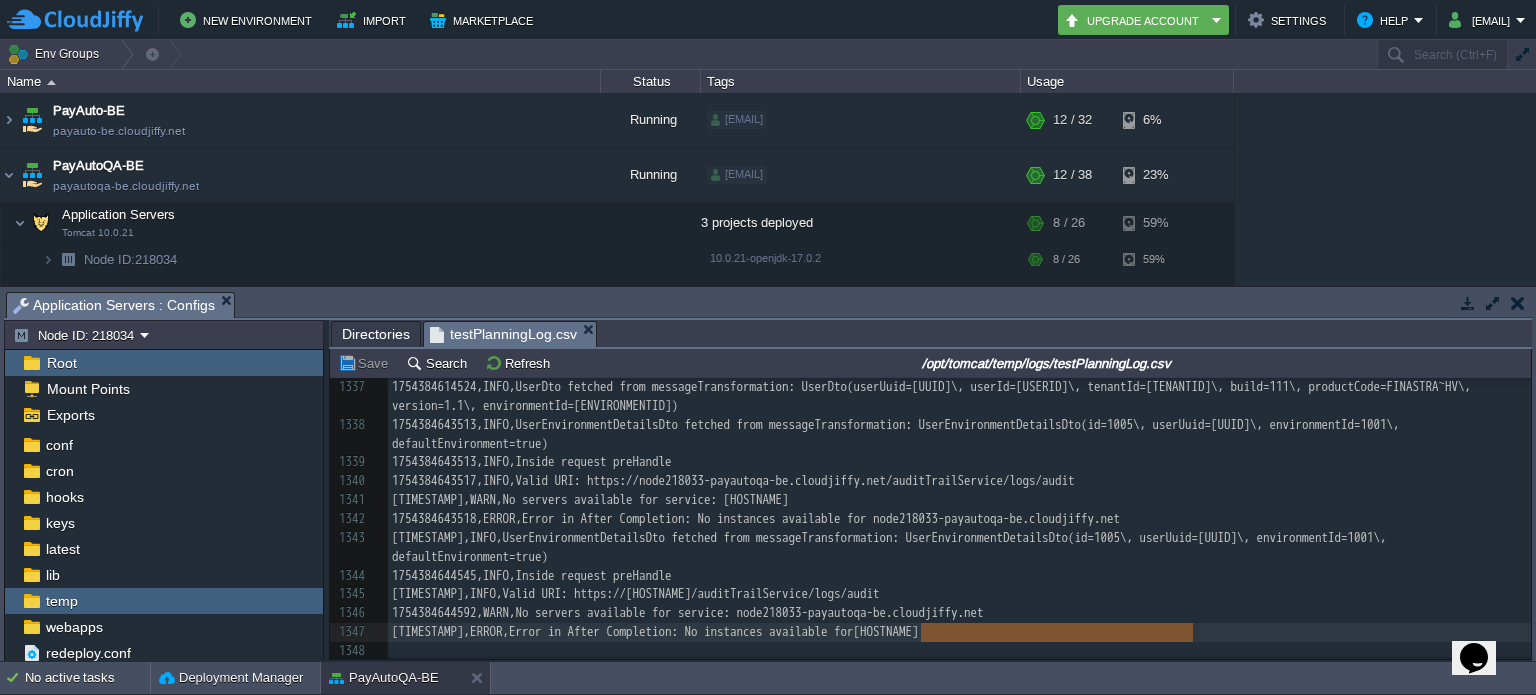 type 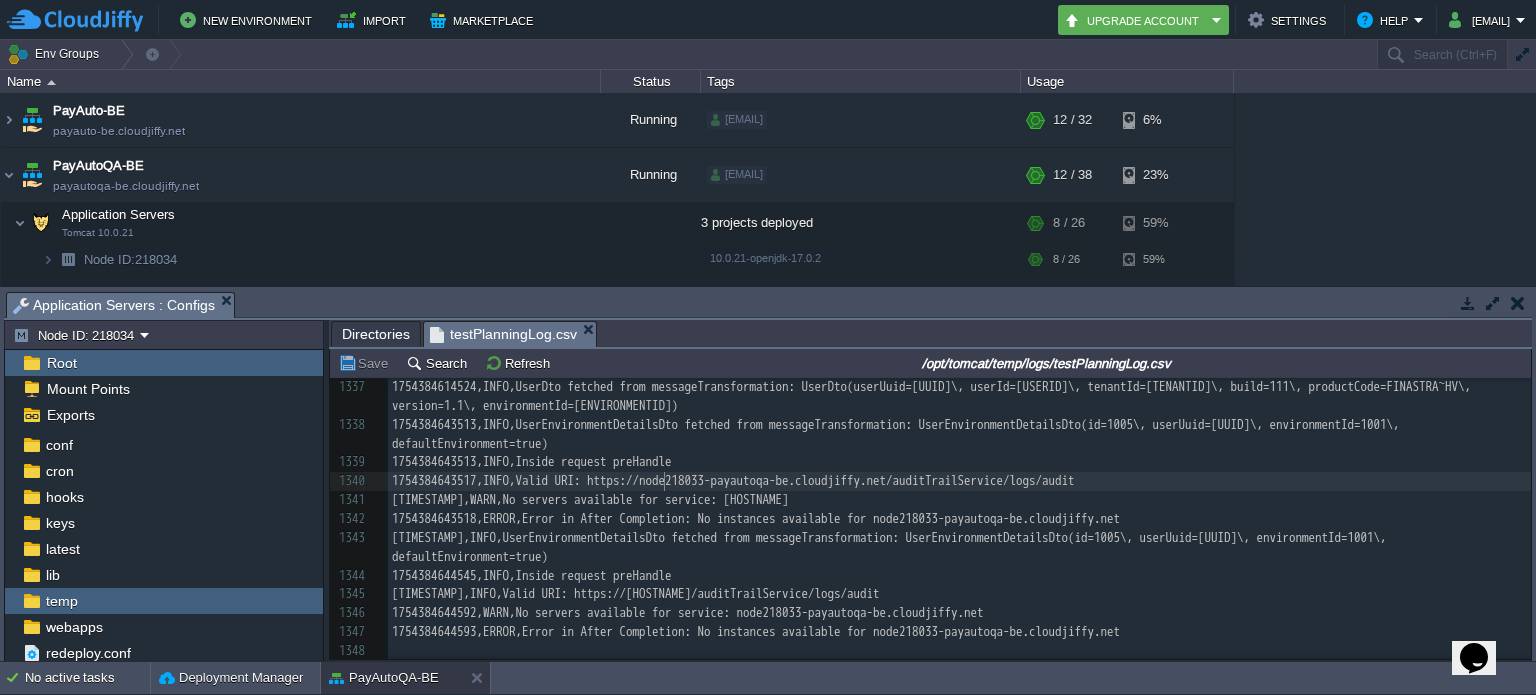 click on "[TIMESTAMP],INFO,Valid URI: https://node218033-payautoqa-be.cloudjiffy.net/auditTrailService/logs/audit" at bounding box center [733, 480] 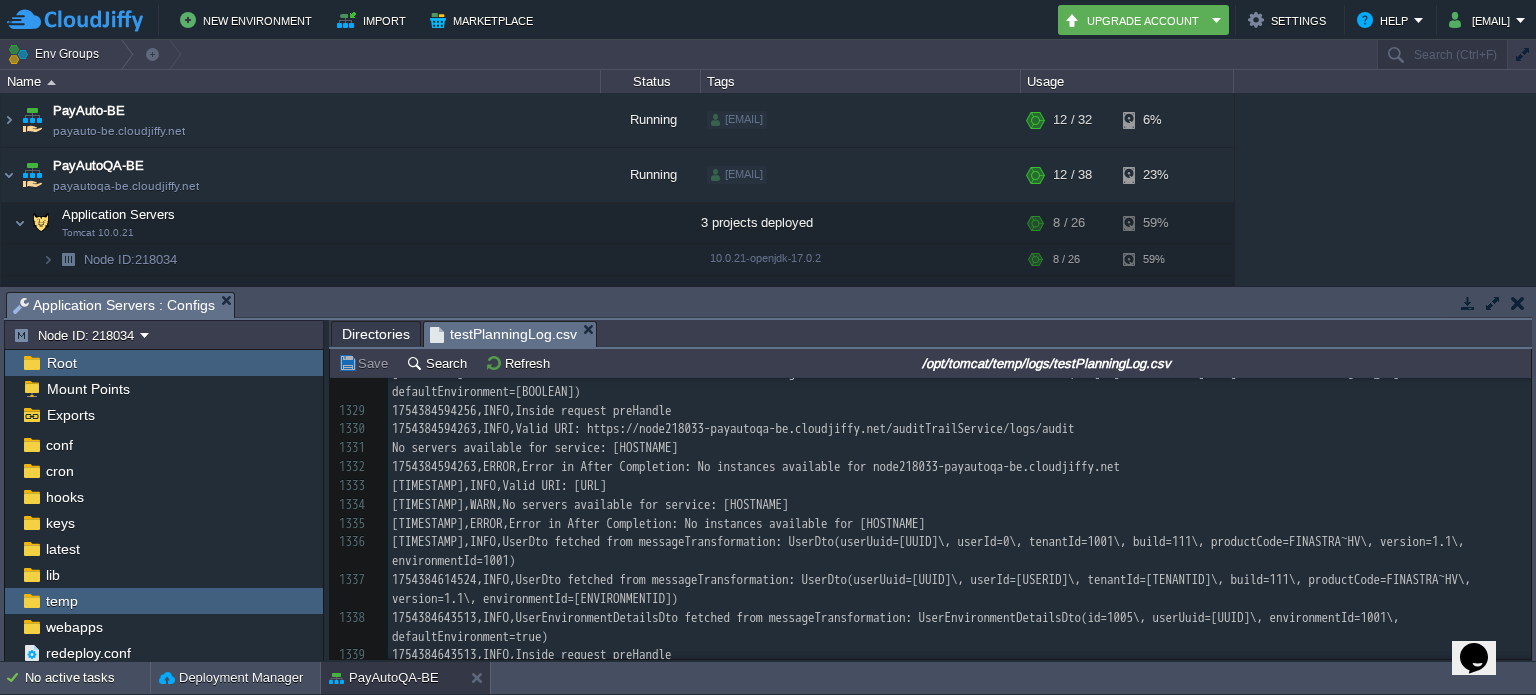scroll, scrollTop: 32588, scrollLeft: 0, axis: vertical 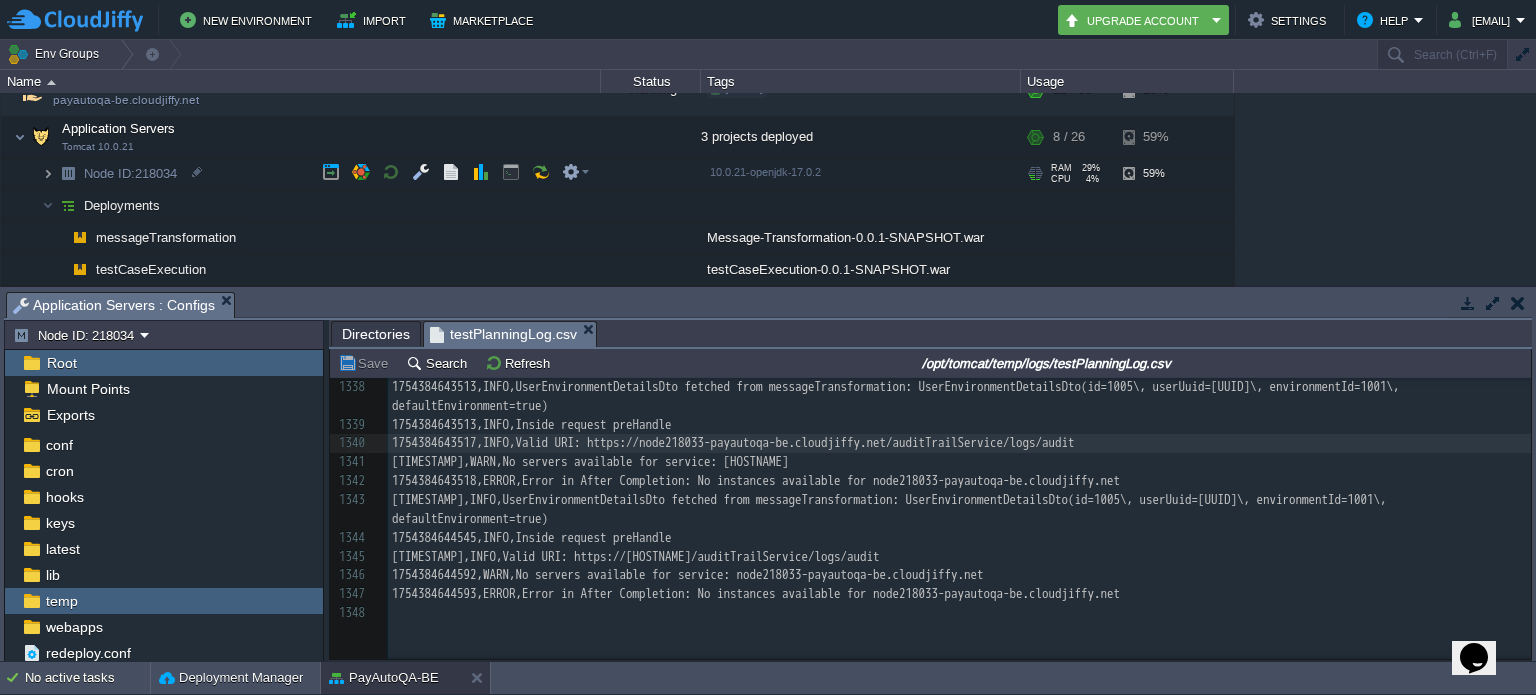 click at bounding box center (48, 173) 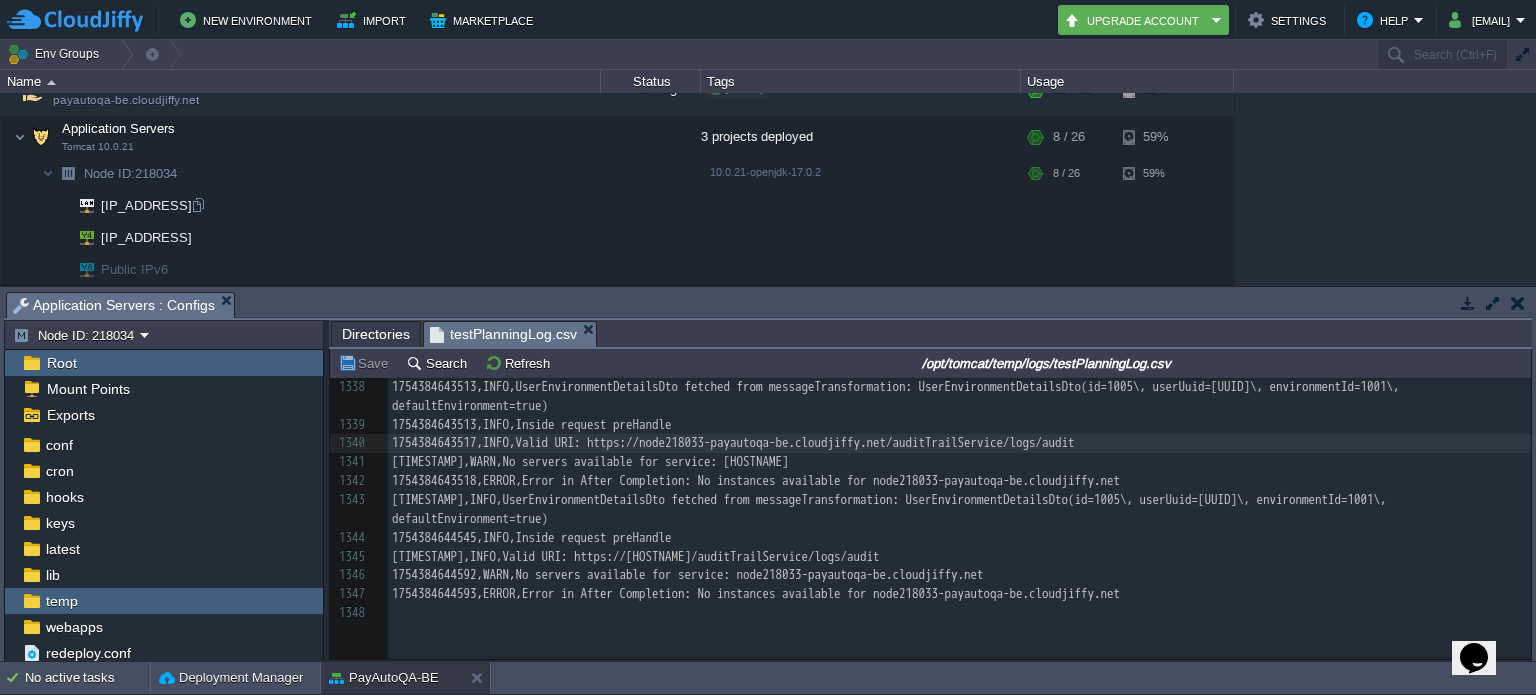 click on "192.168.2.250" at bounding box center [147, 205] 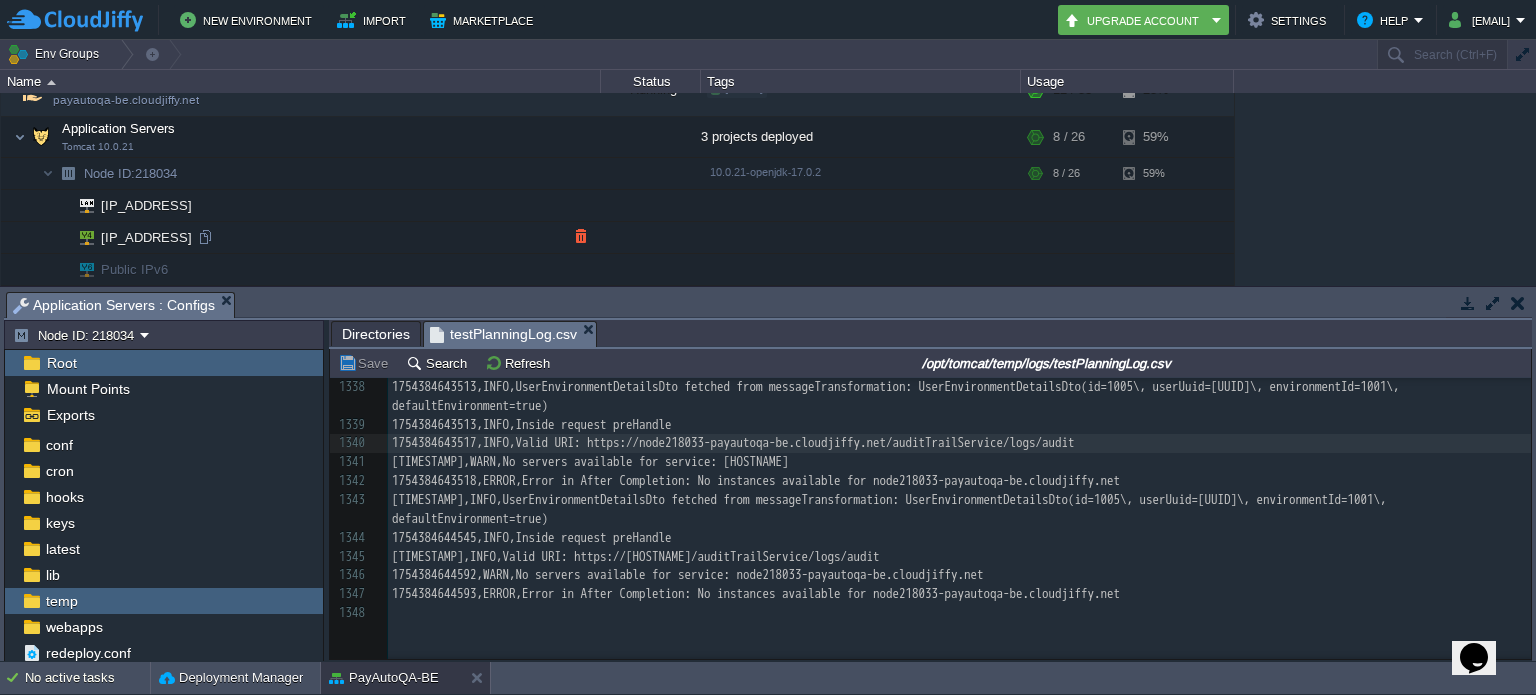 click on "45.252.190.205" at bounding box center (147, 237) 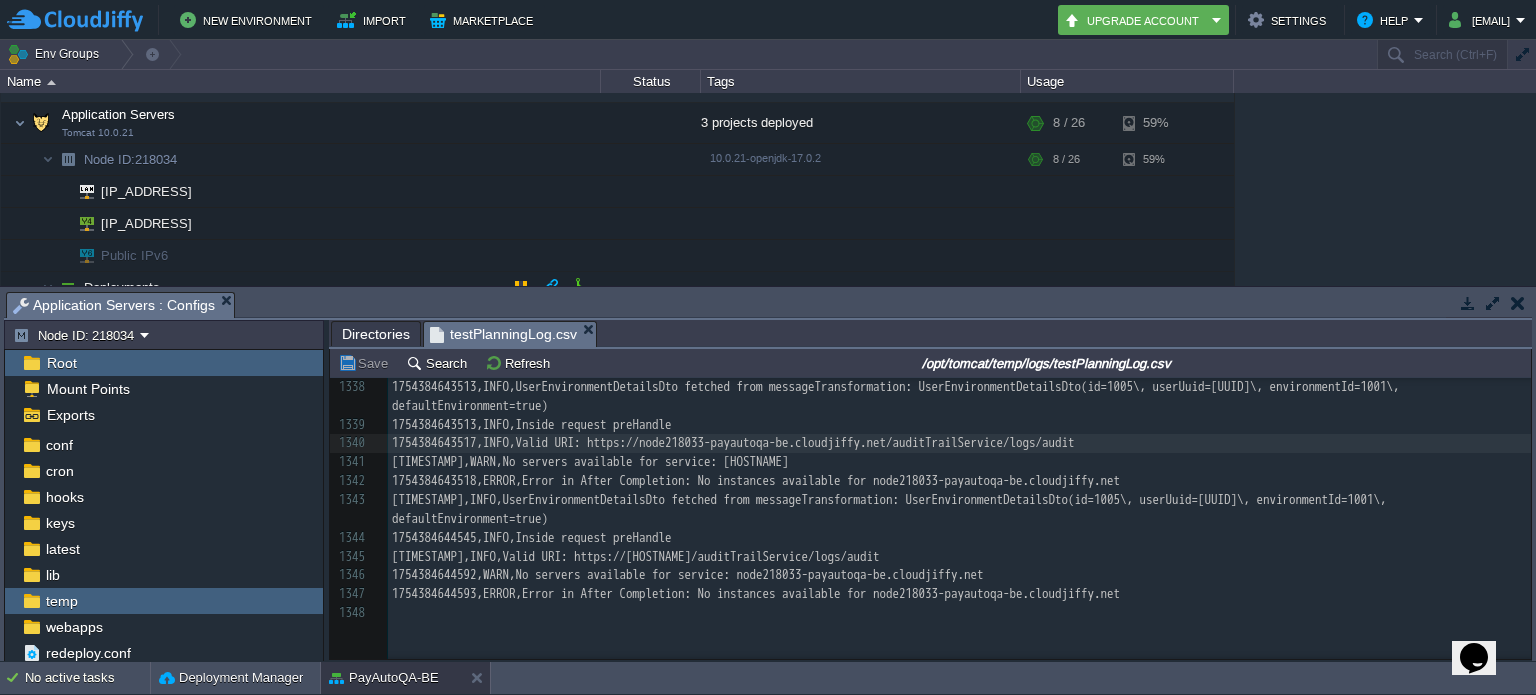 scroll, scrollTop: 66, scrollLeft: 0, axis: vertical 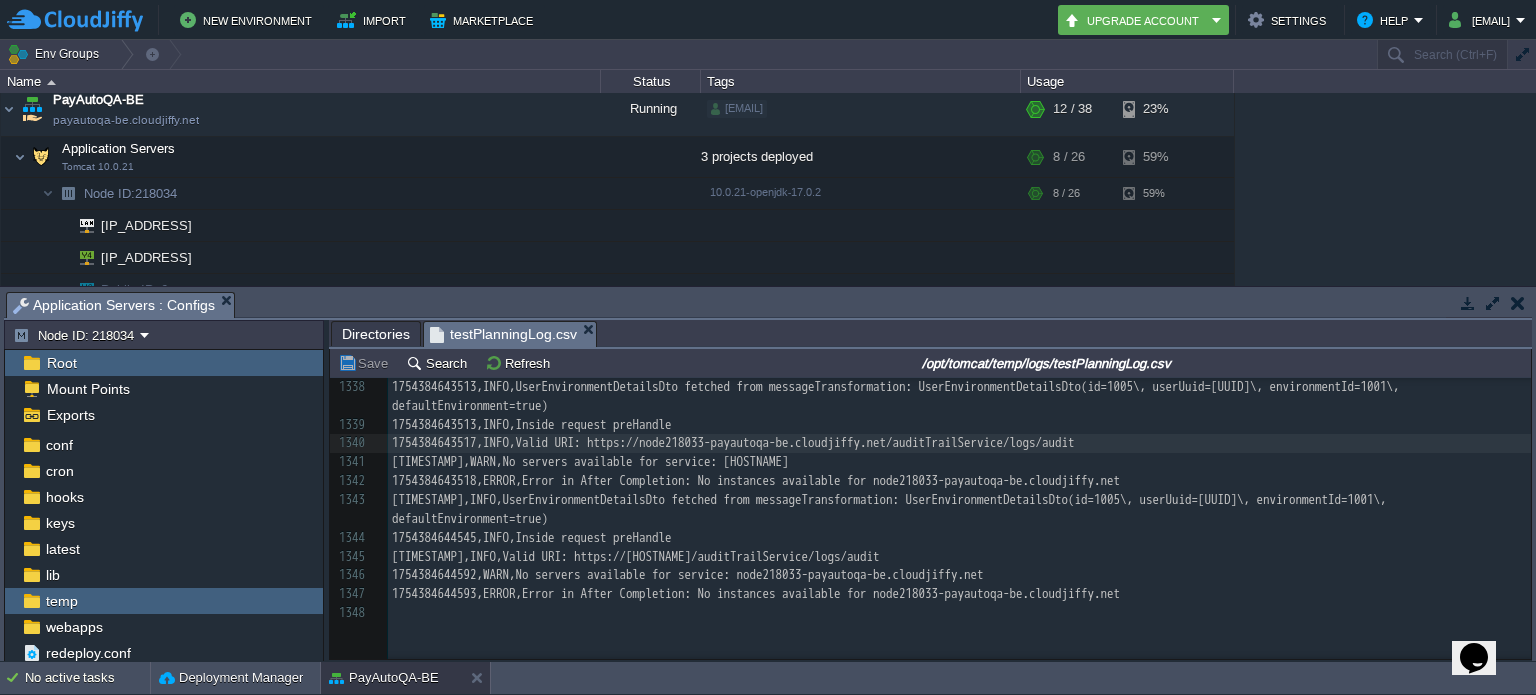 click on "PayAuto-BE payauto-be.cloudjiffy.net Running                  dhanraj.muthiyan              + Add to Env Group                                                                                                                                                            RAM                 33%                                         CPU                 1%                             12 / 32                    6%     Application Servers Tomcat 10.0.21 2 projects deployed                                                                                                                                                            RAM                 39%                                         CPU                 1%                             8 / 20                    9%     Node ID:  212878                                                10.0.21-openjdk-17.0.2                                                                                                                                                            RAM 39%" at bounding box center (768, 189) 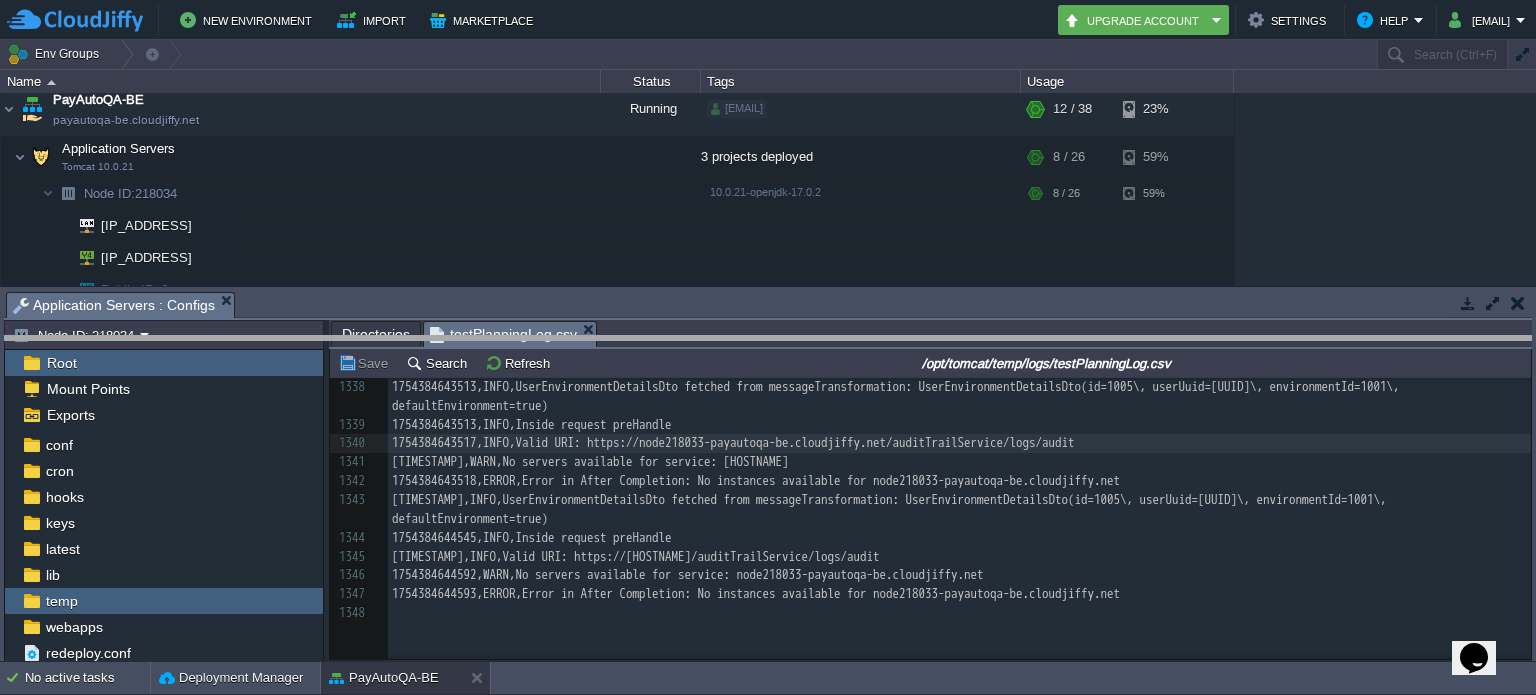 drag, startPoint x: 781, startPoint y: 307, endPoint x: 782, endPoint y: 351, distance: 44.011364 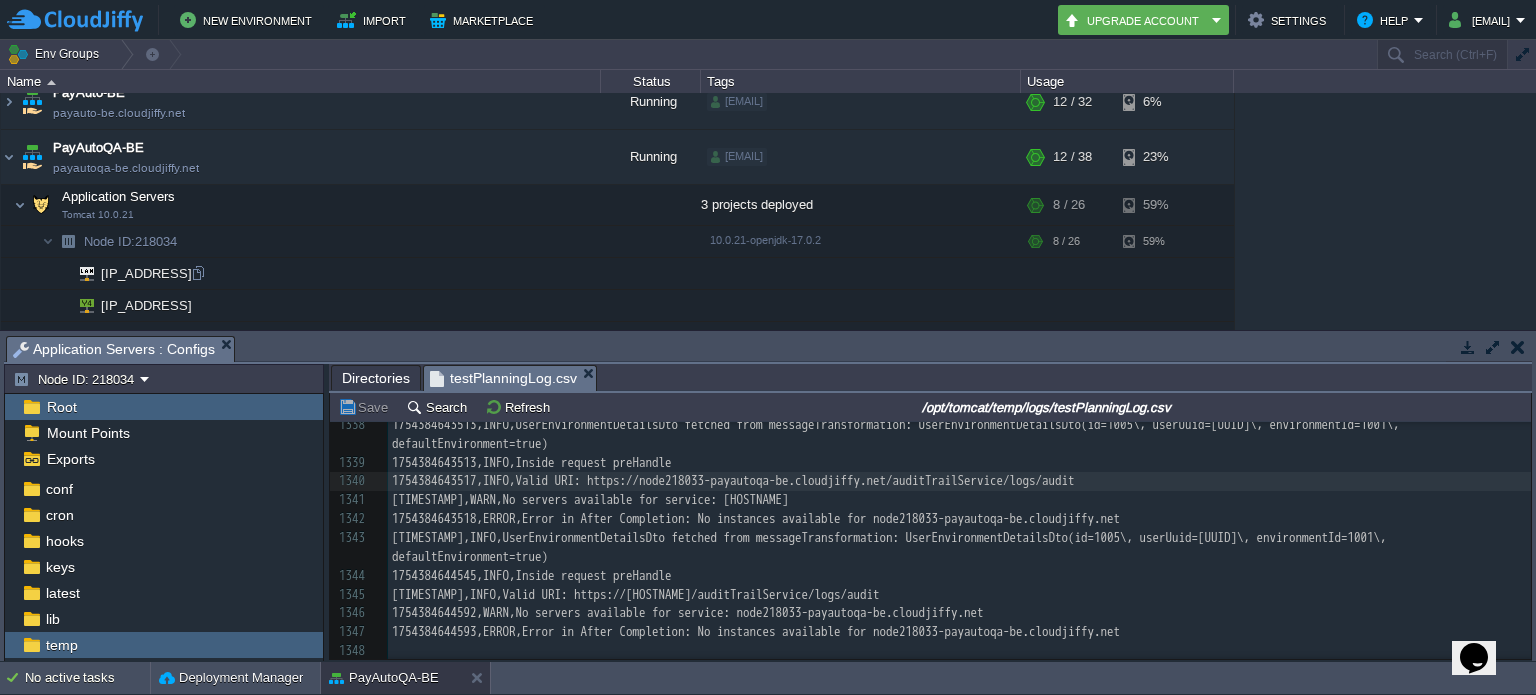 scroll, scrollTop: 0, scrollLeft: 0, axis: both 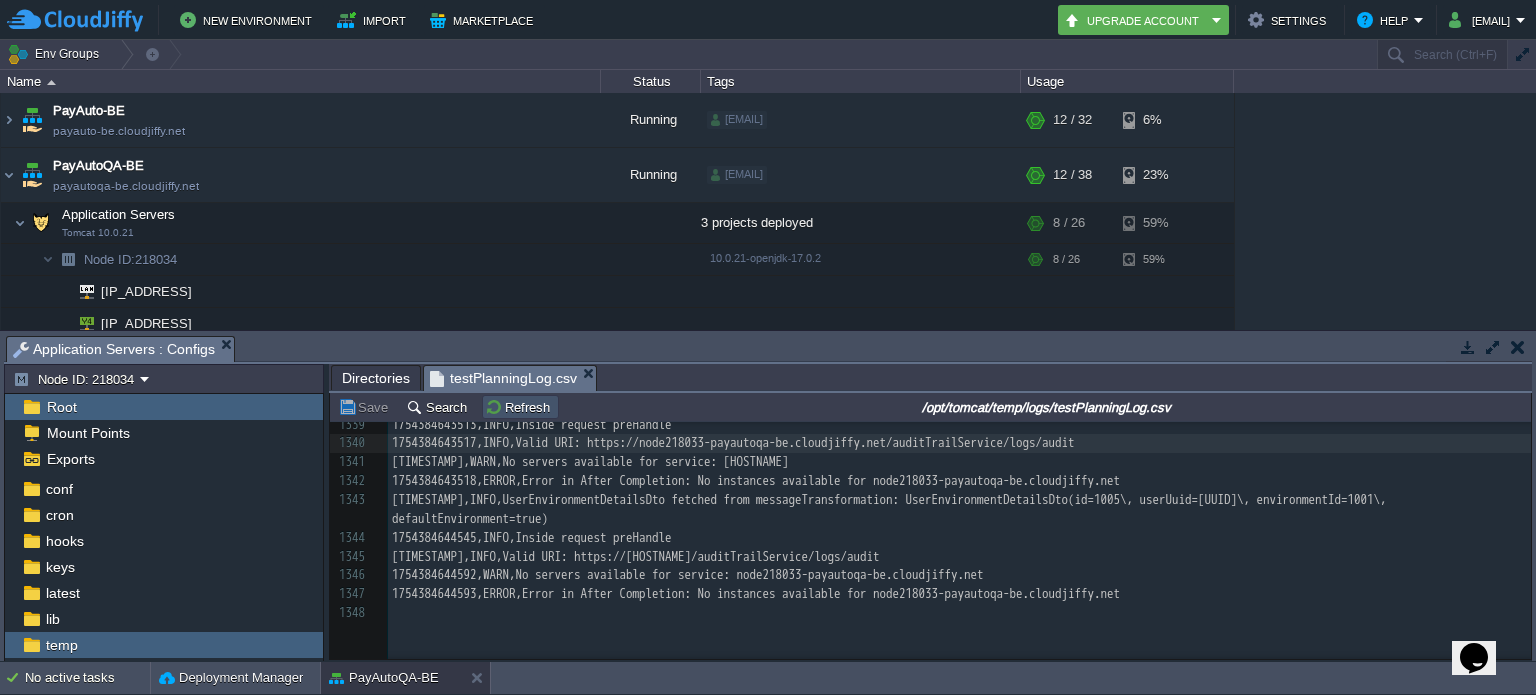 click on "Refresh" at bounding box center (520, 407) 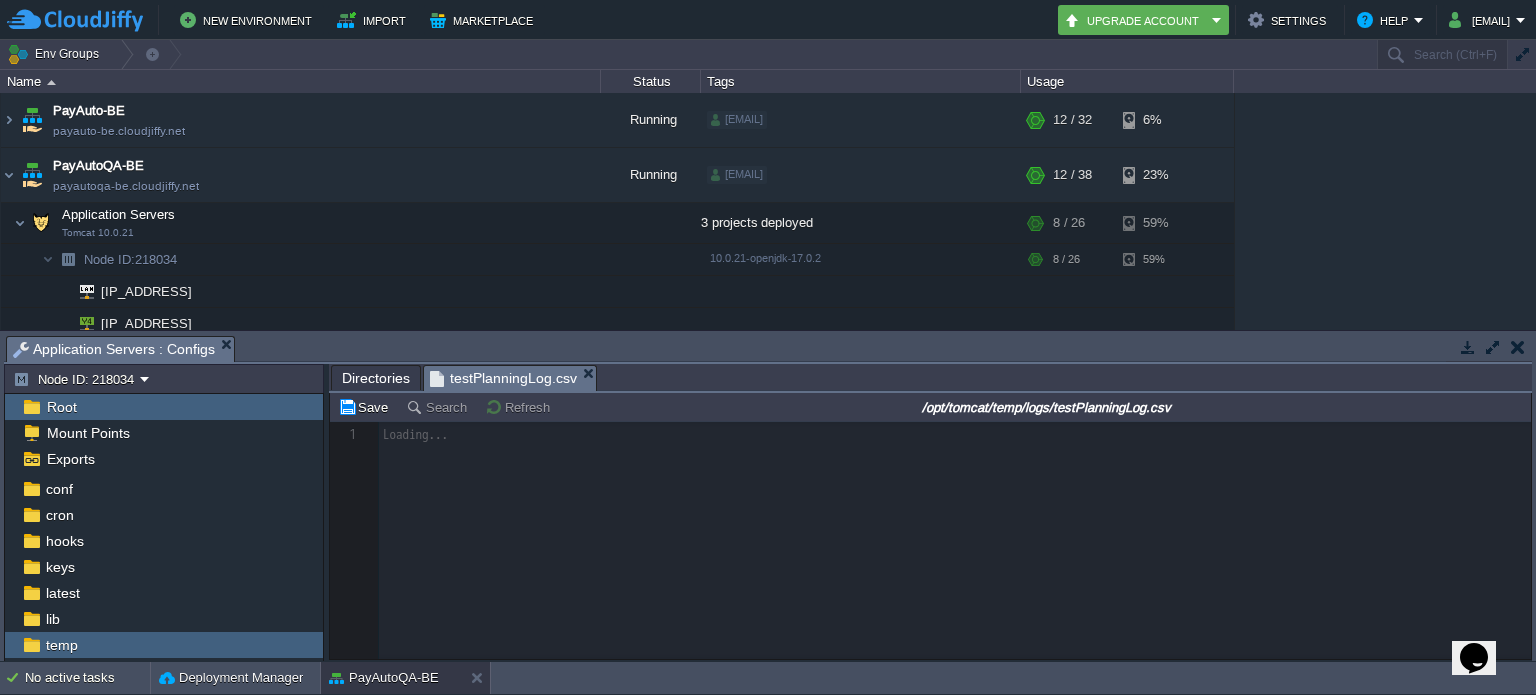 scroll, scrollTop: 32116, scrollLeft: 0, axis: vertical 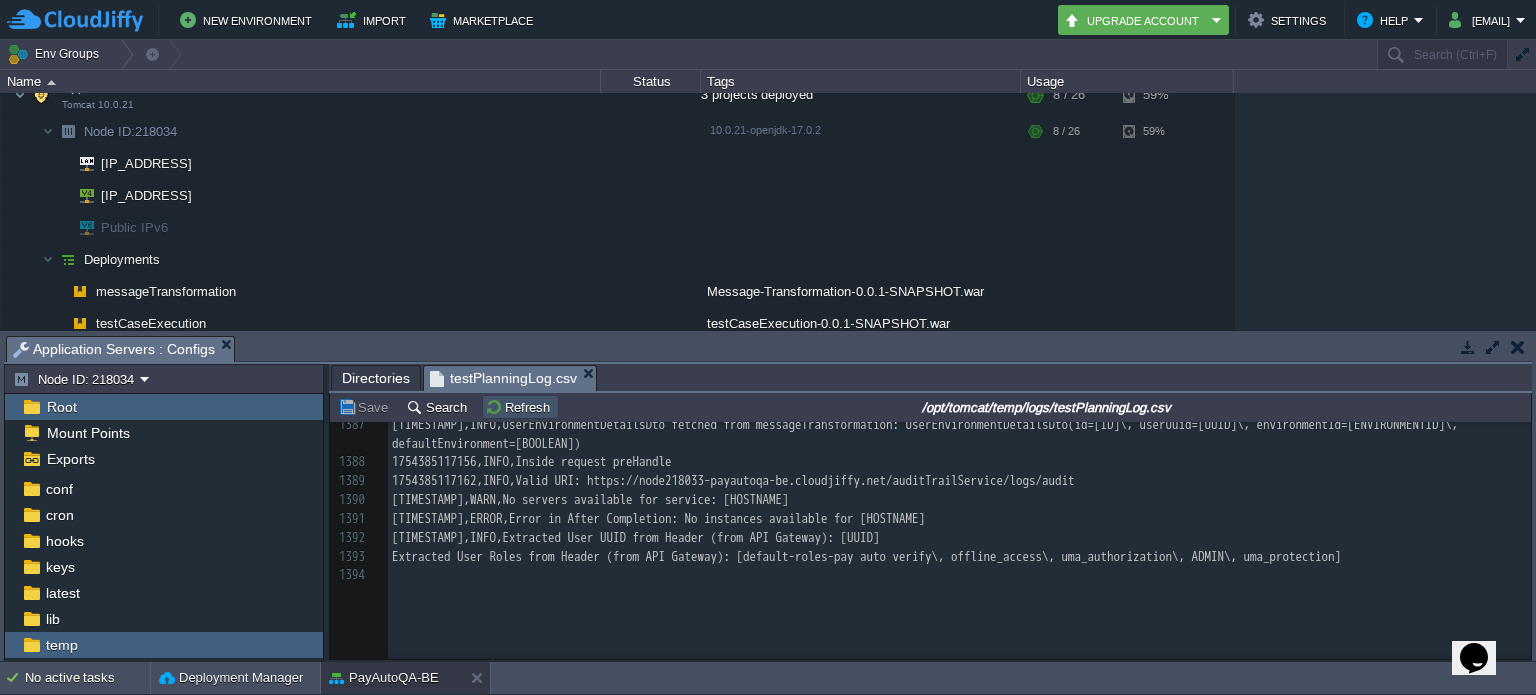 click on "Refresh" at bounding box center [520, 407] 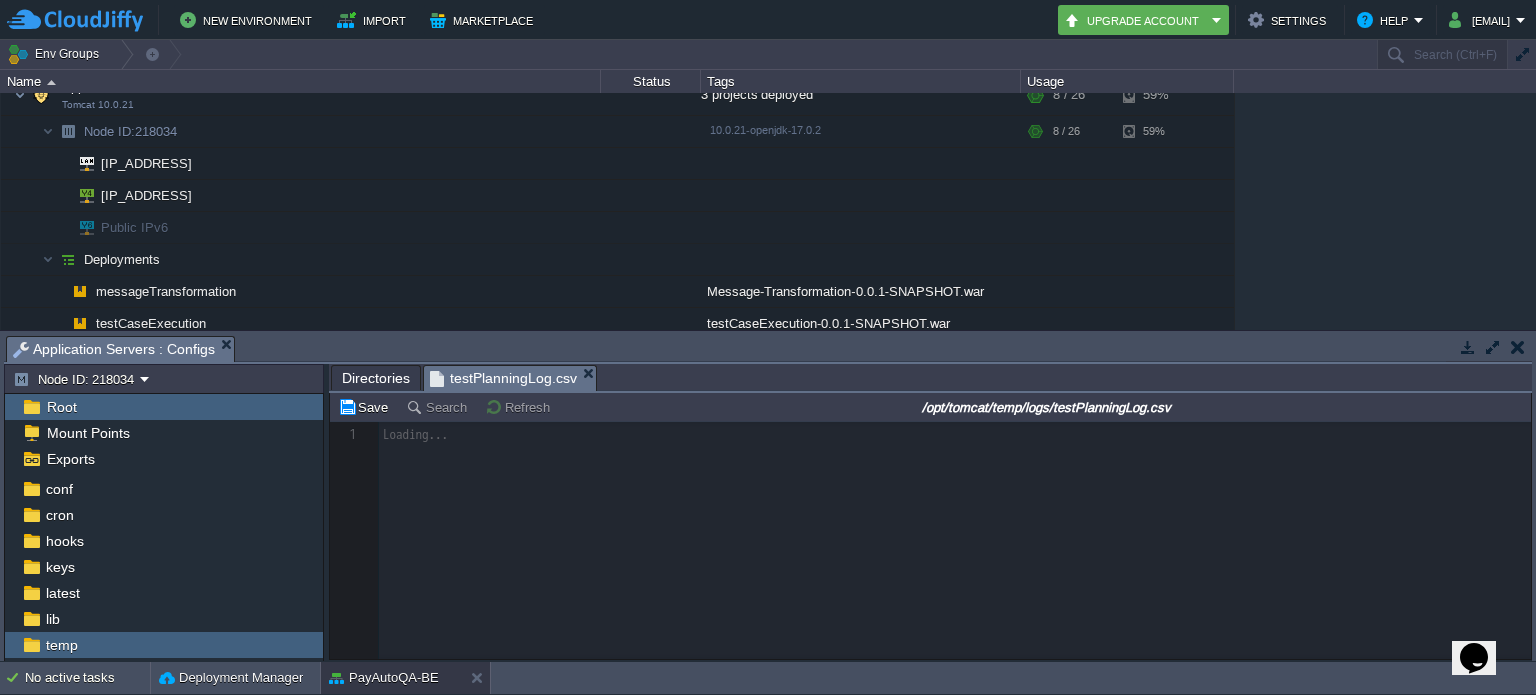 scroll, scrollTop: 0, scrollLeft: 0, axis: both 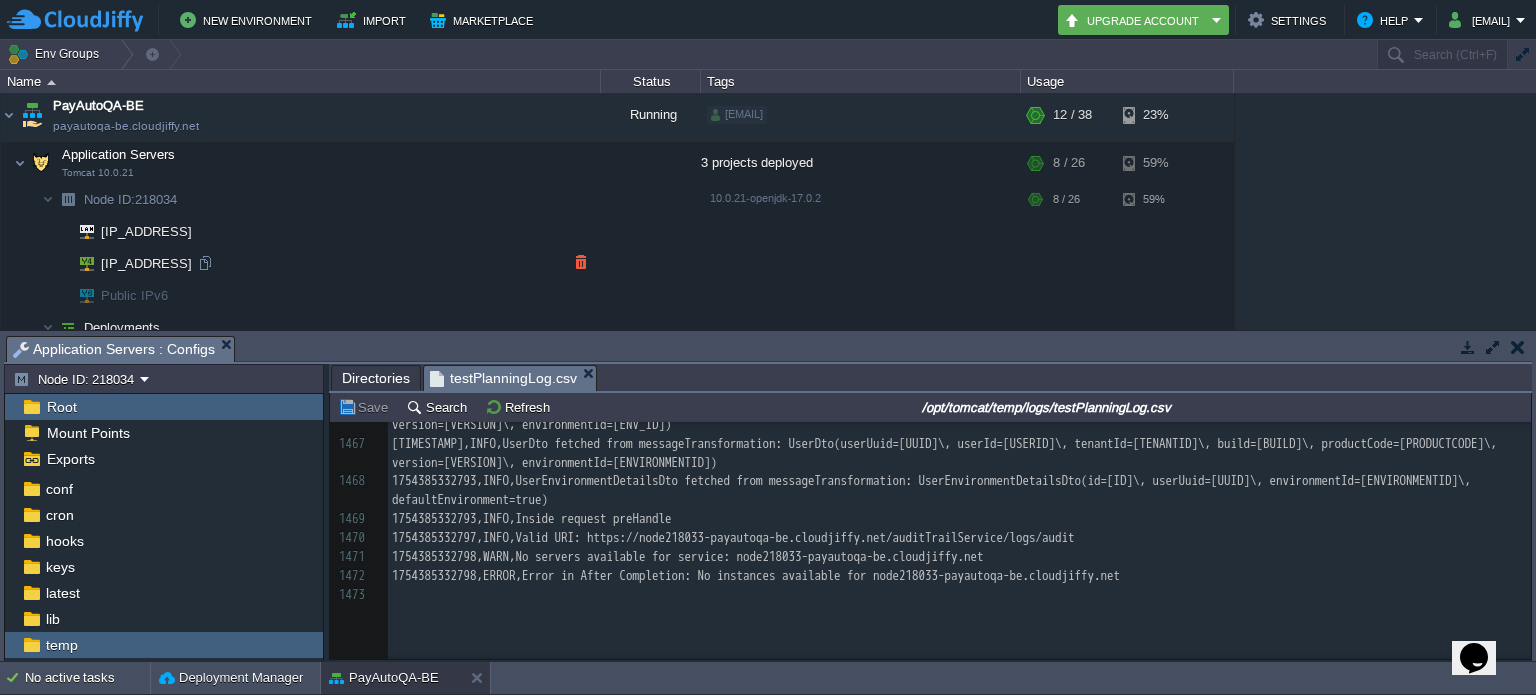 click on "45.252.190.205" at bounding box center [147, 263] 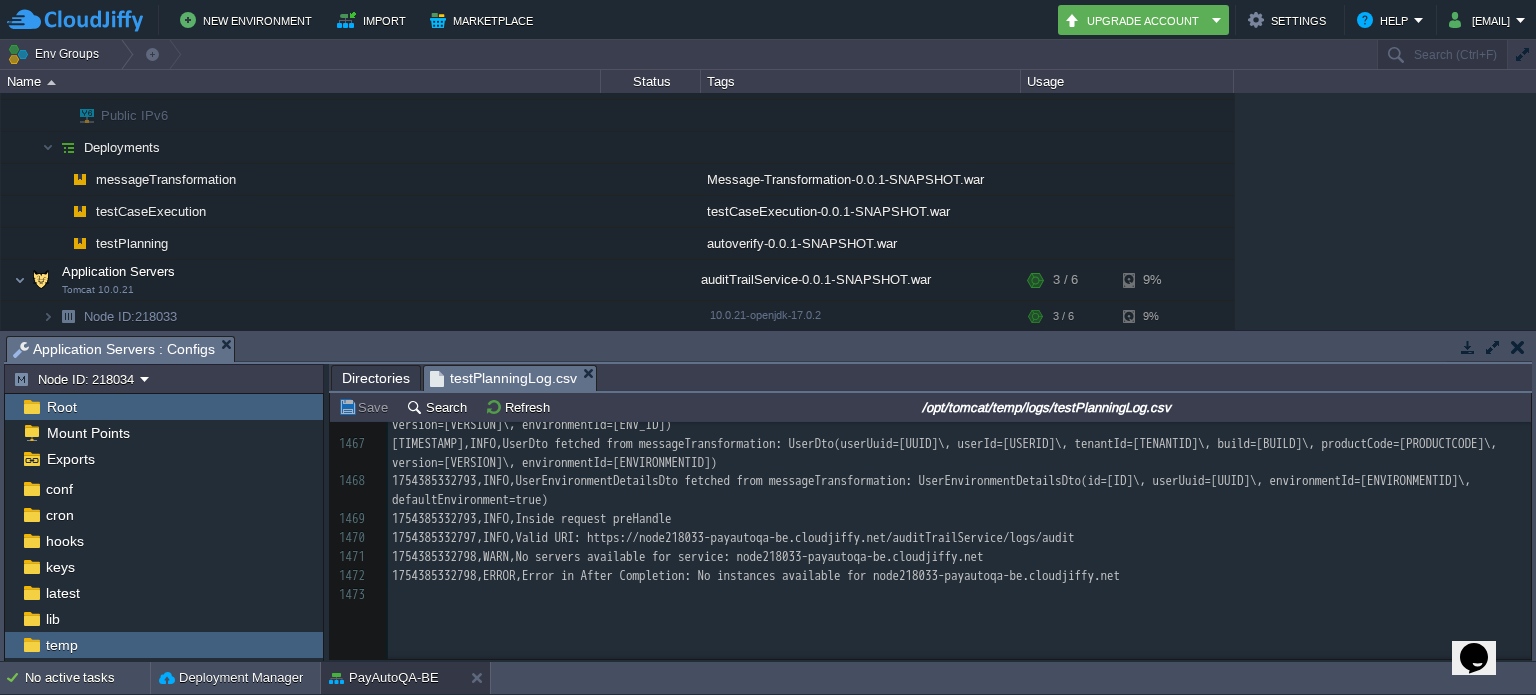 scroll, scrollTop: 36756, scrollLeft: 0, axis: vertical 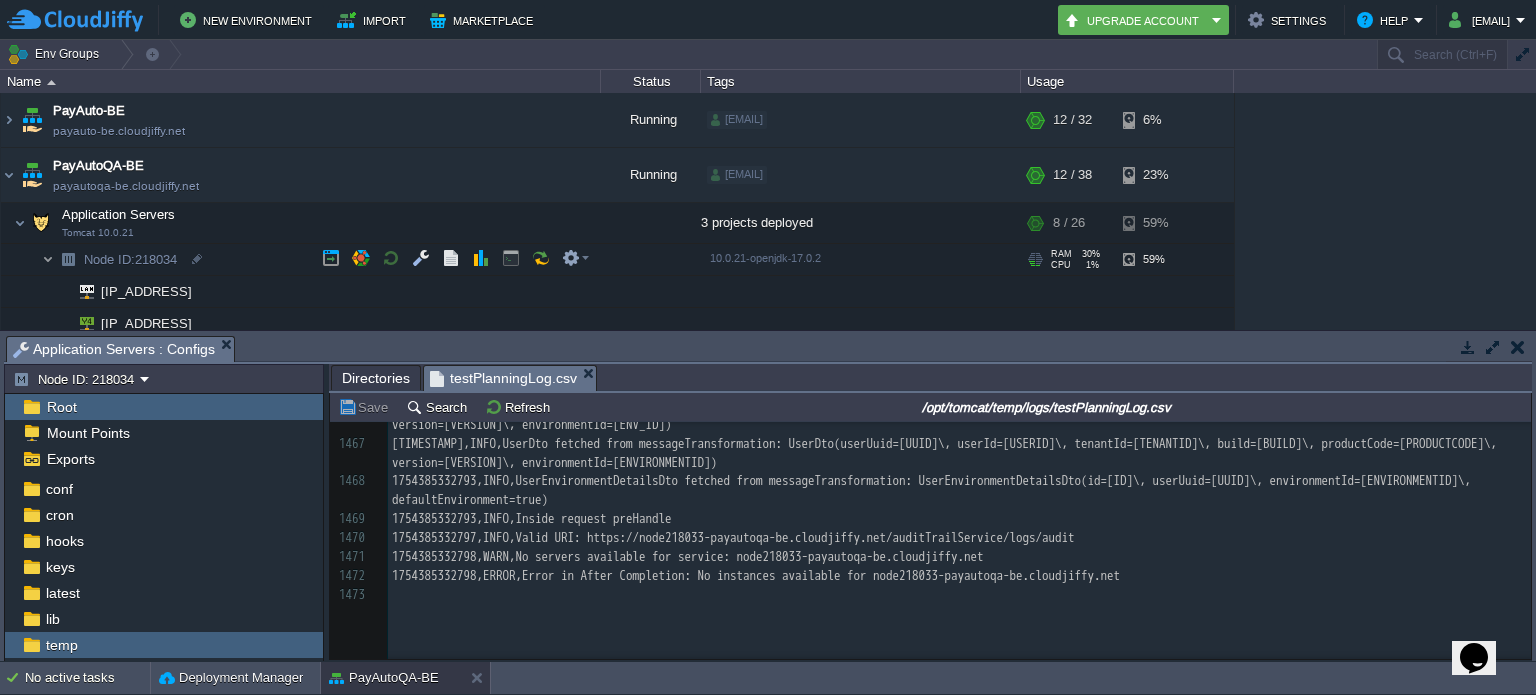 click at bounding box center [48, 259] 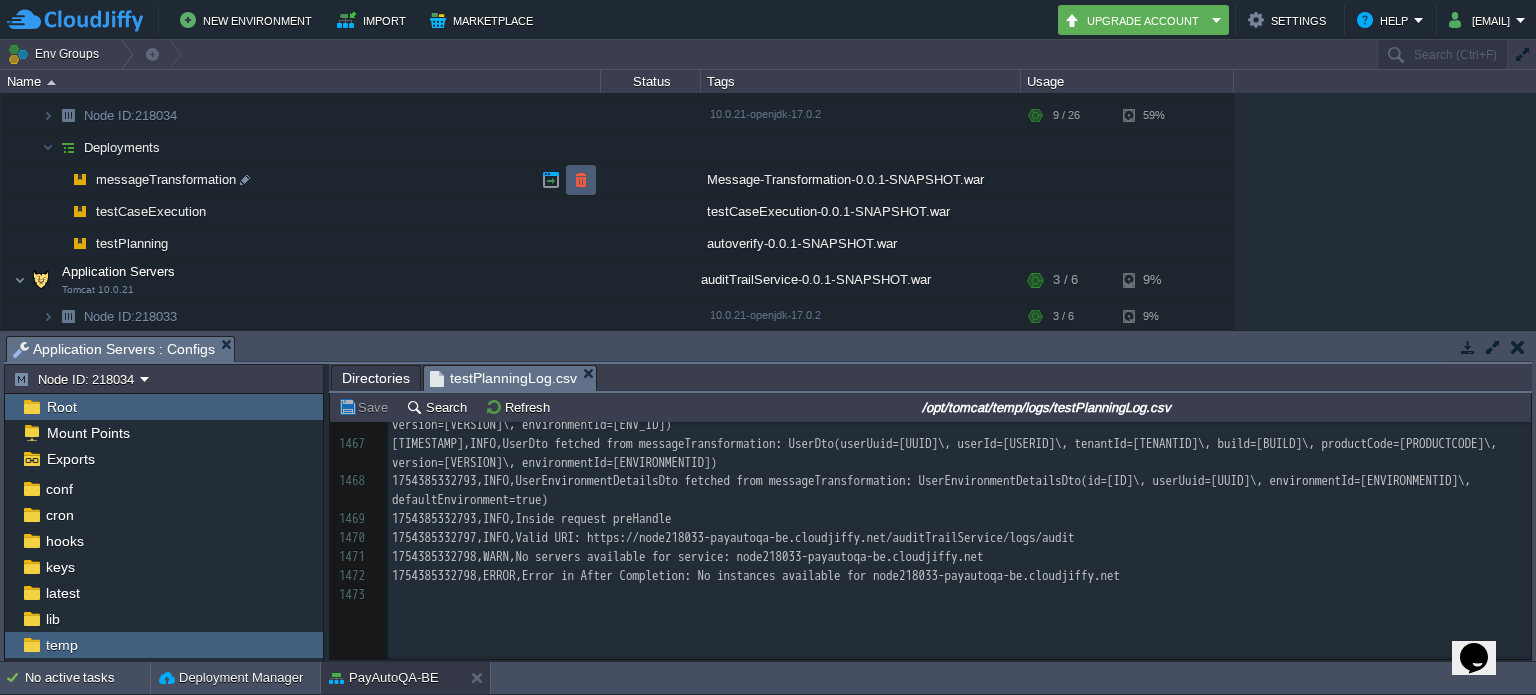 scroll, scrollTop: 118, scrollLeft: 0, axis: vertical 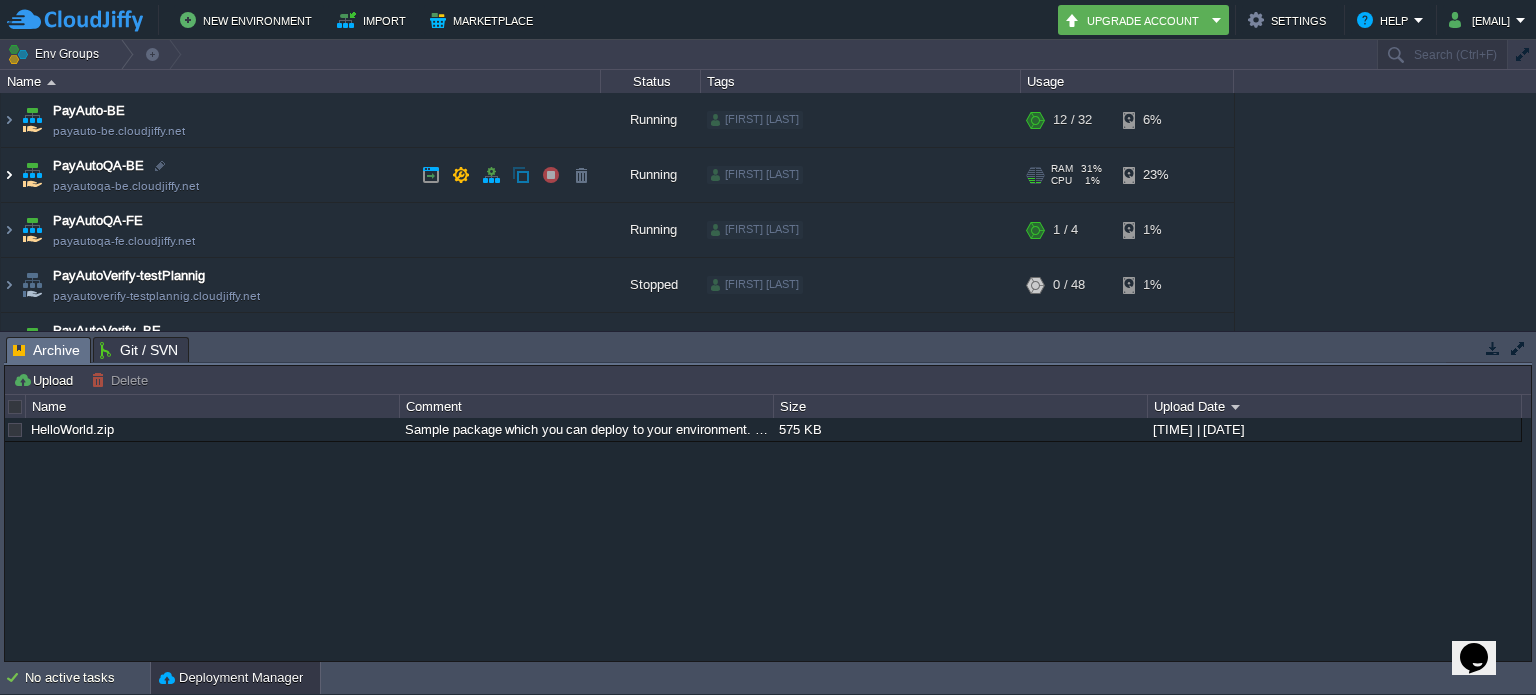 click at bounding box center (9, 175) 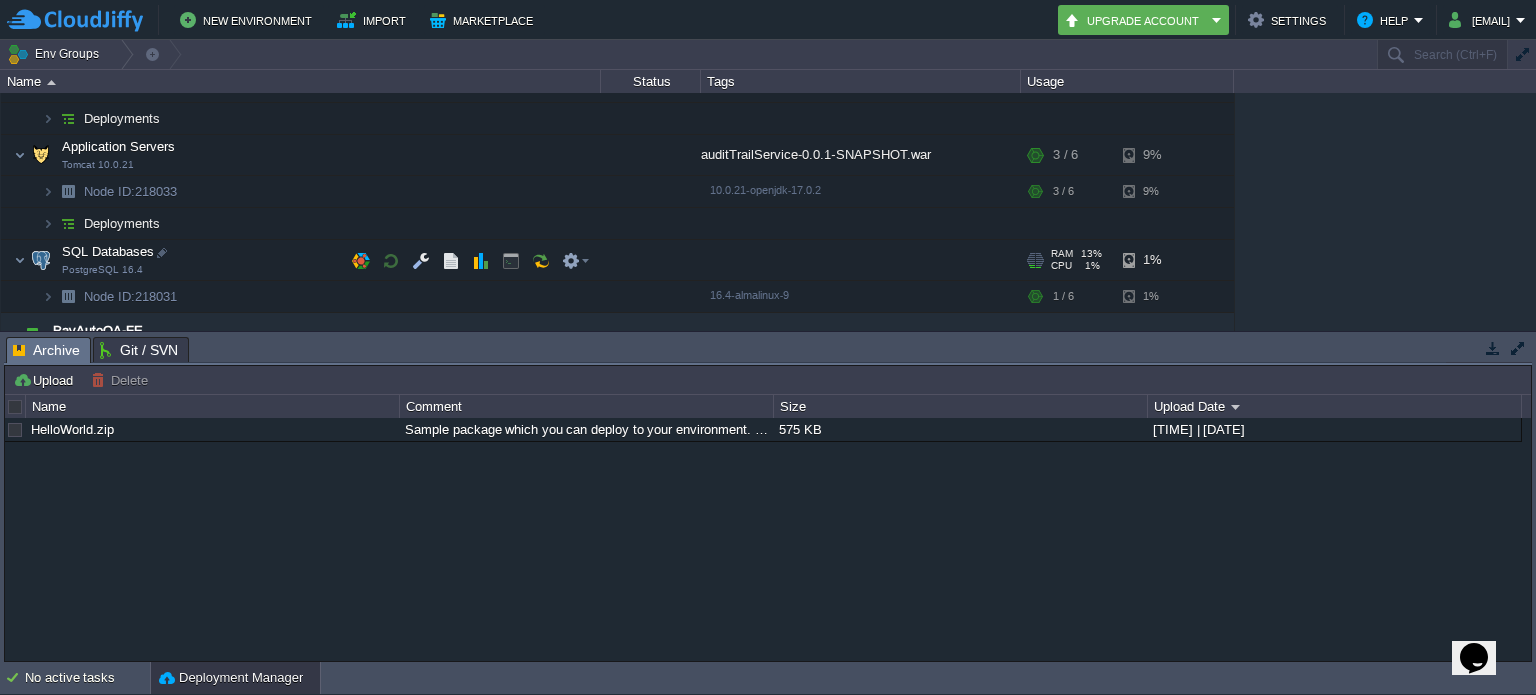 scroll, scrollTop: 172, scrollLeft: 0, axis: vertical 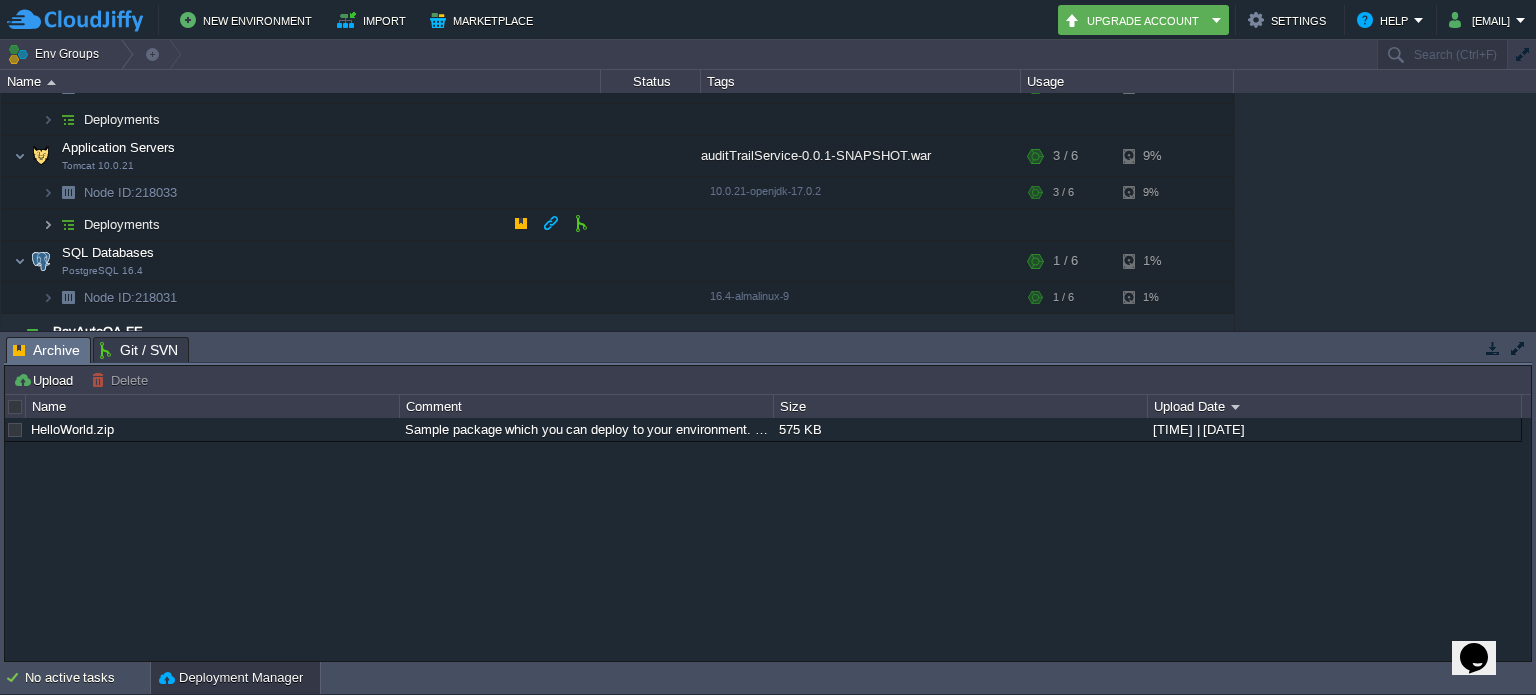 click at bounding box center [48, 224] 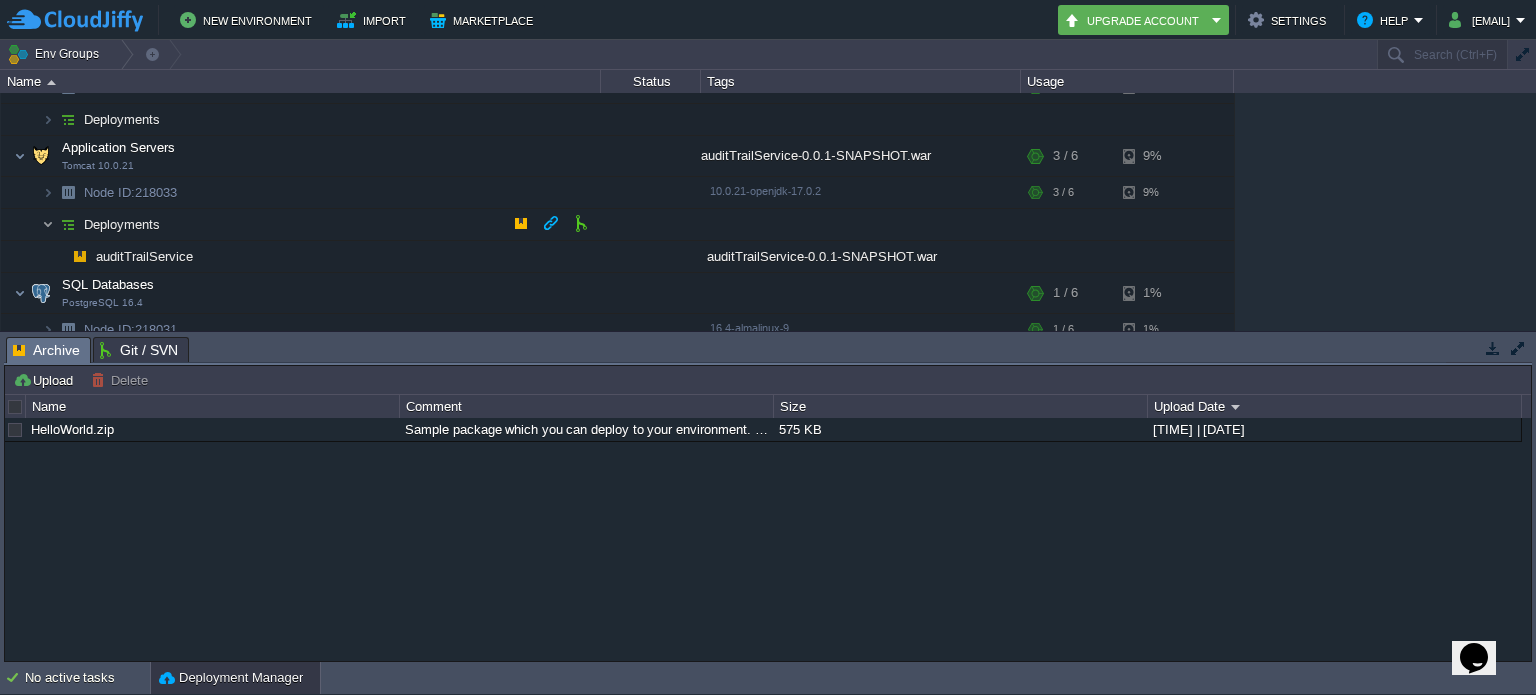 click at bounding box center (48, 224) 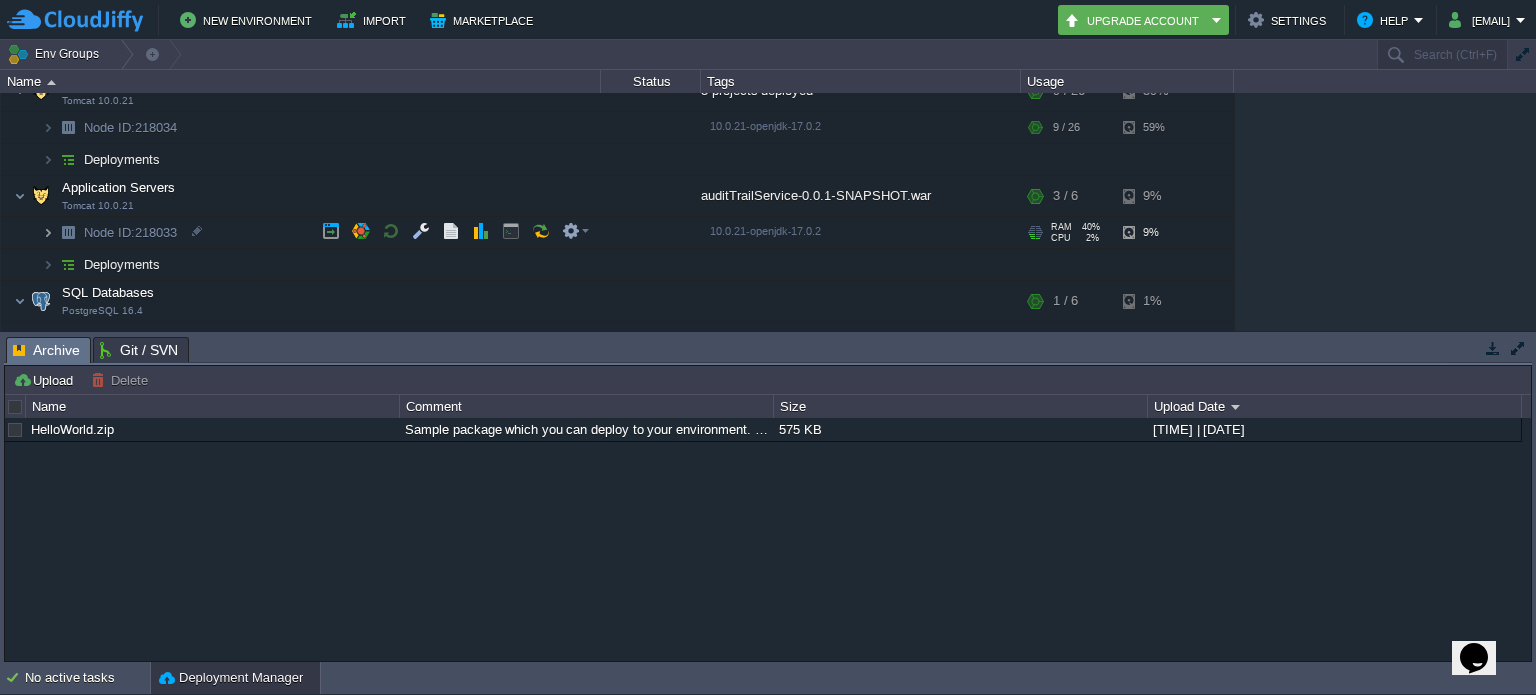 scroll, scrollTop: 111, scrollLeft: 0, axis: vertical 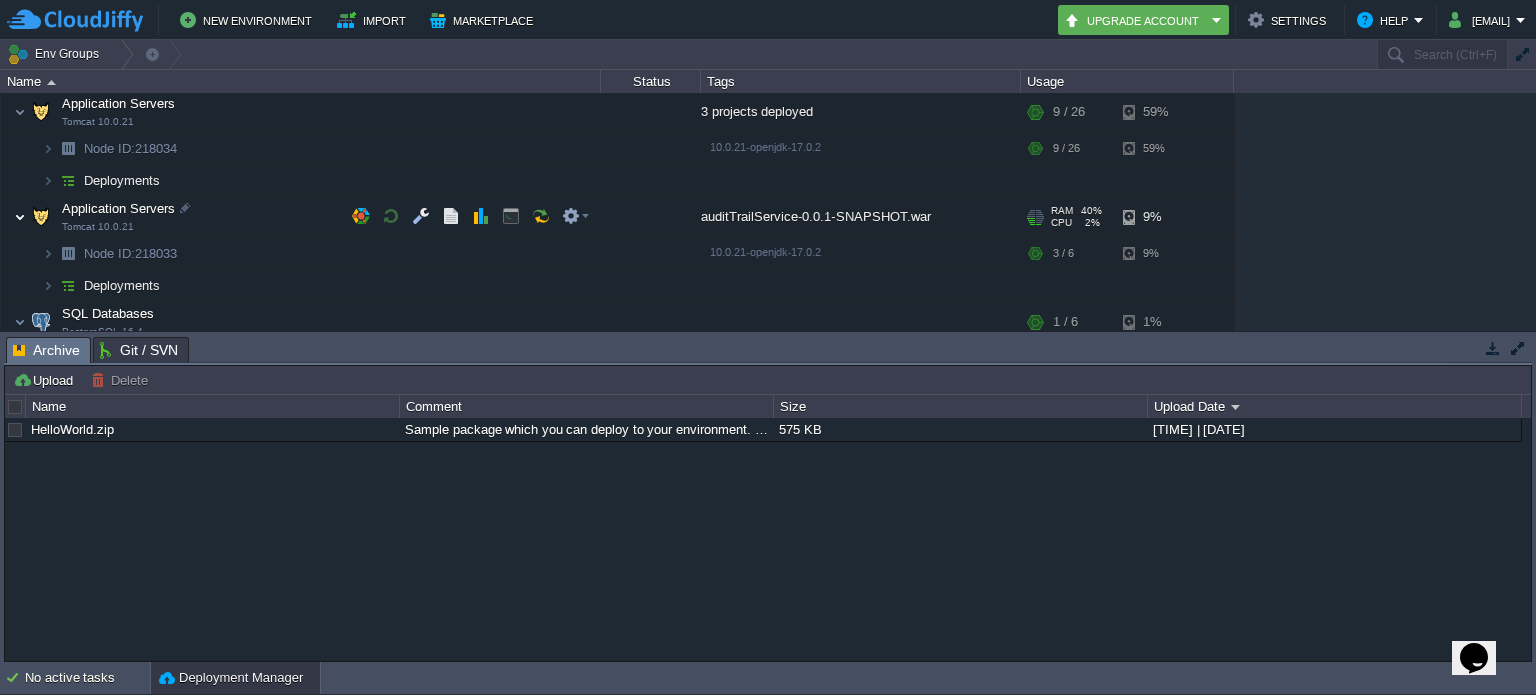 click at bounding box center [20, 217] 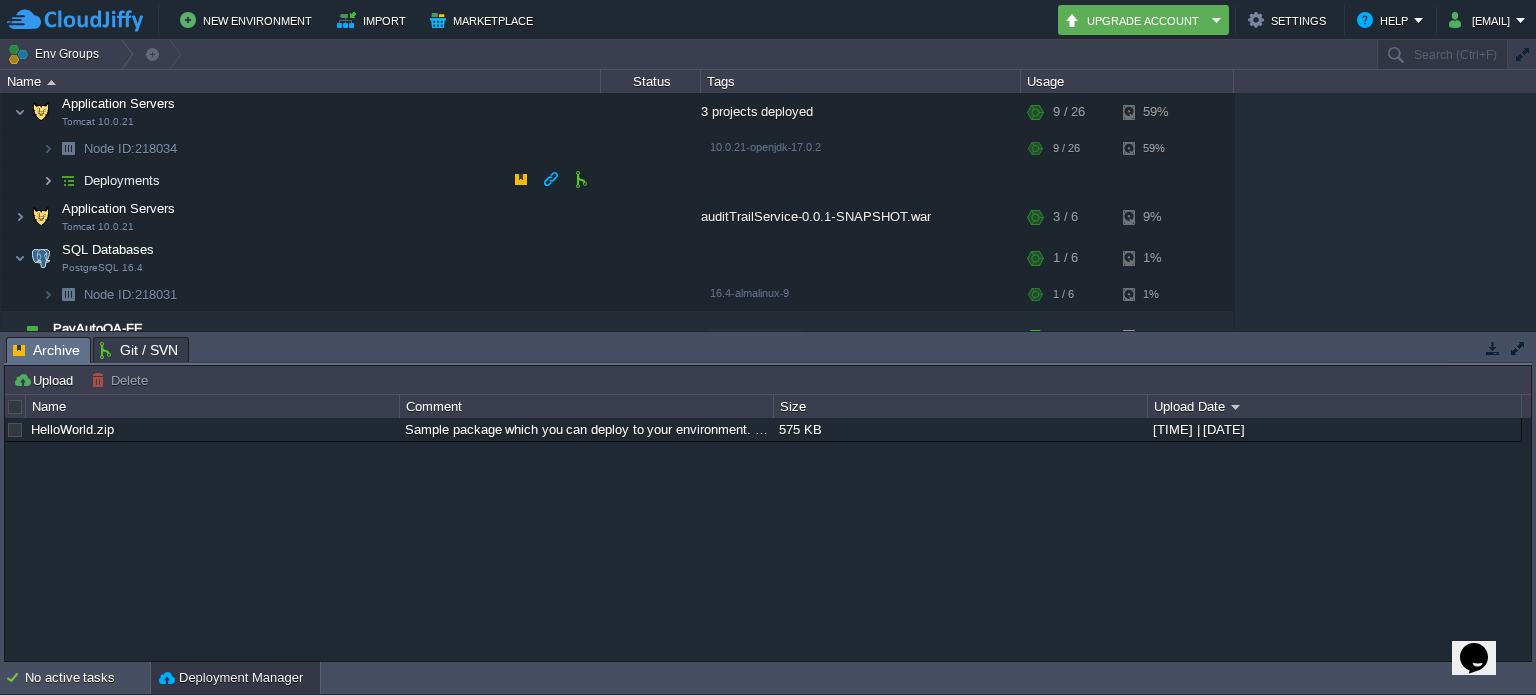 click at bounding box center (48, 180) 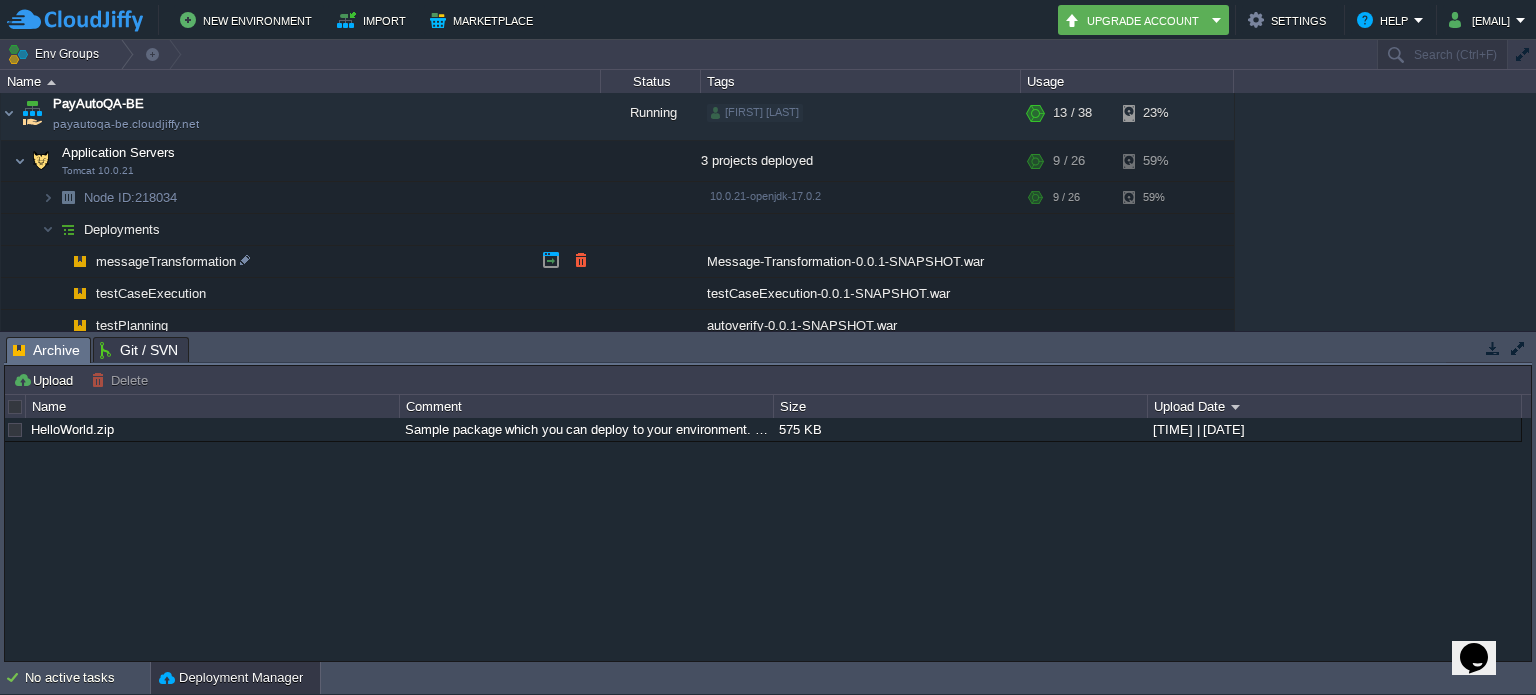 scroll, scrollTop: 60, scrollLeft: 0, axis: vertical 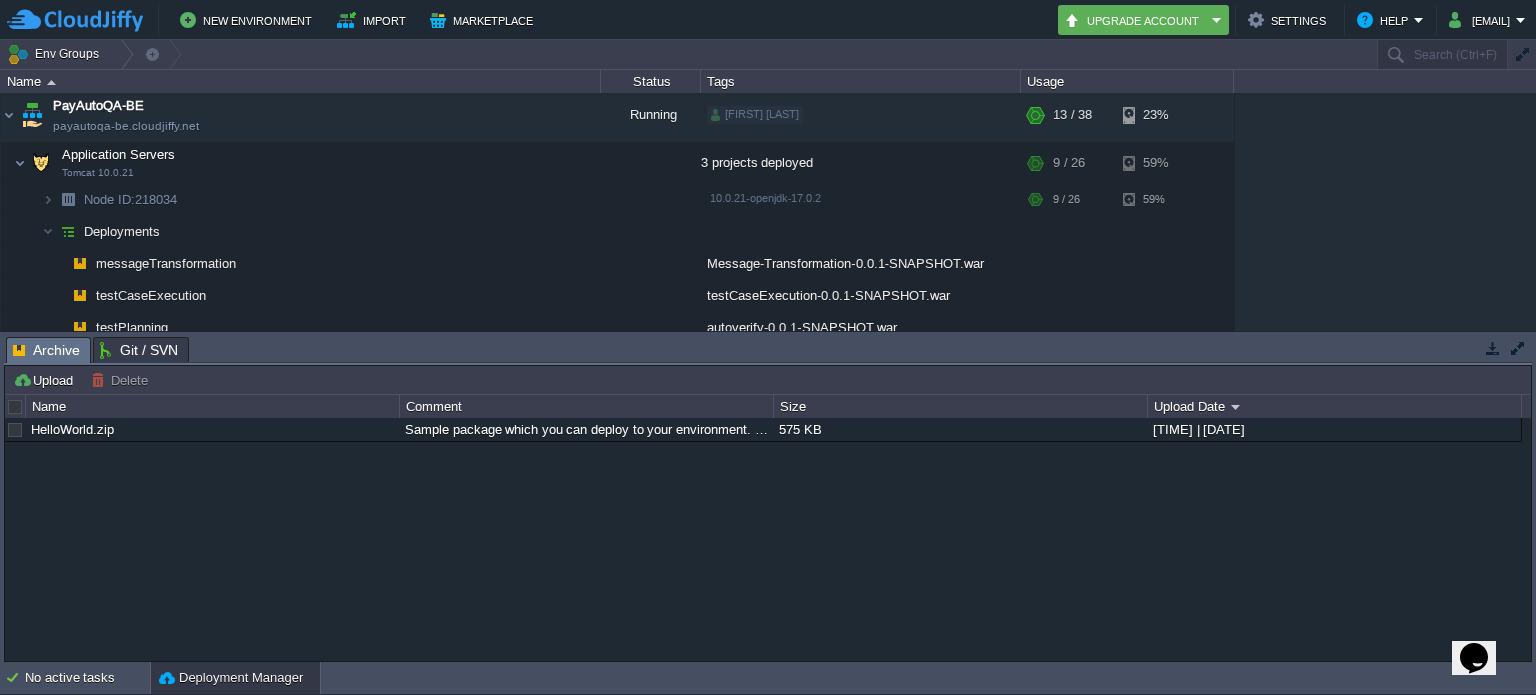 click on "PayAuto-BE payauto-be.cloudjiffy.net Running                  [USERNAME]              + Add to Env Group                                                                                                                                                            RAM                 33%                                         CPU                 1%                             12 / 32                    6%     PayAutoQA-BE payautoqa-be.cloudjiffy.net Running                  [USERNAME]              + Add to Env Group                                                                                                                                                            RAM                 31%                                         CPU                 1%                             13 / 38                    23%     Application Servers Tomcat 10.0.21 3 projects deployed                                                                                                                                RAM" at bounding box center (768, 212) 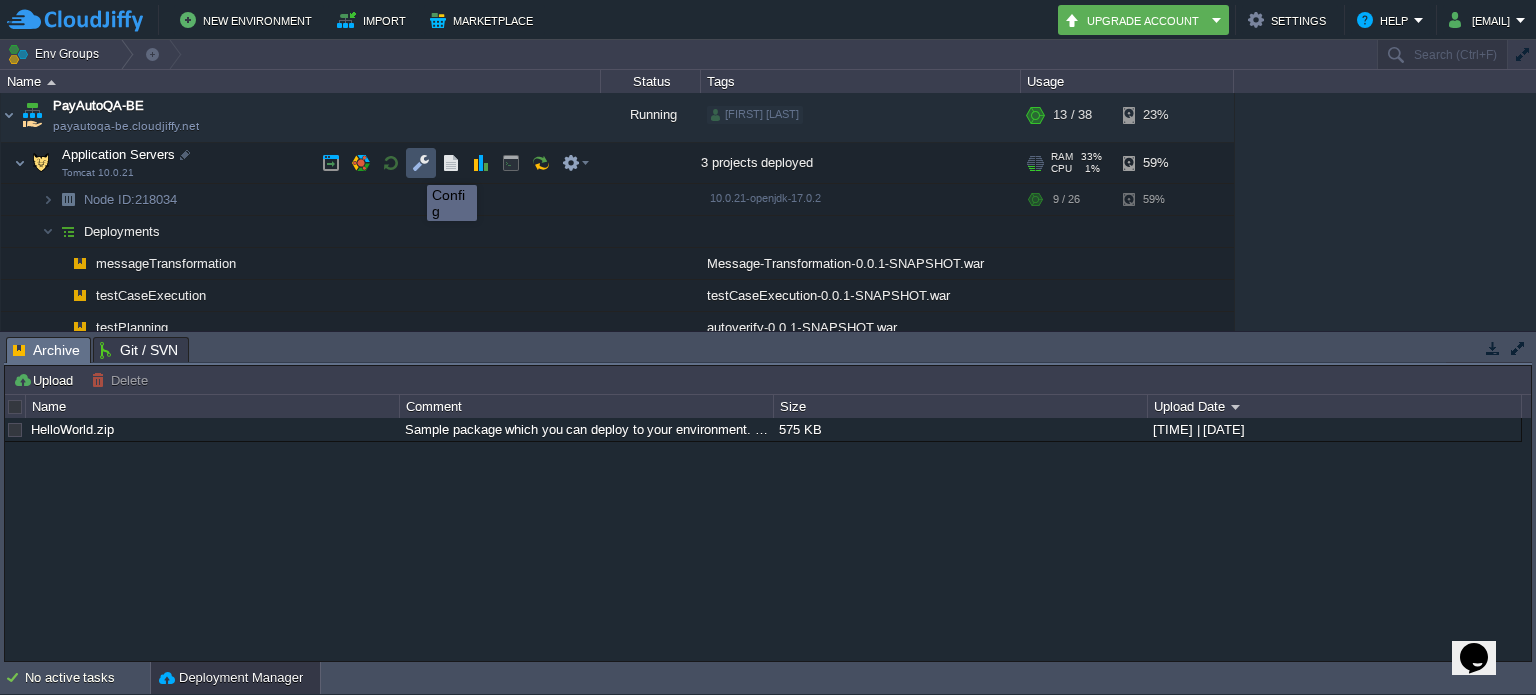 click at bounding box center [421, 163] 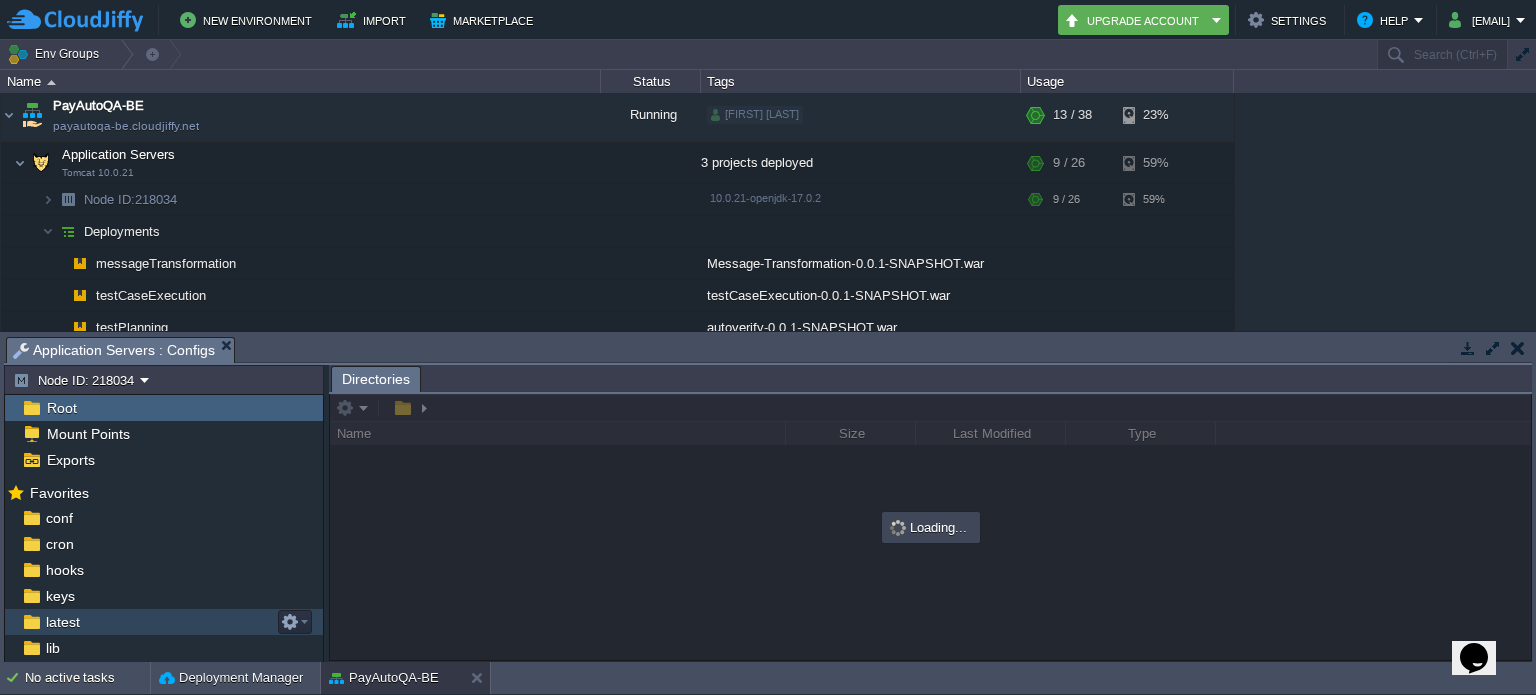 scroll, scrollTop: 72, scrollLeft: 0, axis: vertical 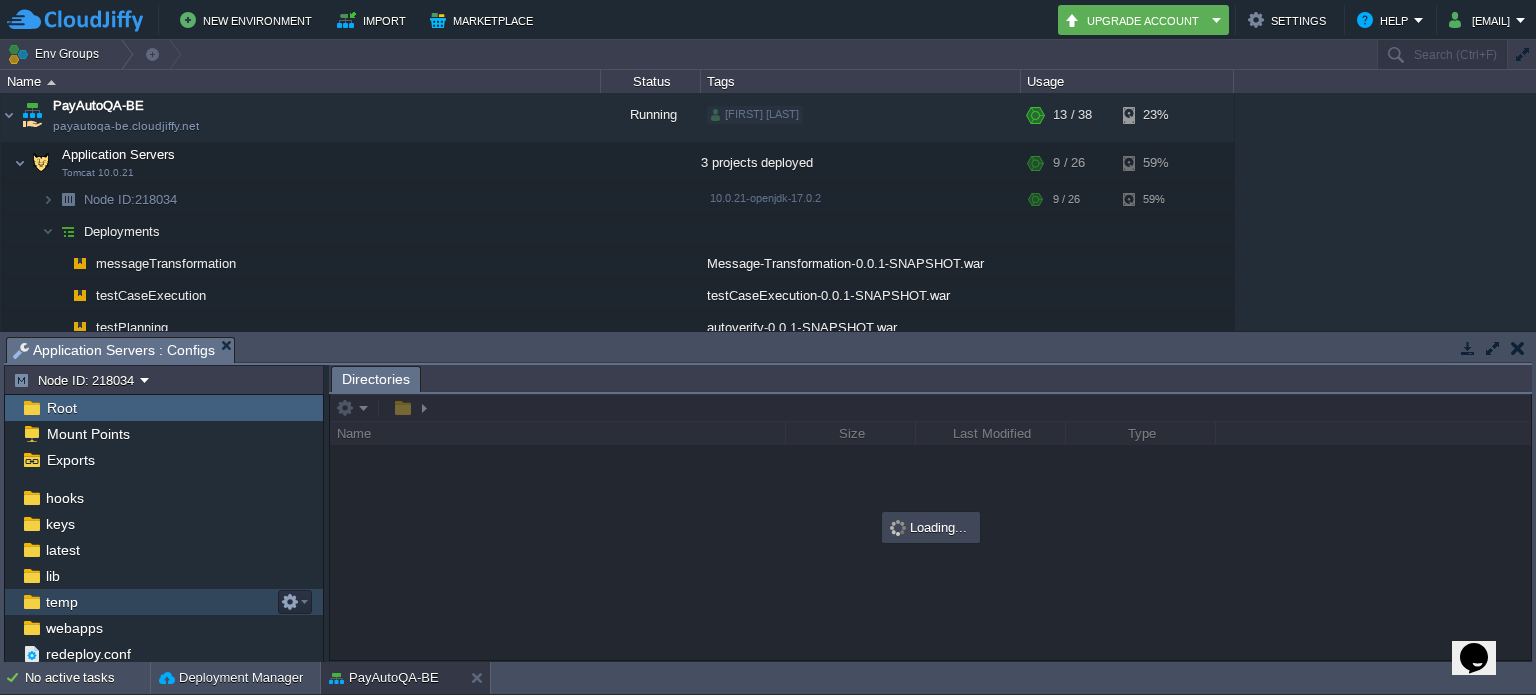 click on "temp" at bounding box center (61, 602) 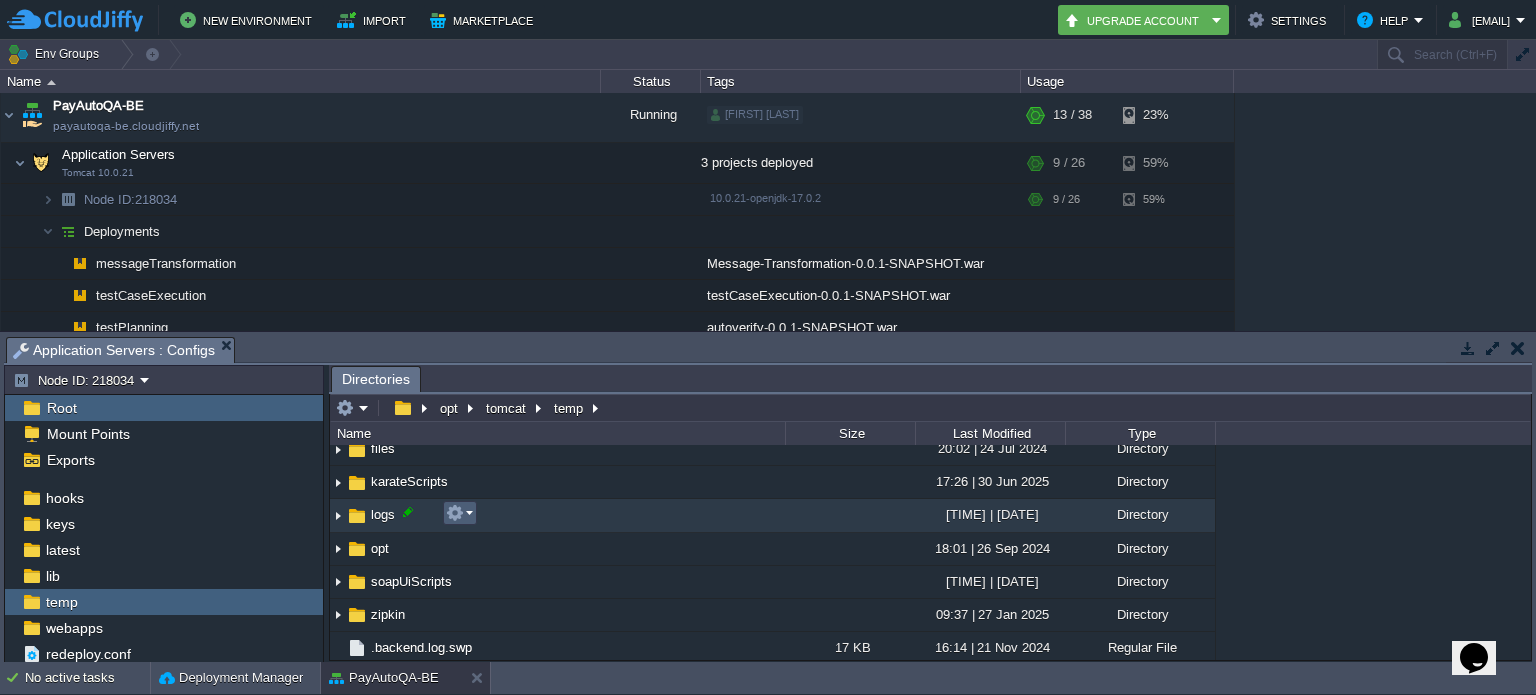 scroll, scrollTop: 207, scrollLeft: 0, axis: vertical 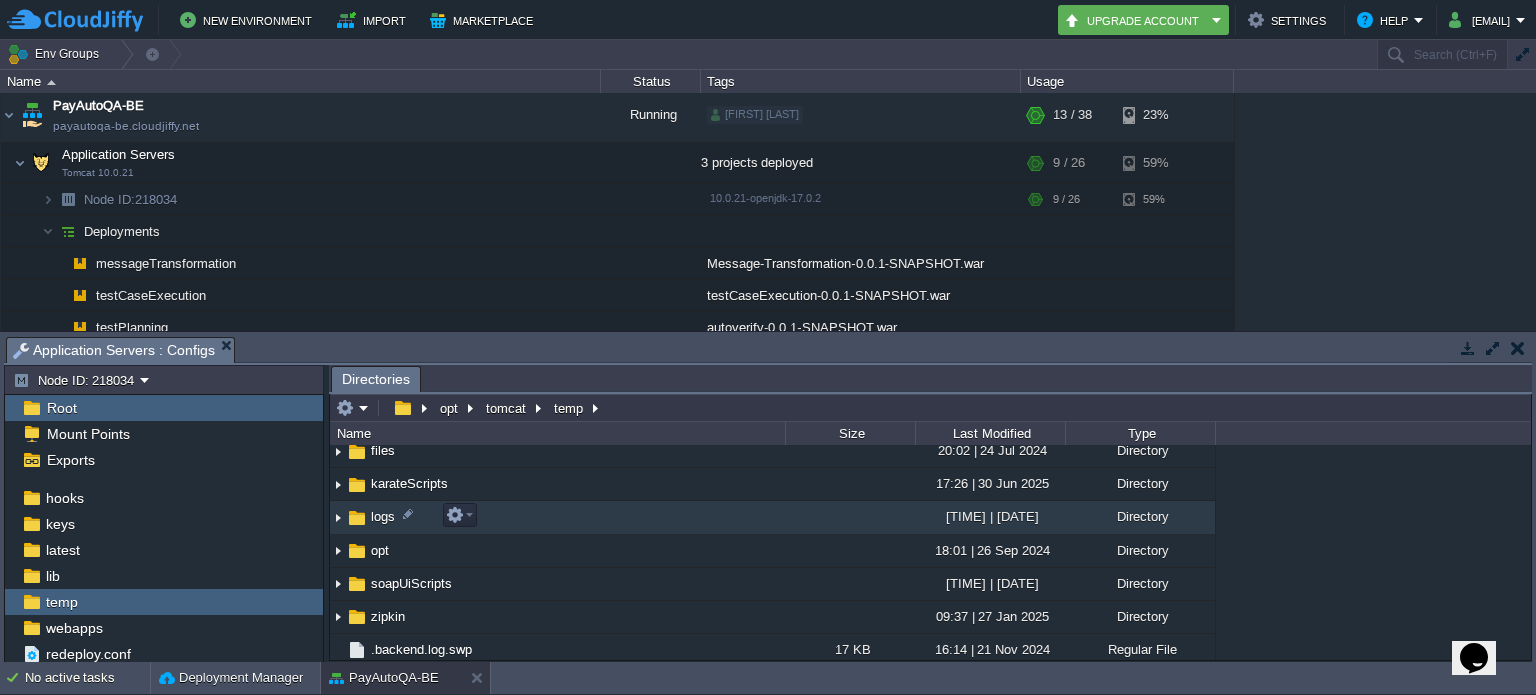 click on "logs" at bounding box center (383, 516) 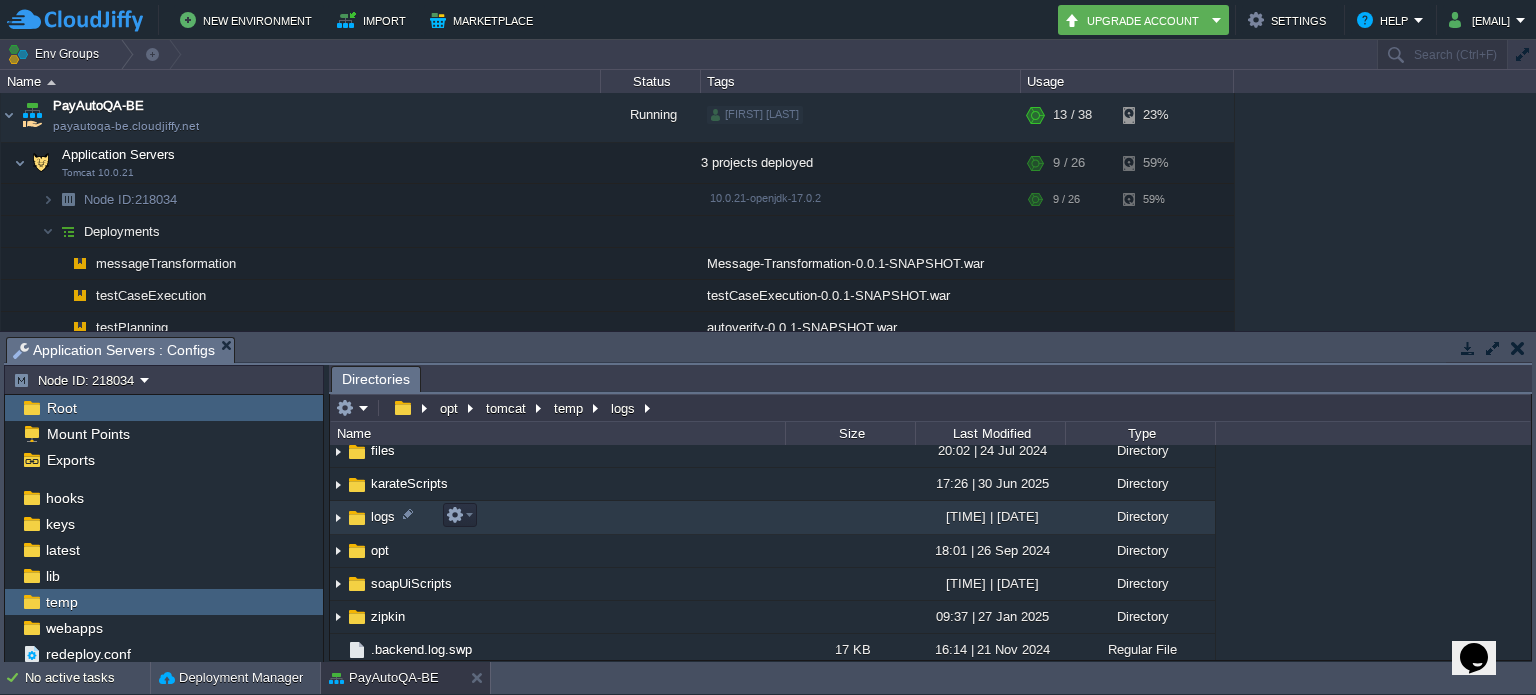 click on "logs" at bounding box center [383, 516] 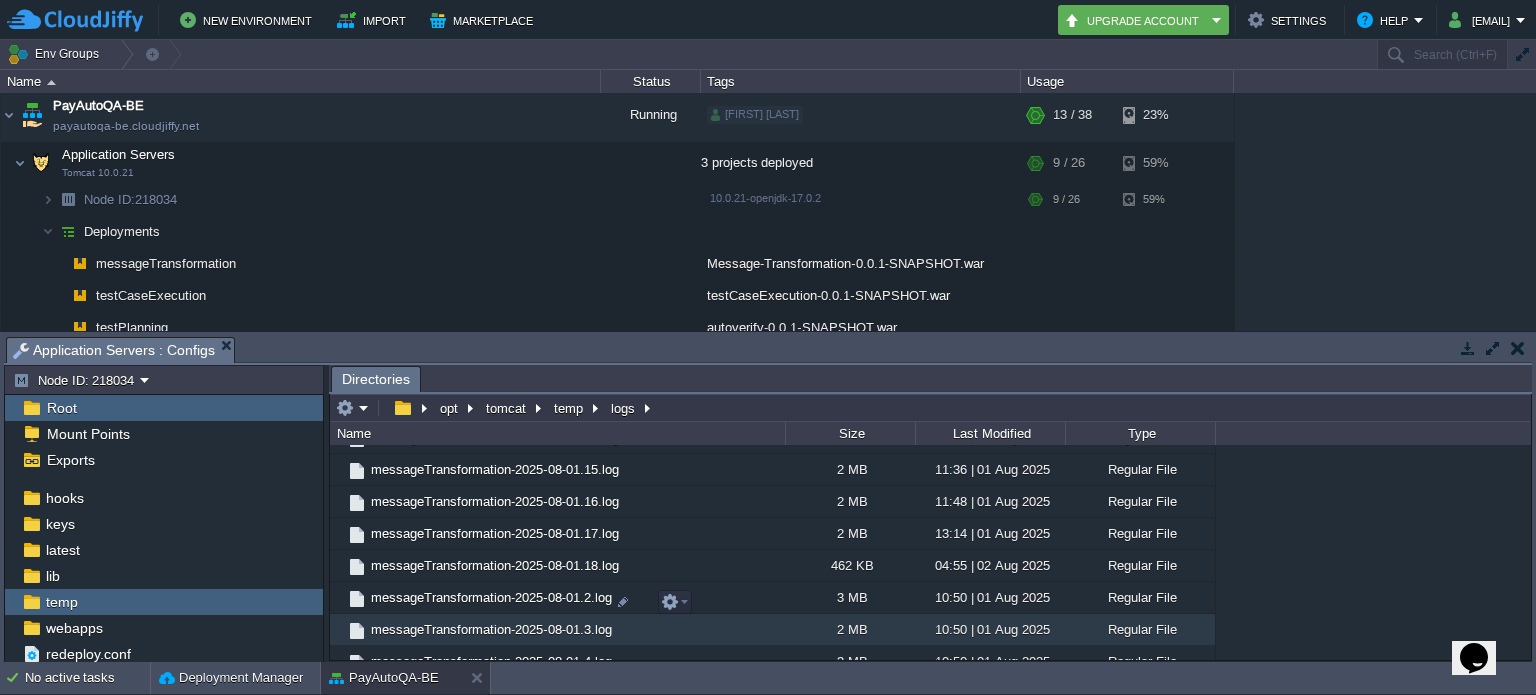 scroll, scrollTop: 4841, scrollLeft: 0, axis: vertical 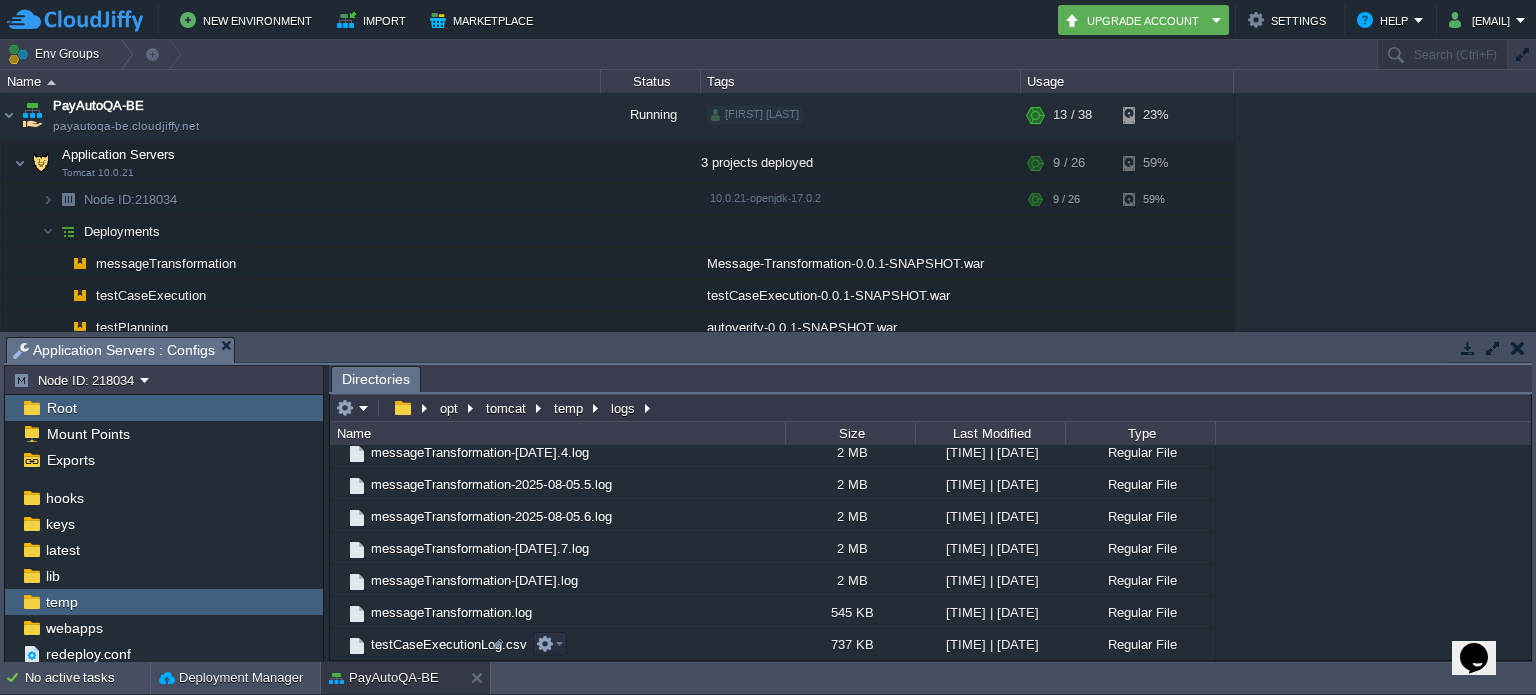 click on "testPlanningLog.csv" at bounding box center (430, 676) 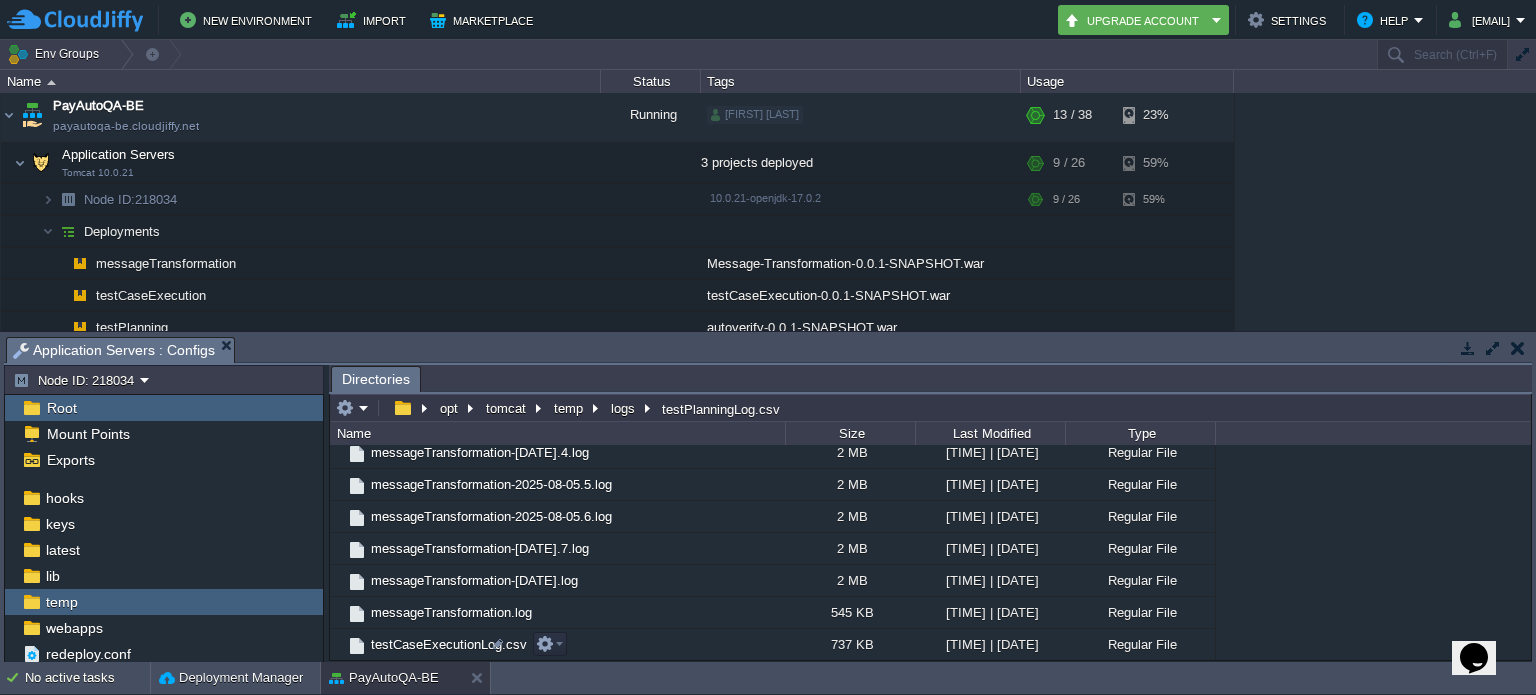 click on "testPlanningLog.csv" at bounding box center (430, 676) 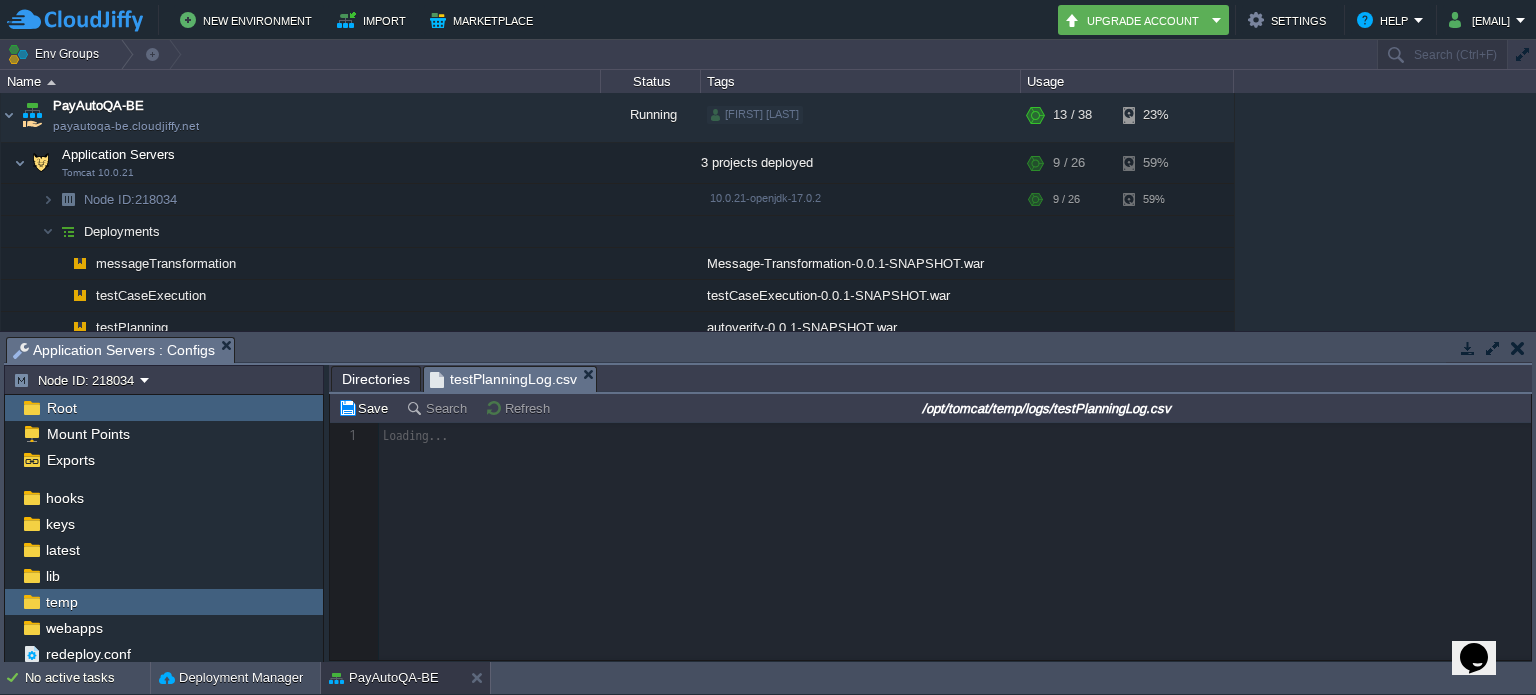 scroll, scrollTop: 6, scrollLeft: 0, axis: vertical 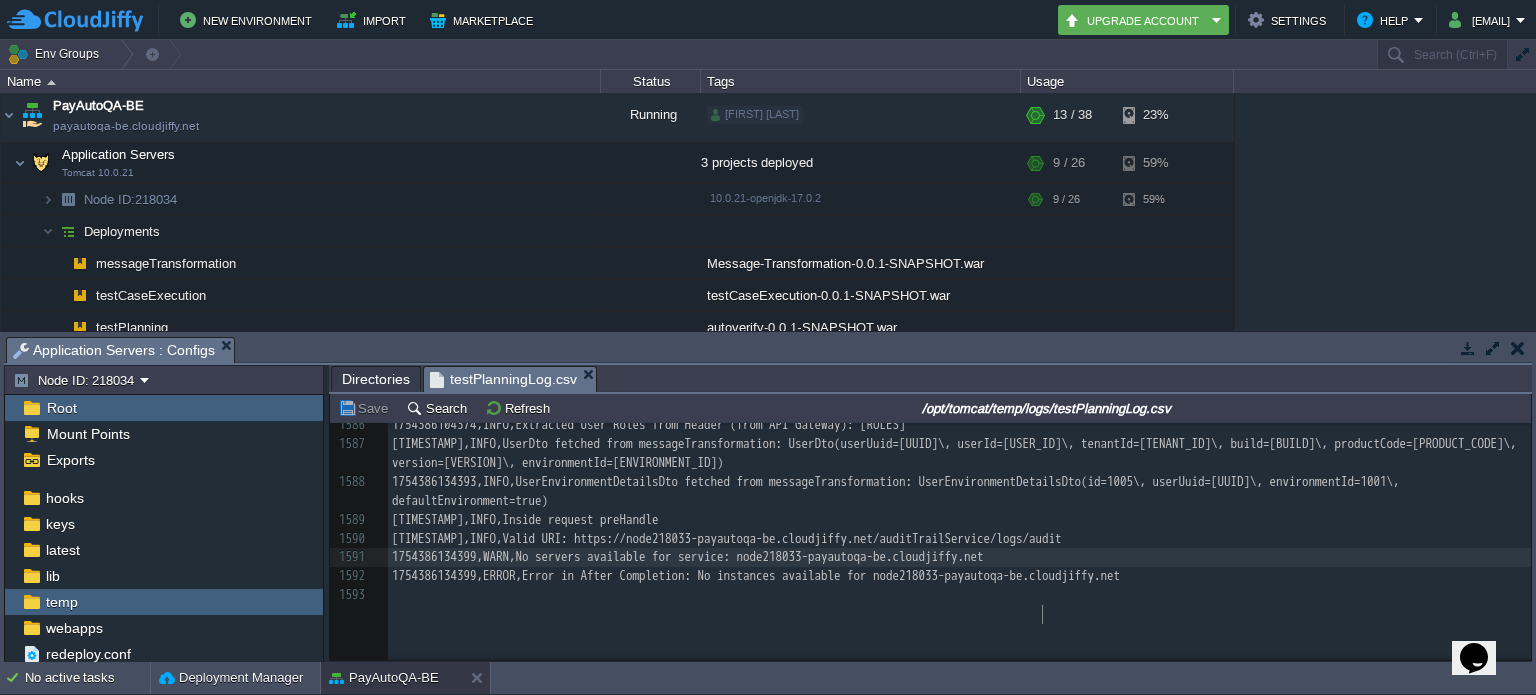 click on "1754386134399,WARN,No servers available for service: node218033-payautoqa-be.cloudjiffy.net" at bounding box center (959, 557) 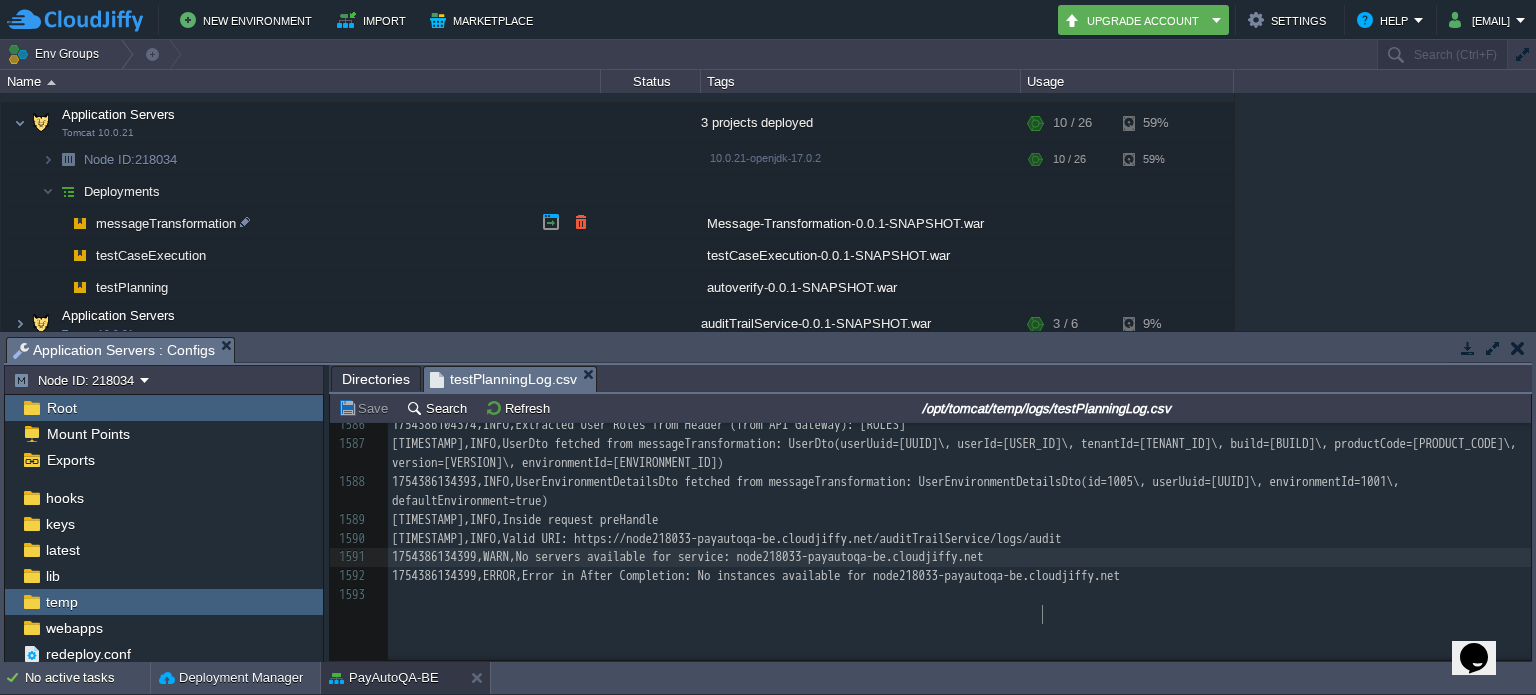 scroll, scrollTop: 100, scrollLeft: 0, axis: vertical 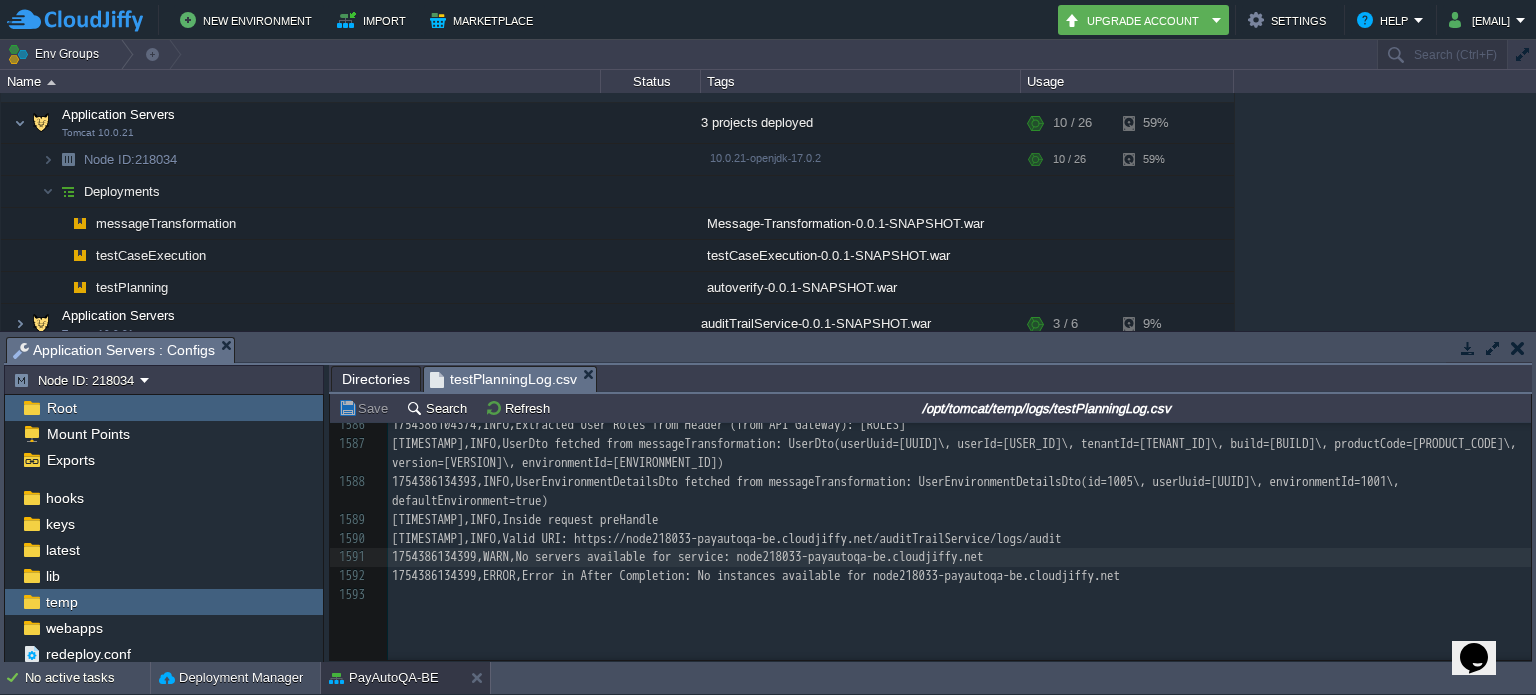 click on "PayAuto-BE payautoqa-be.cloudjiffy.net Running                  [USERNAME]              + Add to Env Group                                                                                                                                                            RAM                 33%                                         CPU                 1%                             12 / 32                    6%     PayAutoQA-BE payautoqa-be.cloudjiffy.net Running                  [USERNAME]              + Add to Env Group                                                                                                                                                            RAM                 34%                                         CPU                 1%                             14 / 38                    23%     Application Servers Tomcat 10.0.21 3 projects deployed                                                                                                                                RAM" at bounding box center [768, 212] 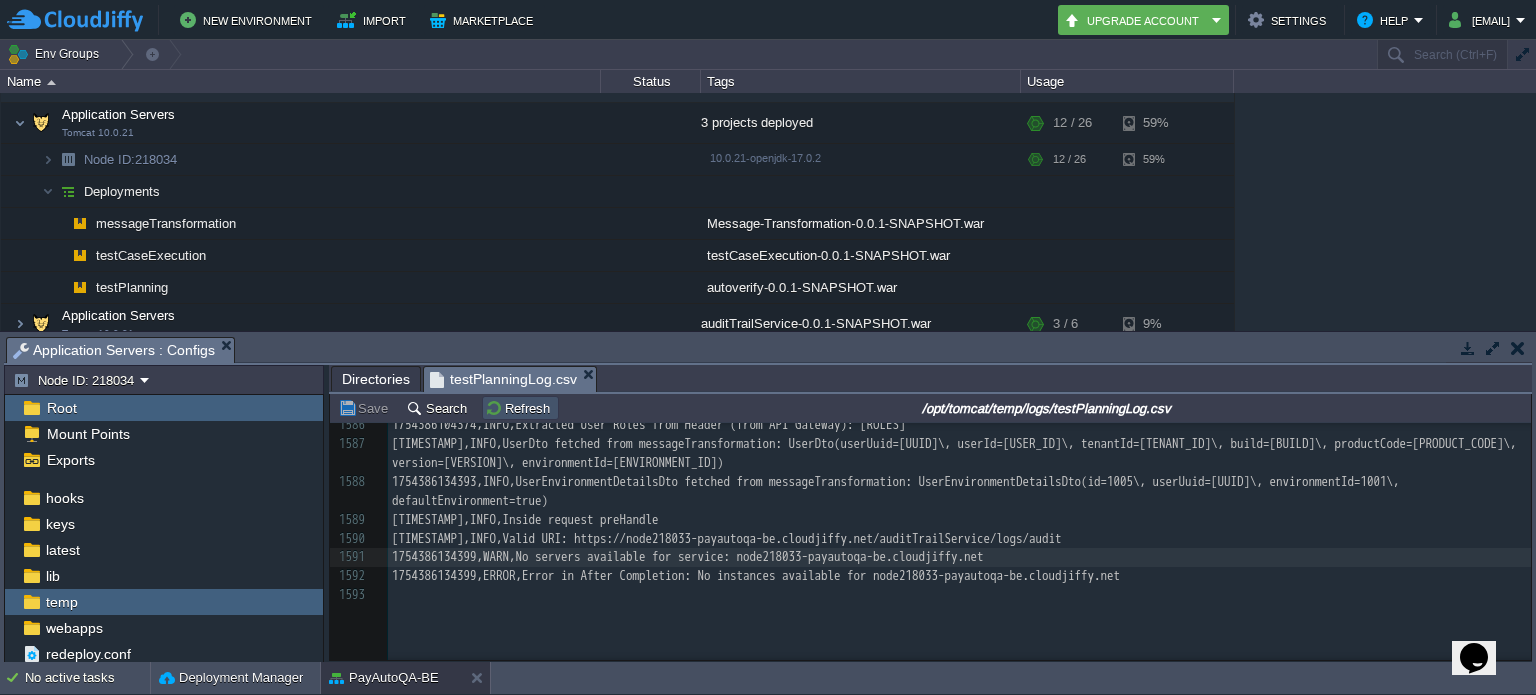 click on "Refresh" at bounding box center [520, 408] 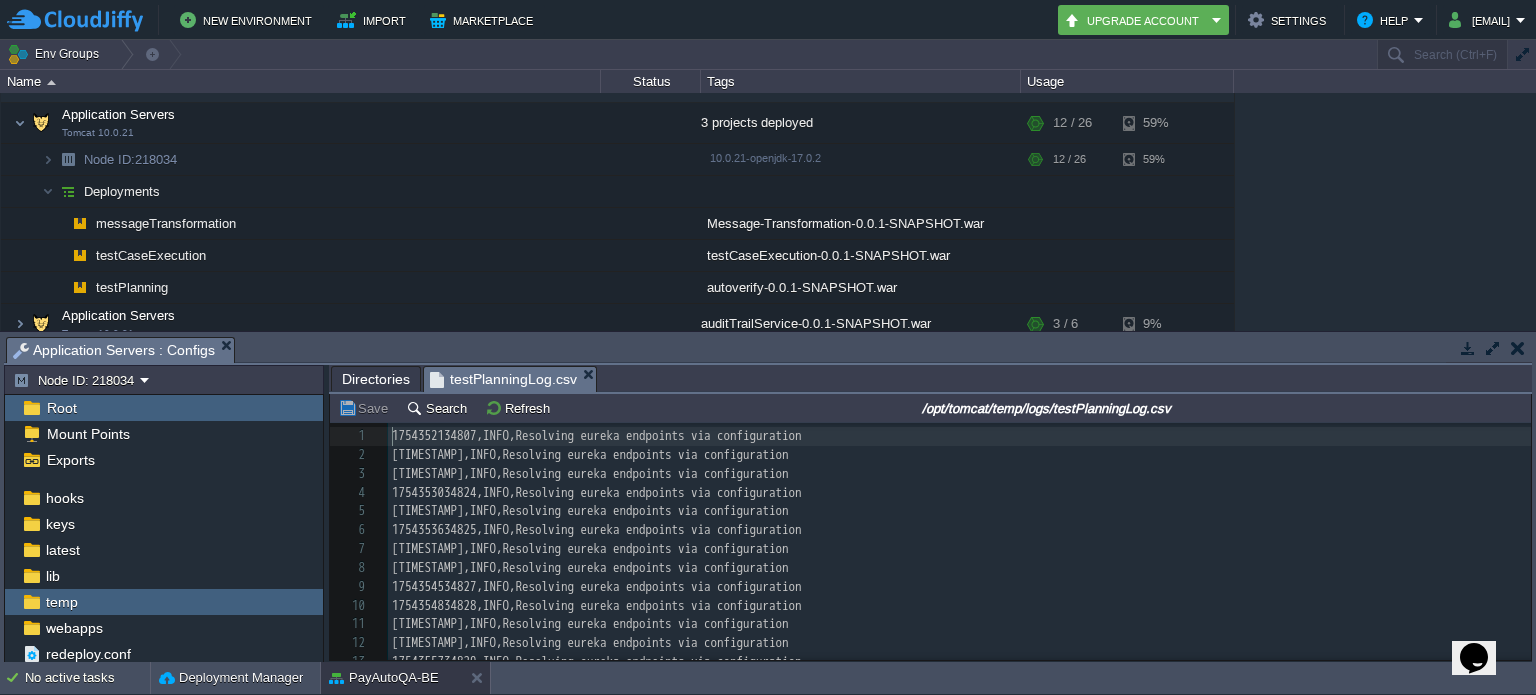scroll, scrollTop: 1539, scrollLeft: 0, axis: vertical 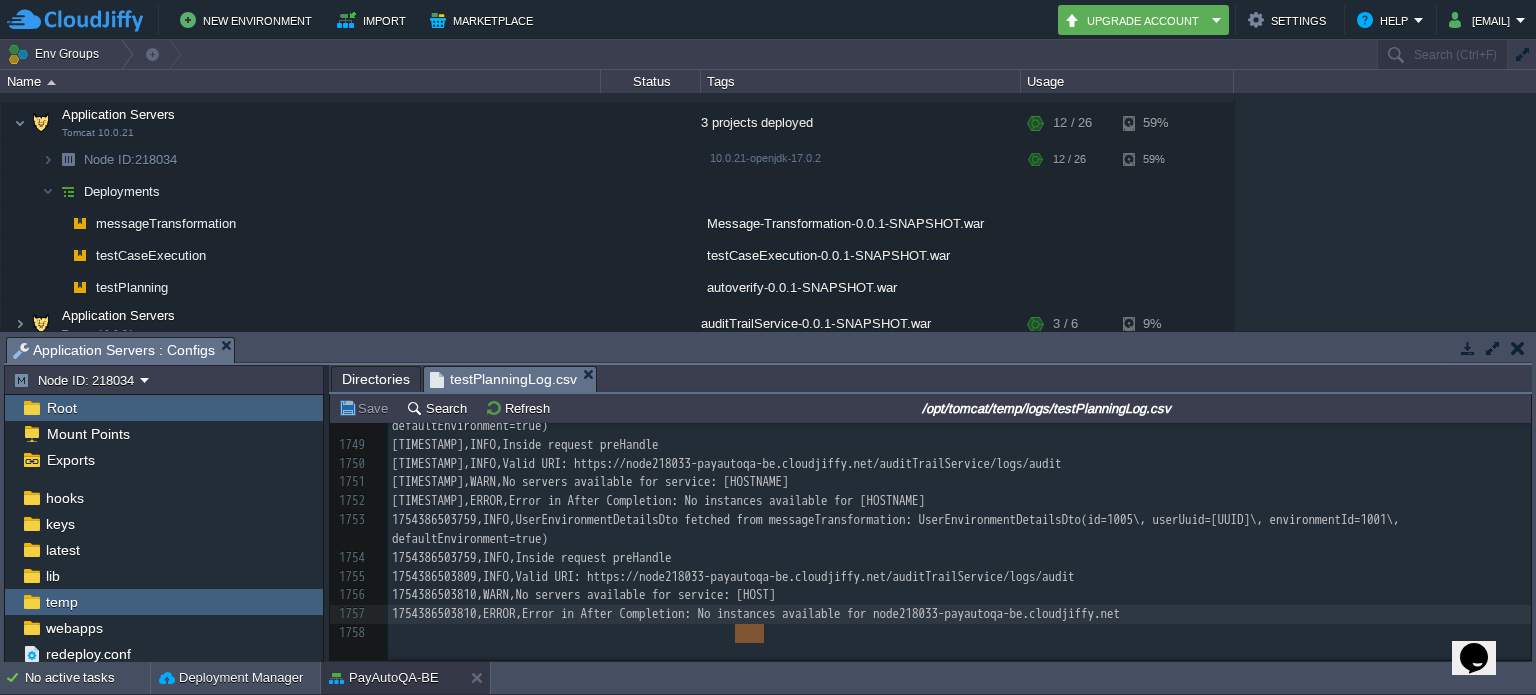 type on "o instances avai" 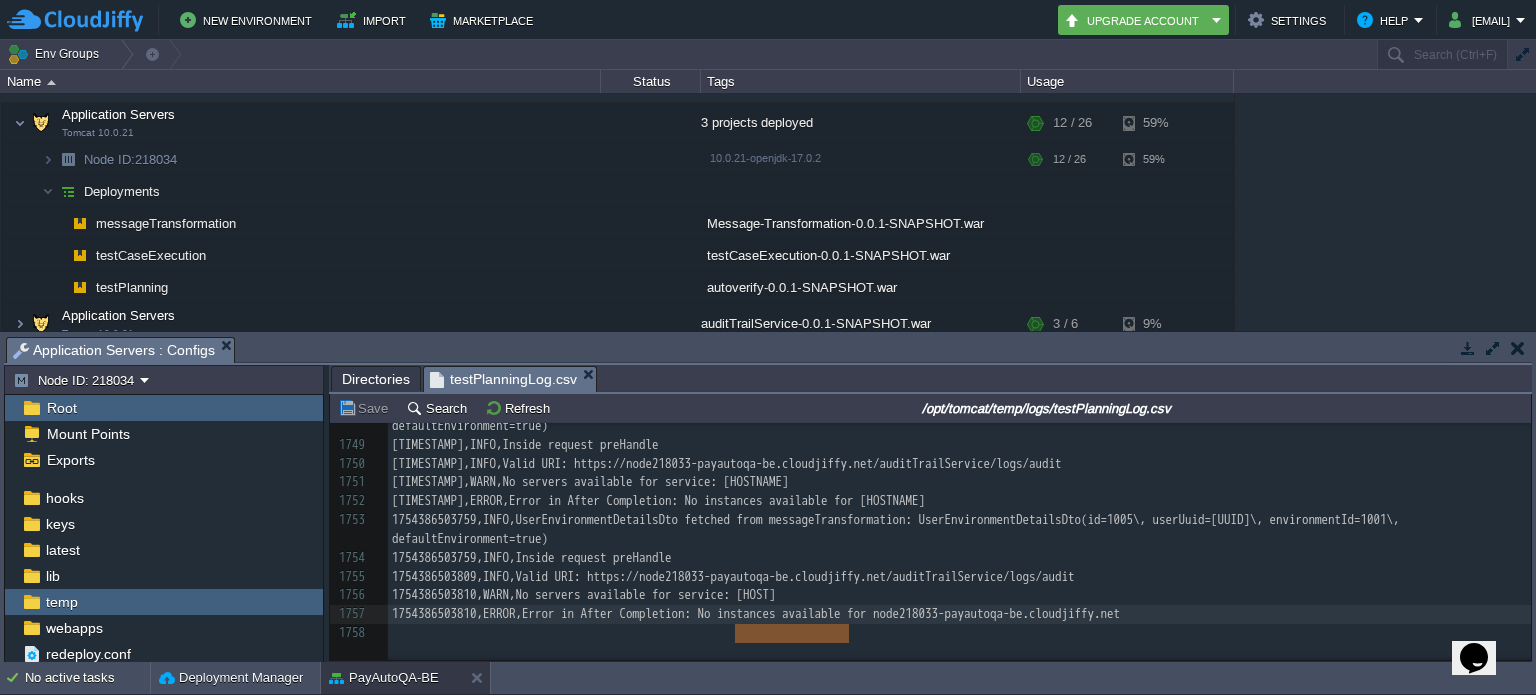 drag, startPoint x: 735, startPoint y: 626, endPoint x: 850, endPoint y: 629, distance: 115.03912 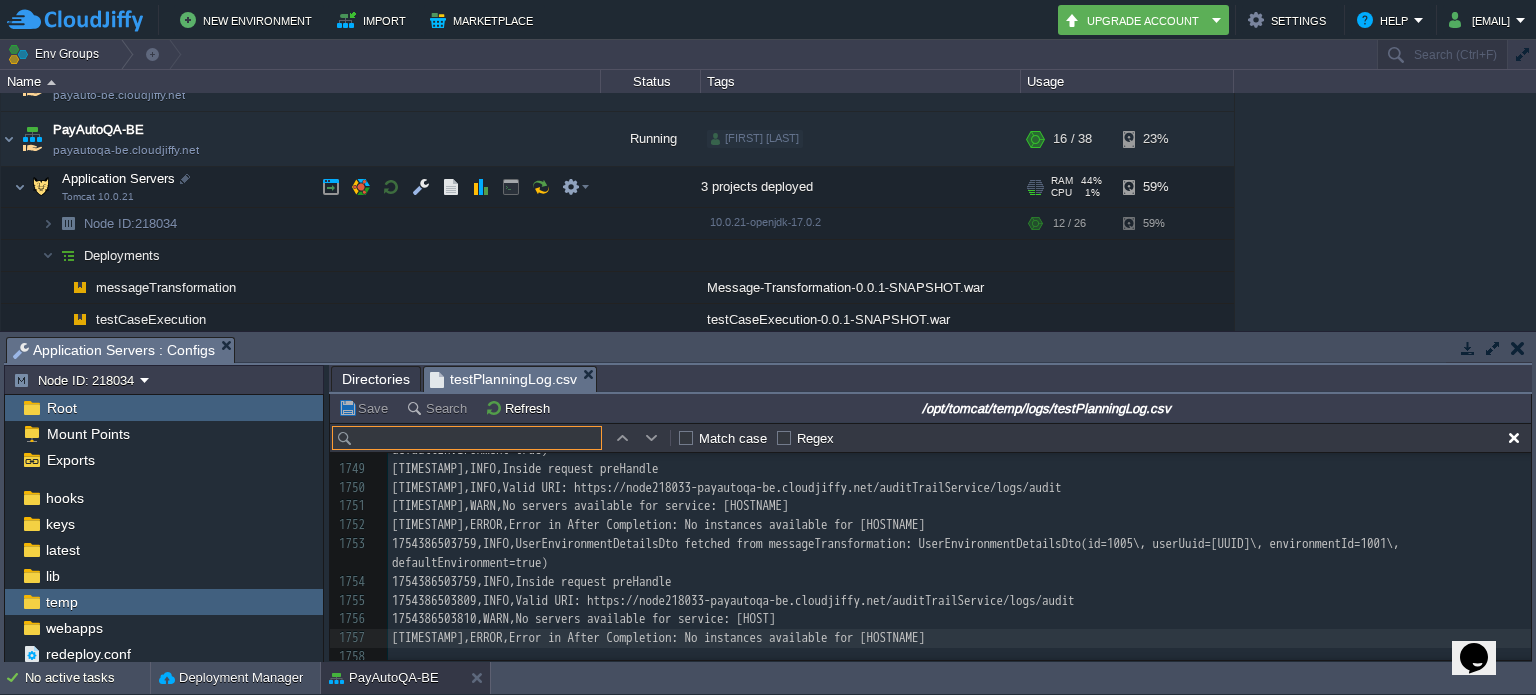 scroll, scrollTop: 0, scrollLeft: 0, axis: both 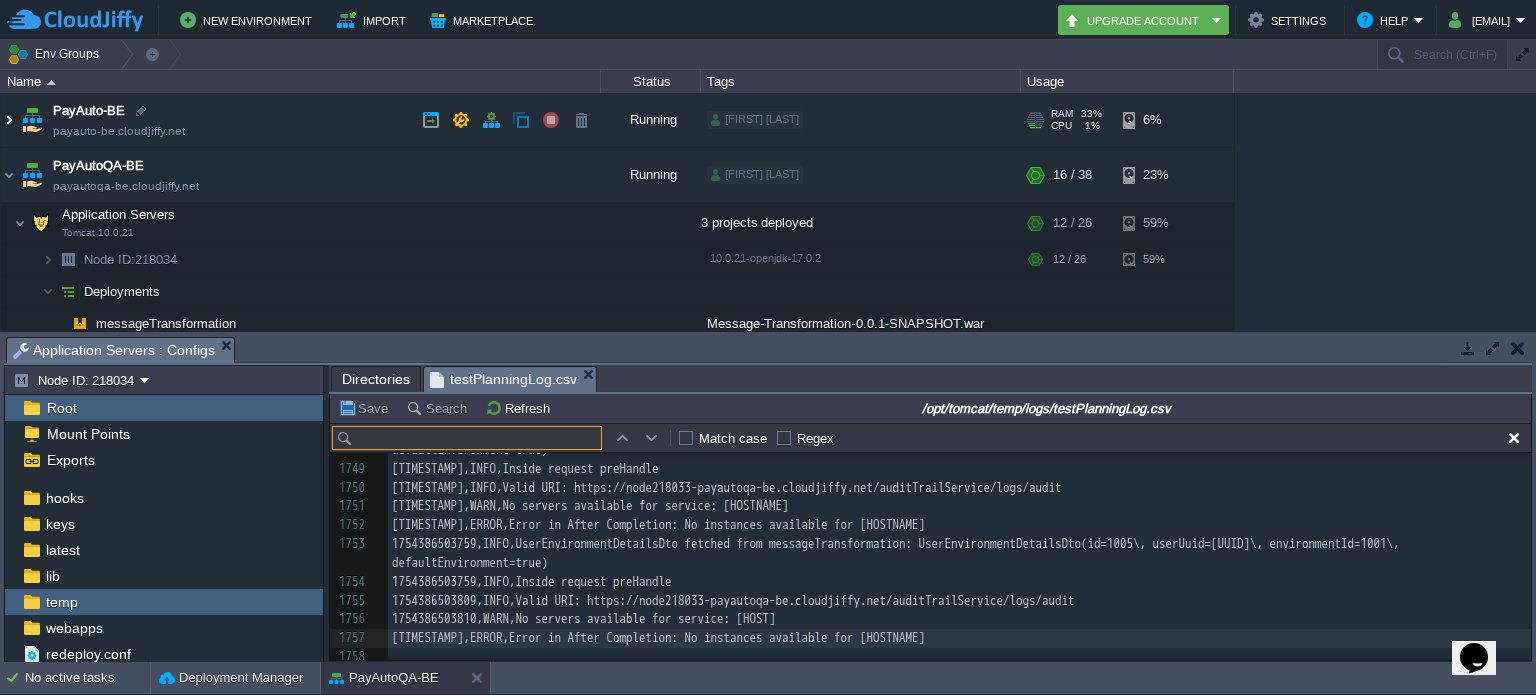 click at bounding box center [9, 120] 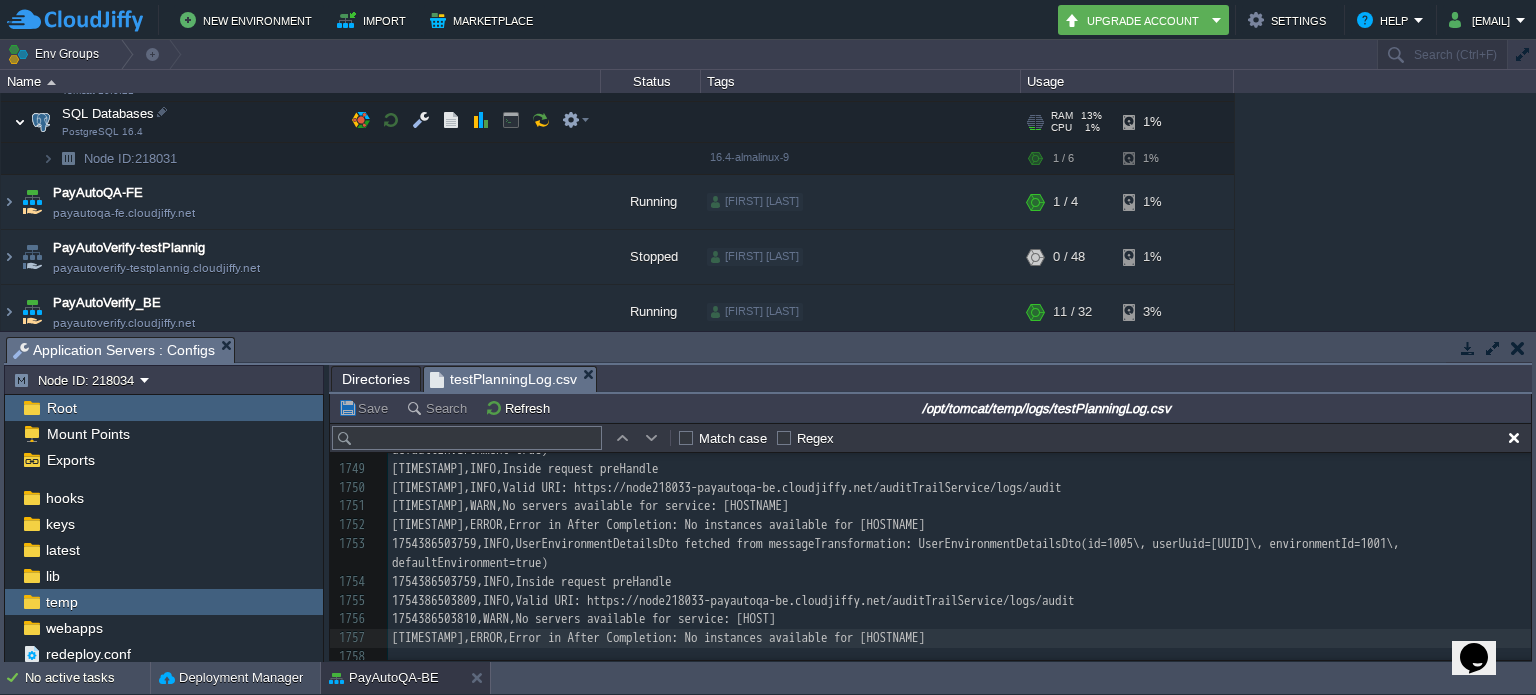 scroll, scrollTop: 630, scrollLeft: 0, axis: vertical 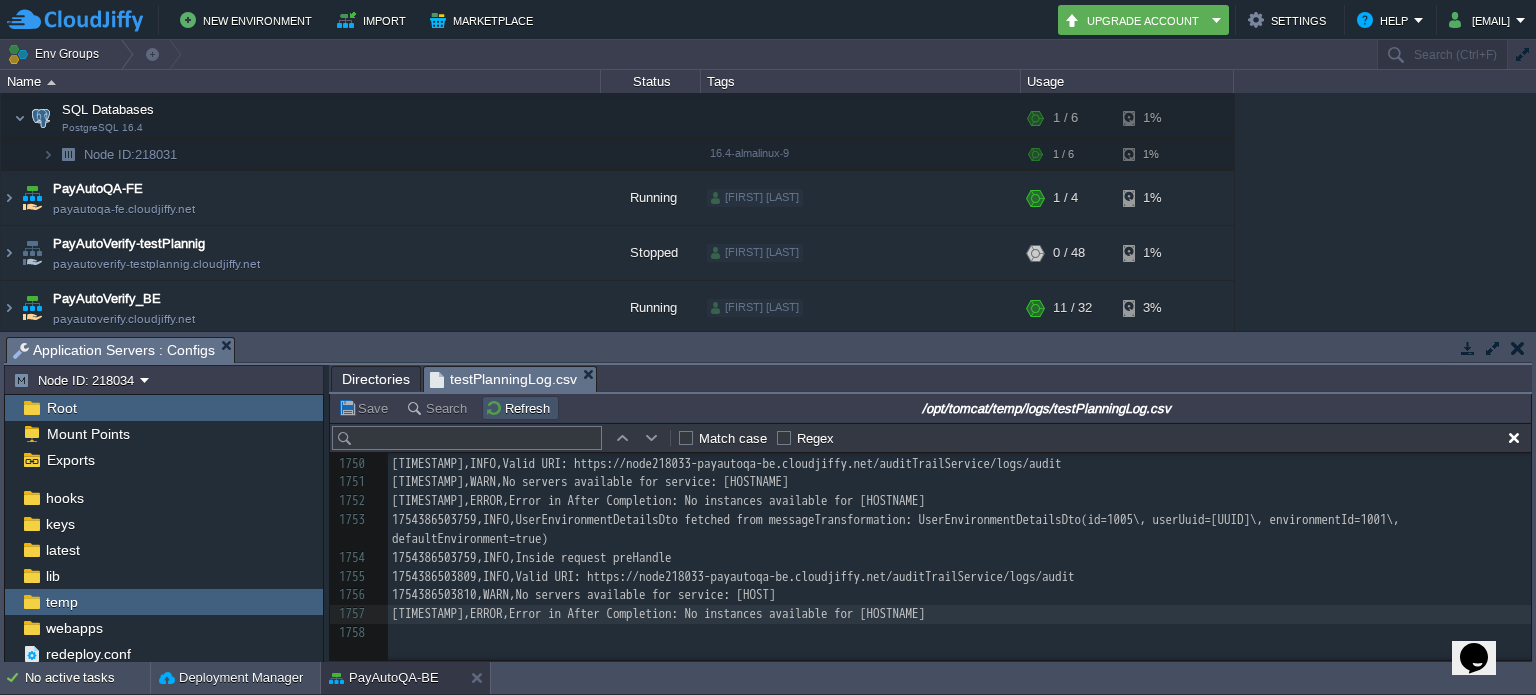 click on "Refresh" at bounding box center (520, 408) 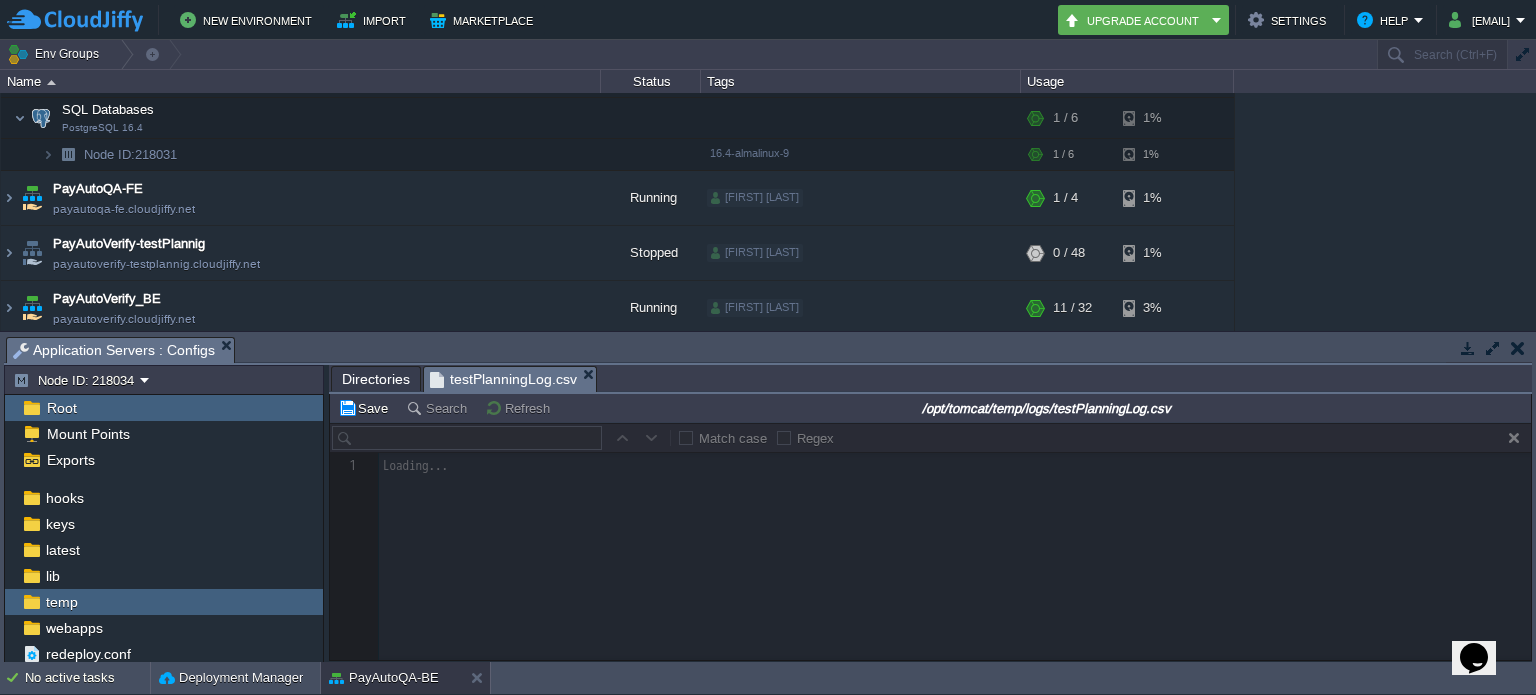 scroll, scrollTop: 0, scrollLeft: 0, axis: both 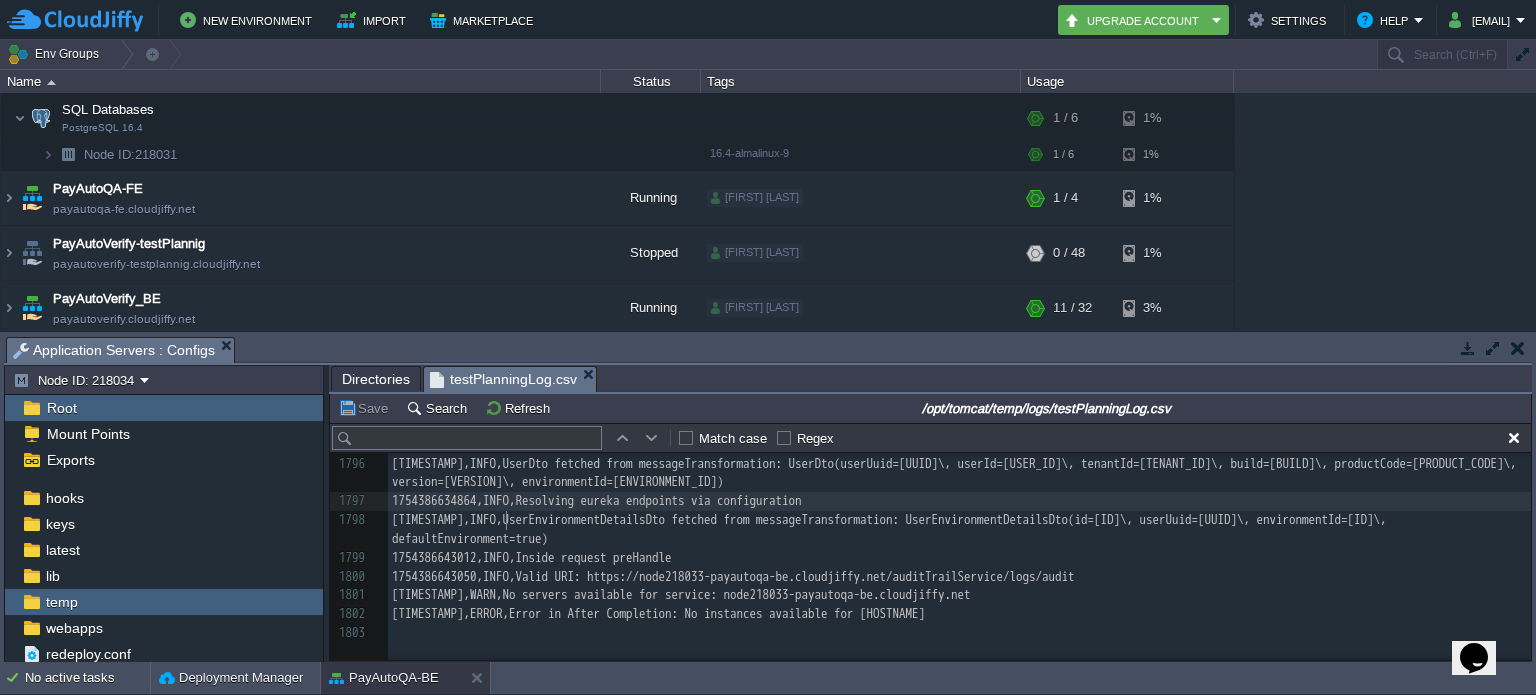click on "1754386634864,INFO,Resolving eureka endpoints via configuration" at bounding box center (597, 500) 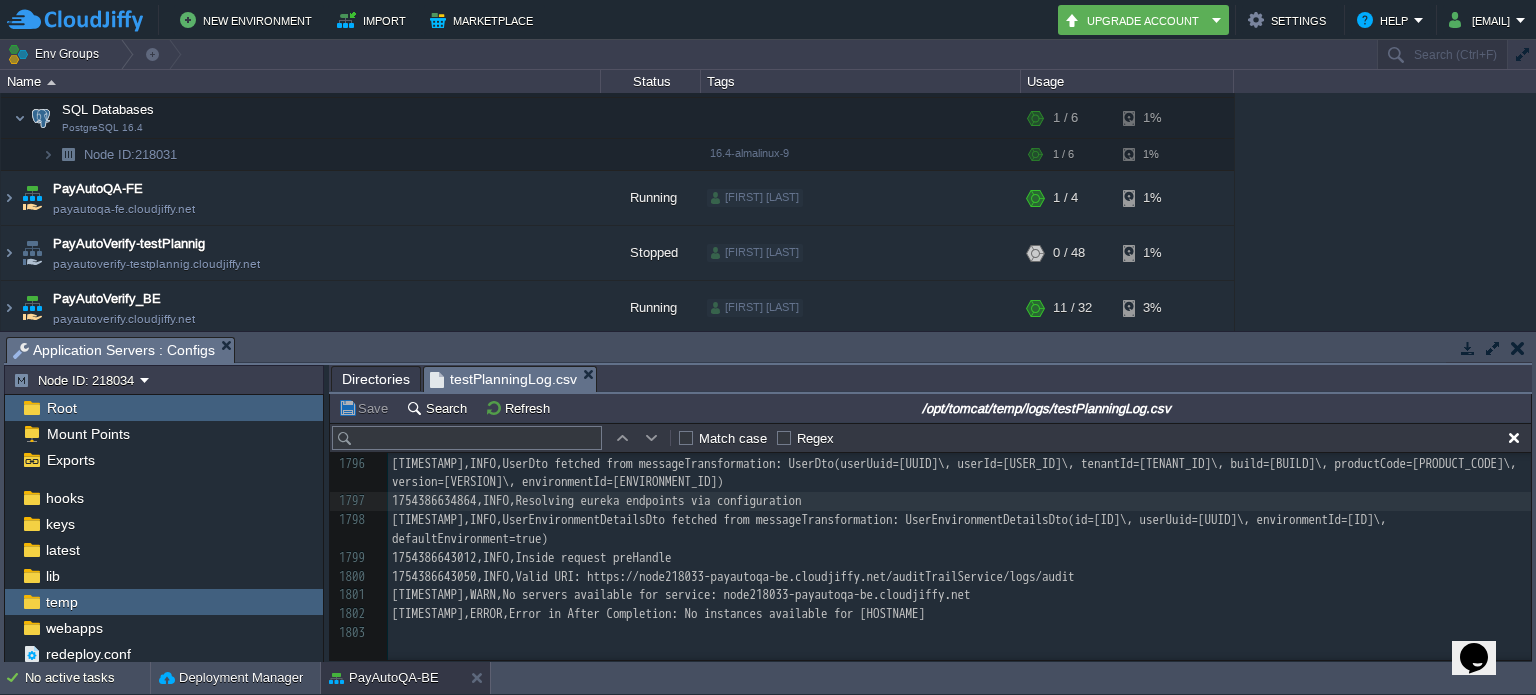 type on "-" 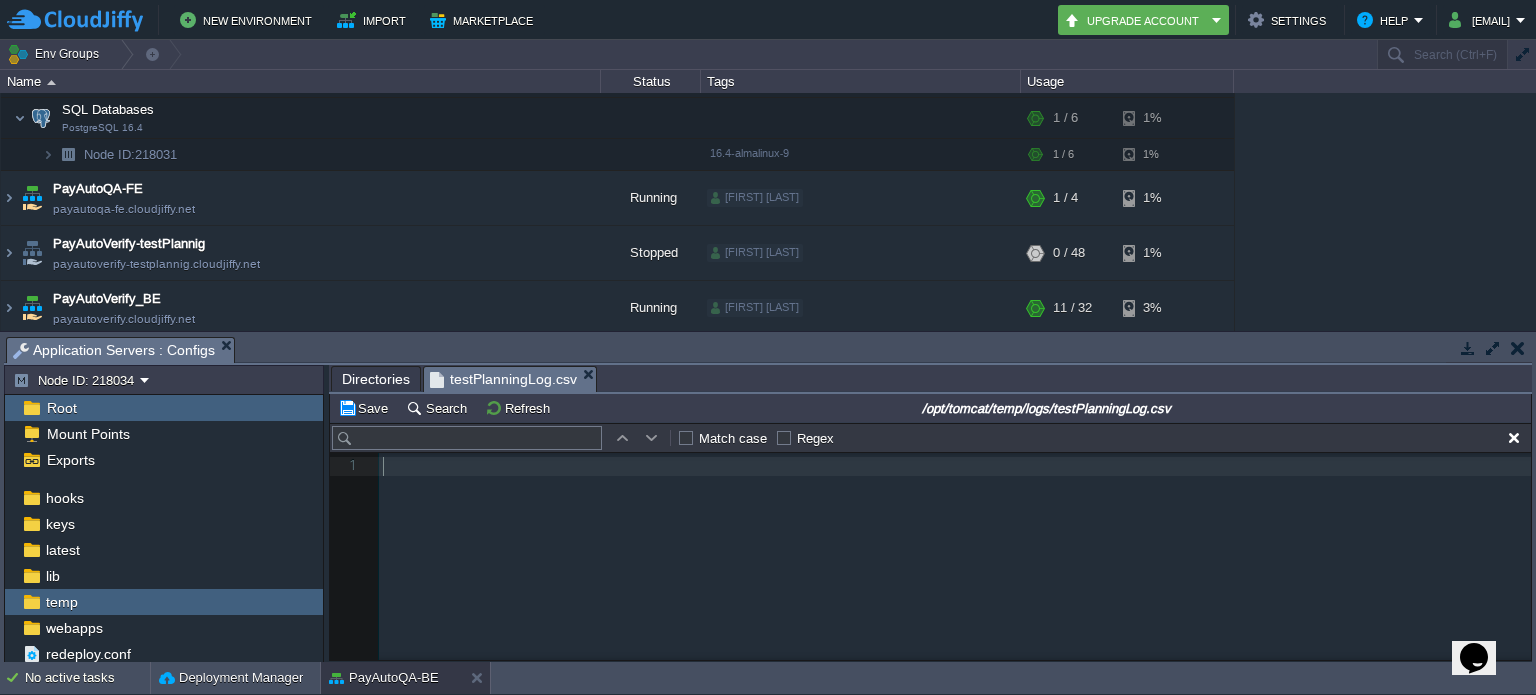 scroll, scrollTop: 0, scrollLeft: 0, axis: both 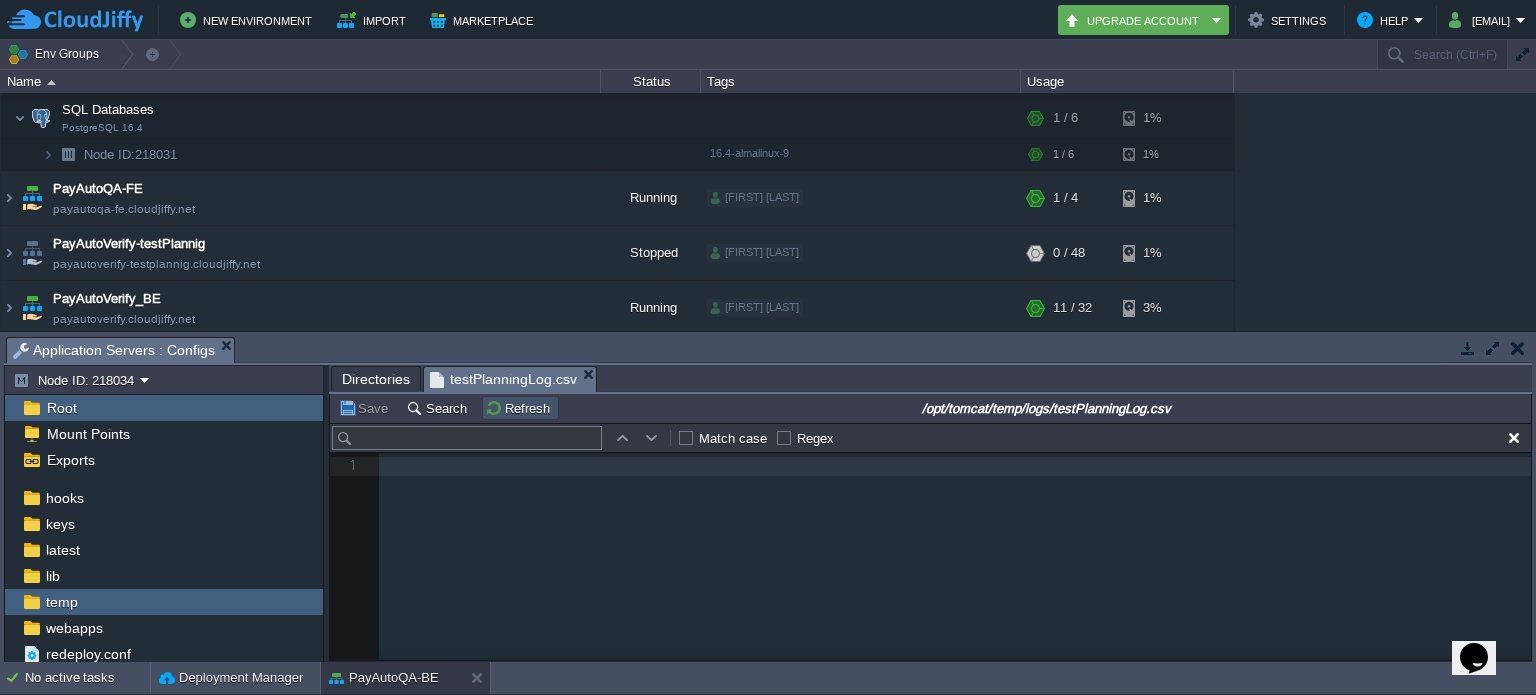 click on "Refresh" at bounding box center [520, 408] 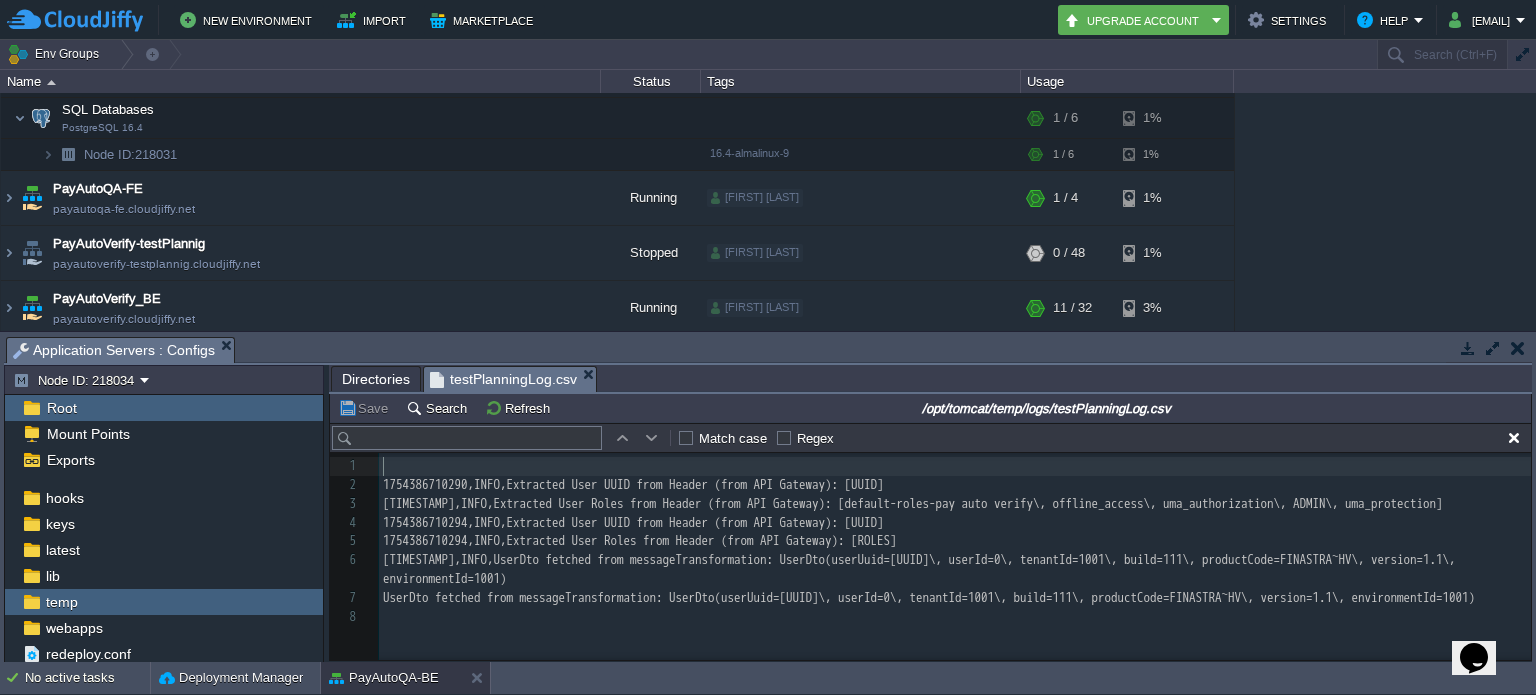 scroll, scrollTop: 27, scrollLeft: 0, axis: vertical 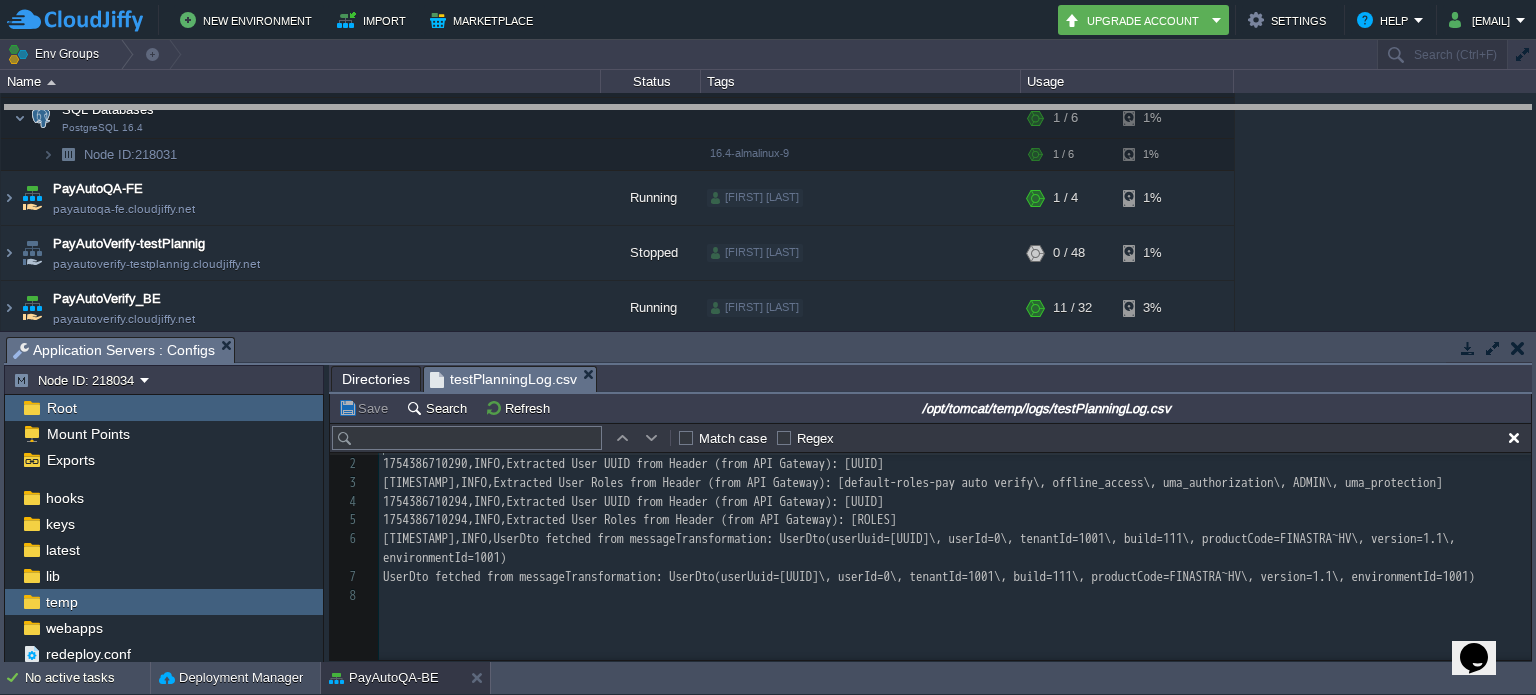 drag, startPoint x: 953, startPoint y: 344, endPoint x: 966, endPoint y: 98, distance: 246.34326 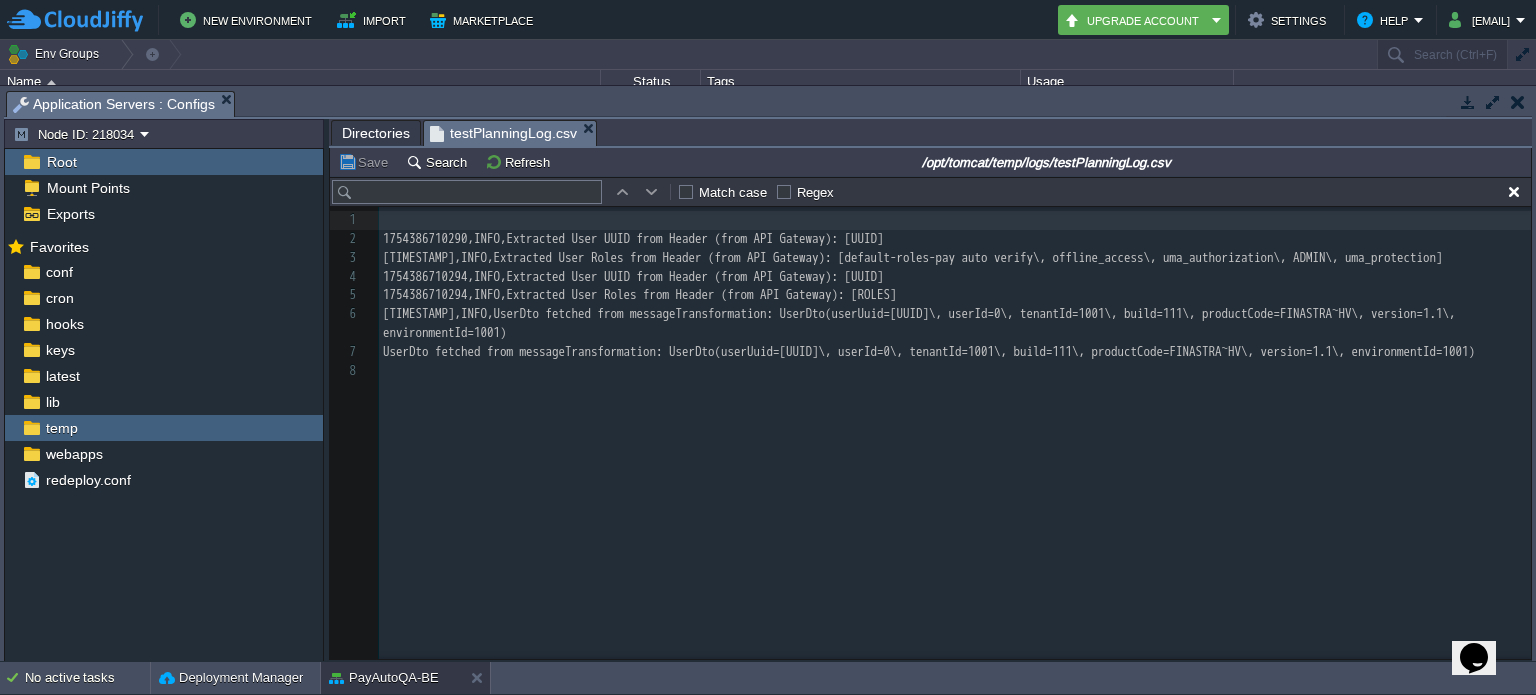 scroll, scrollTop: 0, scrollLeft: 0, axis: both 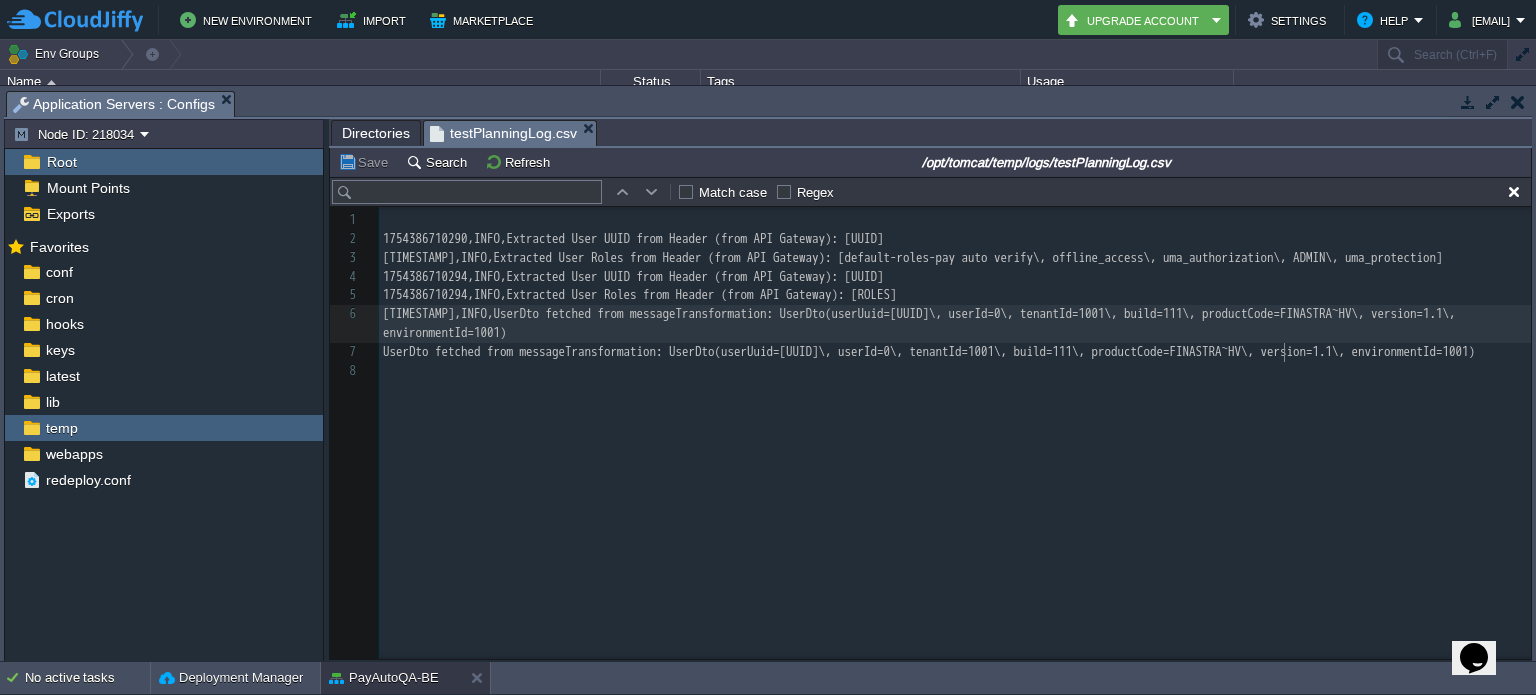 type on "0" 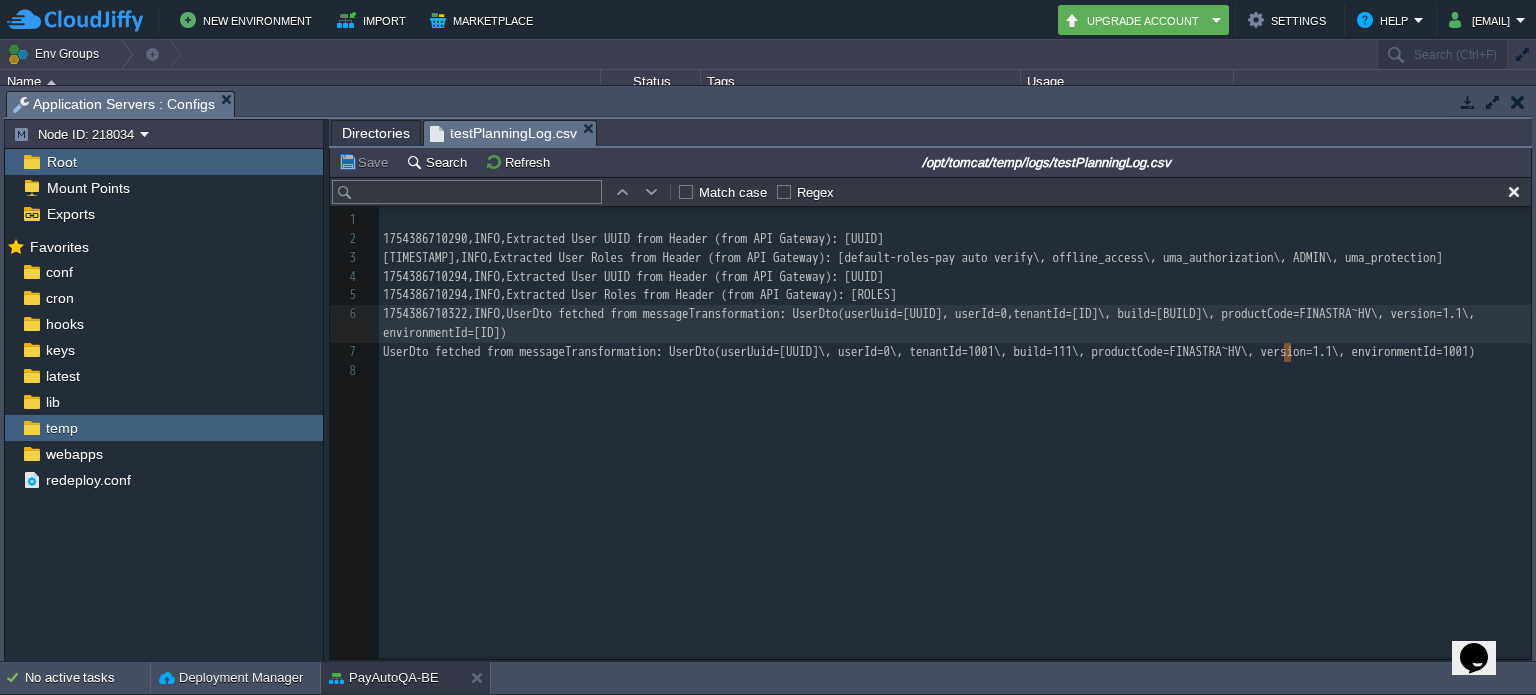drag, startPoint x: 1282, startPoint y: 355, endPoint x: 1292, endPoint y: 353, distance: 10.198039 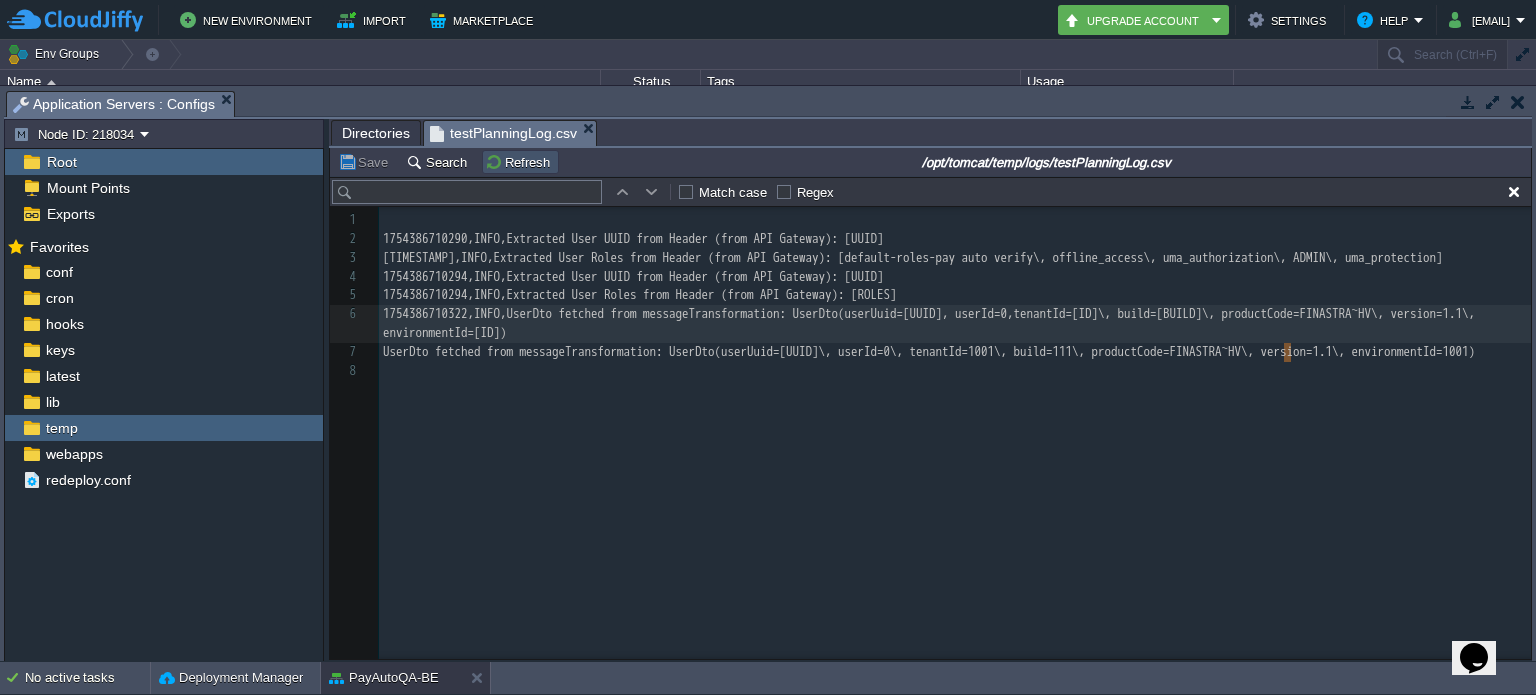 click on "Refresh" at bounding box center (520, 162) 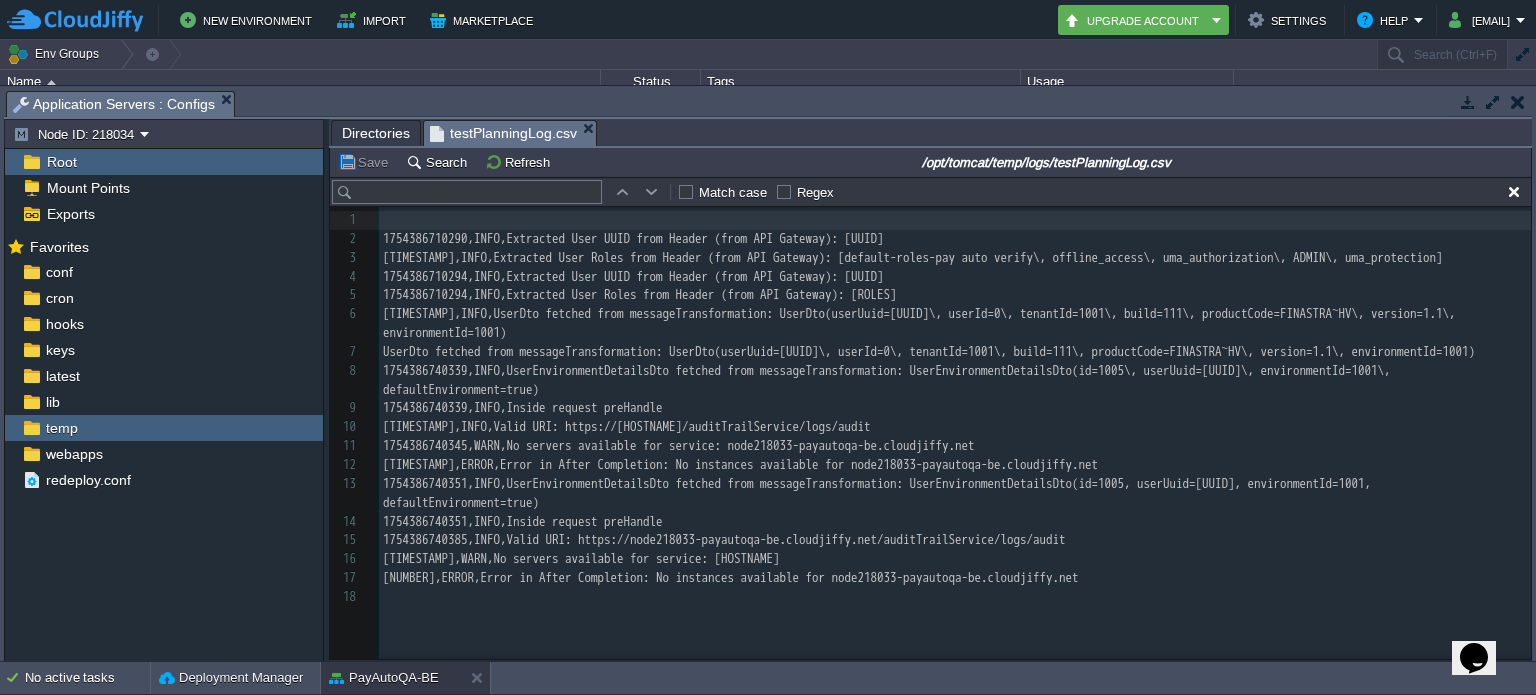 scroll, scrollTop: 8, scrollLeft: 0, axis: vertical 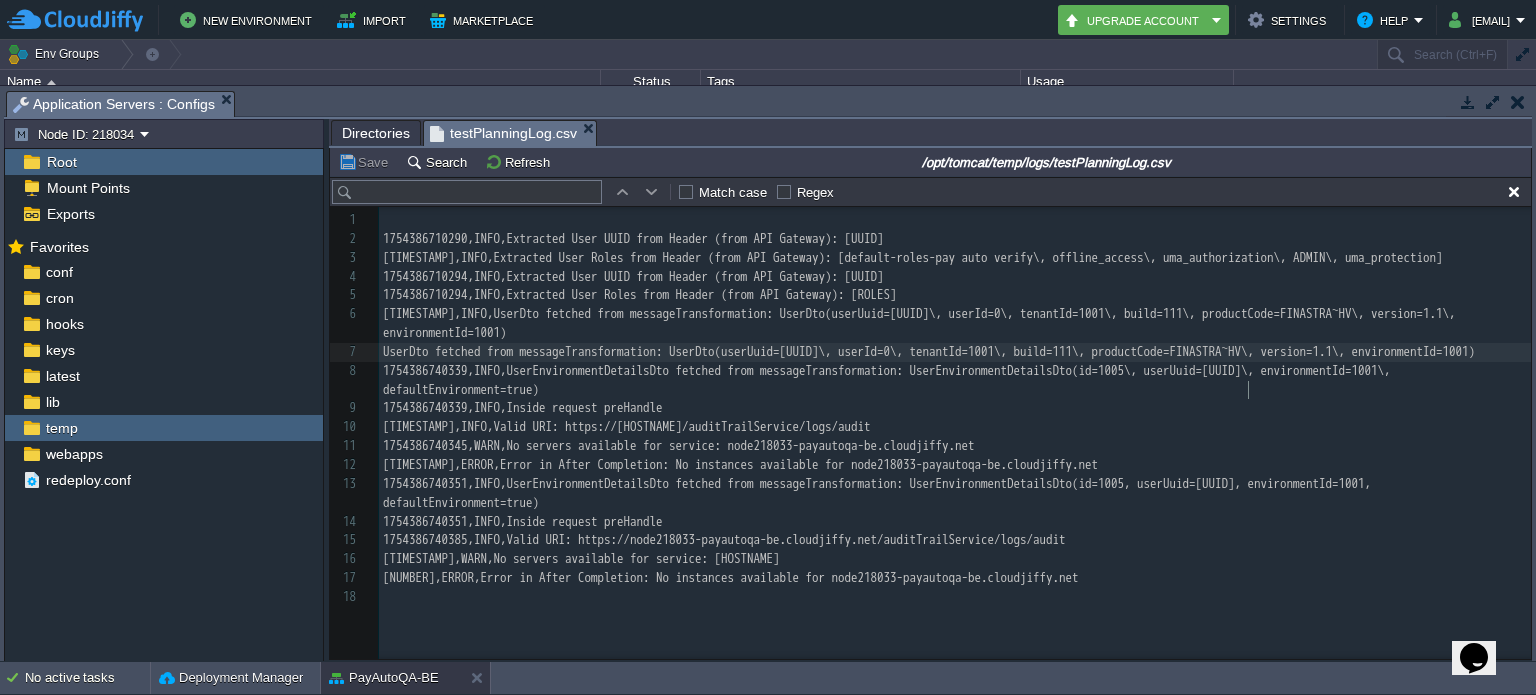 click on "18   1 ​ 2 Extracted User UUID from Header (from API Gateway): [UUID] 3 Extracted User Roles from Header (from API Gateway): [default-roles-pay auto verify\, offline_access\, uma_authorization\, ADMIN\, uma_protection] 4 Extracted User UUID from Header (from API Gateway): [UUID] 5 Extracted User Roles from Header (from API Gateway): [default-roles-pay auto verify\, offline_access\, uma_authorization\, ADMIN\, uma_protection] 6 UserDto fetched from messageTransformation: UserDto(userUuid=[UUID]\, userId=0\, tenantId=1001\, build=111\, productCode=FINASTRA~HV\, version=1.1\, environmentId=1001) 7 UserDto fetched from messageTransformation: UserDto(userUuid=[UUID]\, userId=0\, tenantId=1001\, build=111\, productCode=FINASTRA~HV\, version=1.1\, environmentId=1001) 8 9 10 11 12 13" at bounding box center (955, 409) 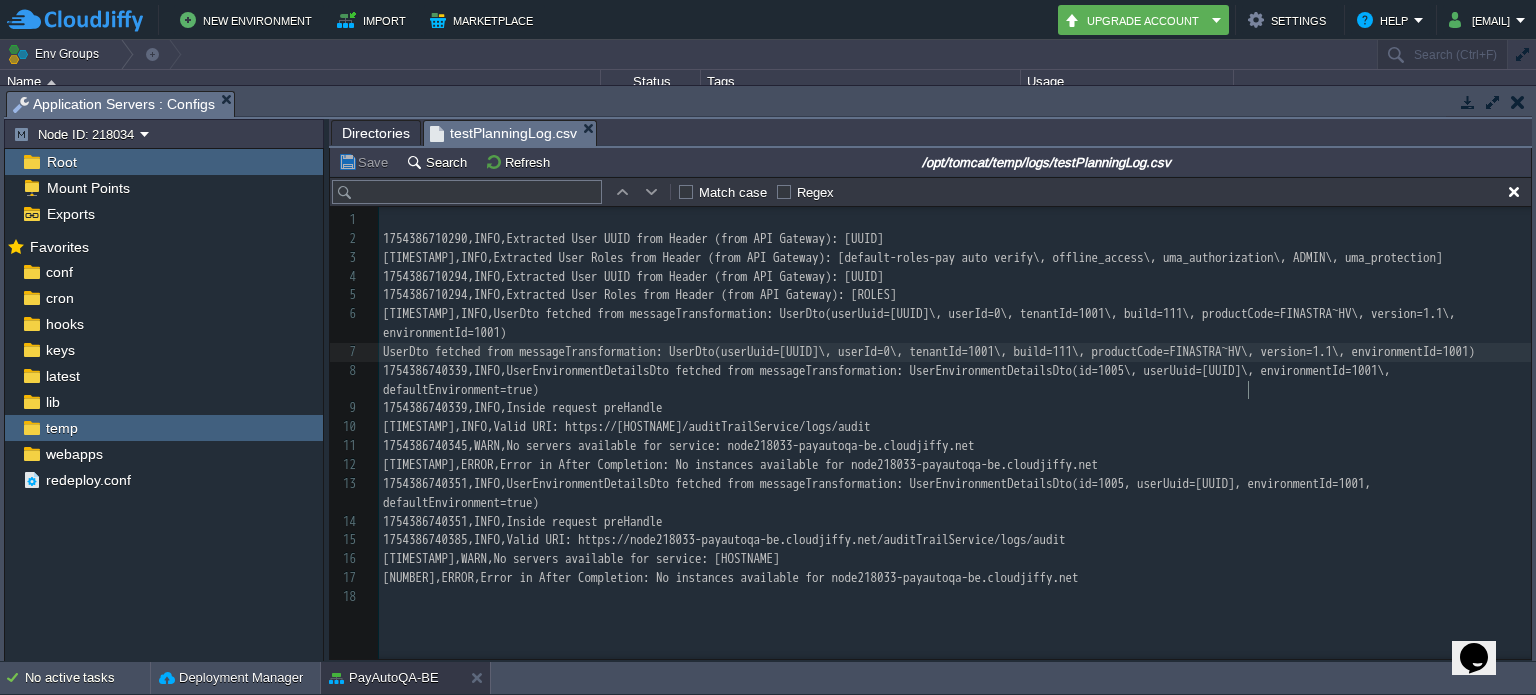 type on "userId" 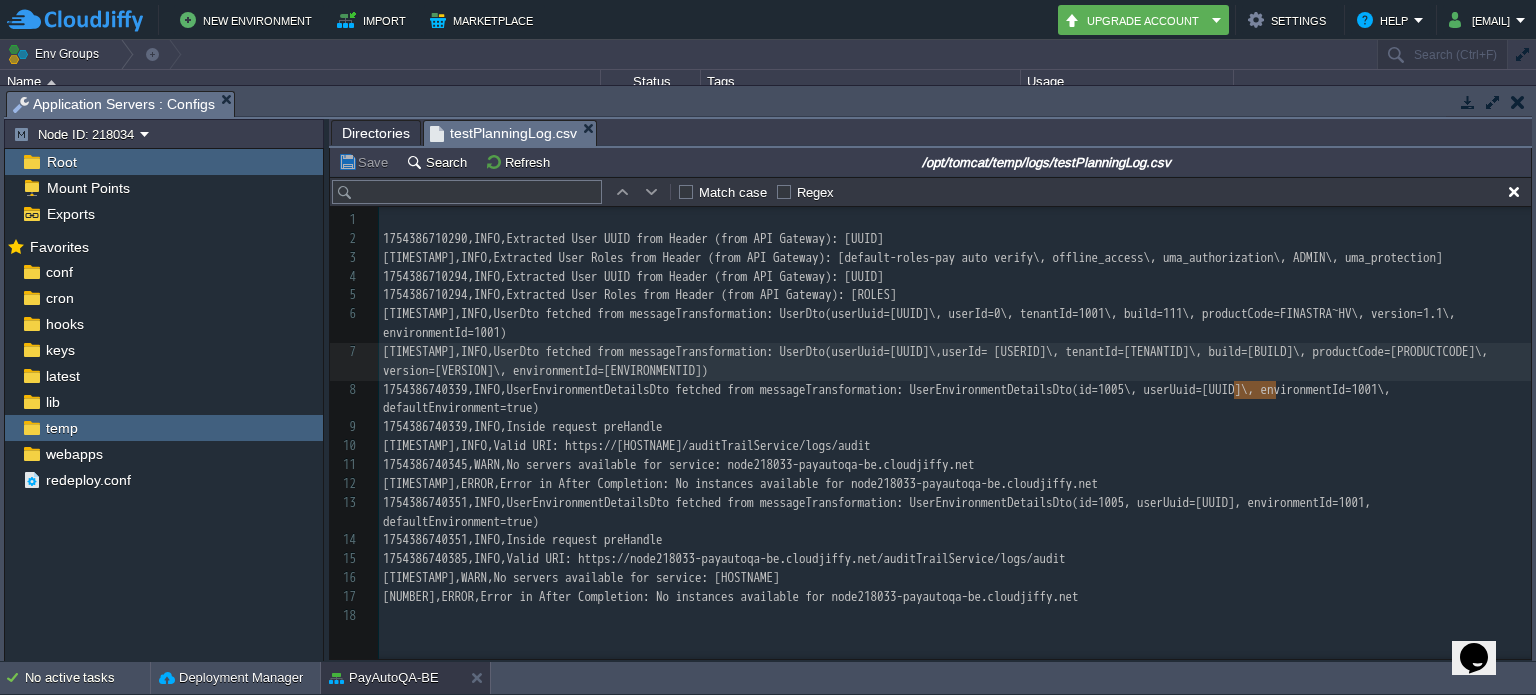 scroll, scrollTop: 8, scrollLeft: 0, axis: vertical 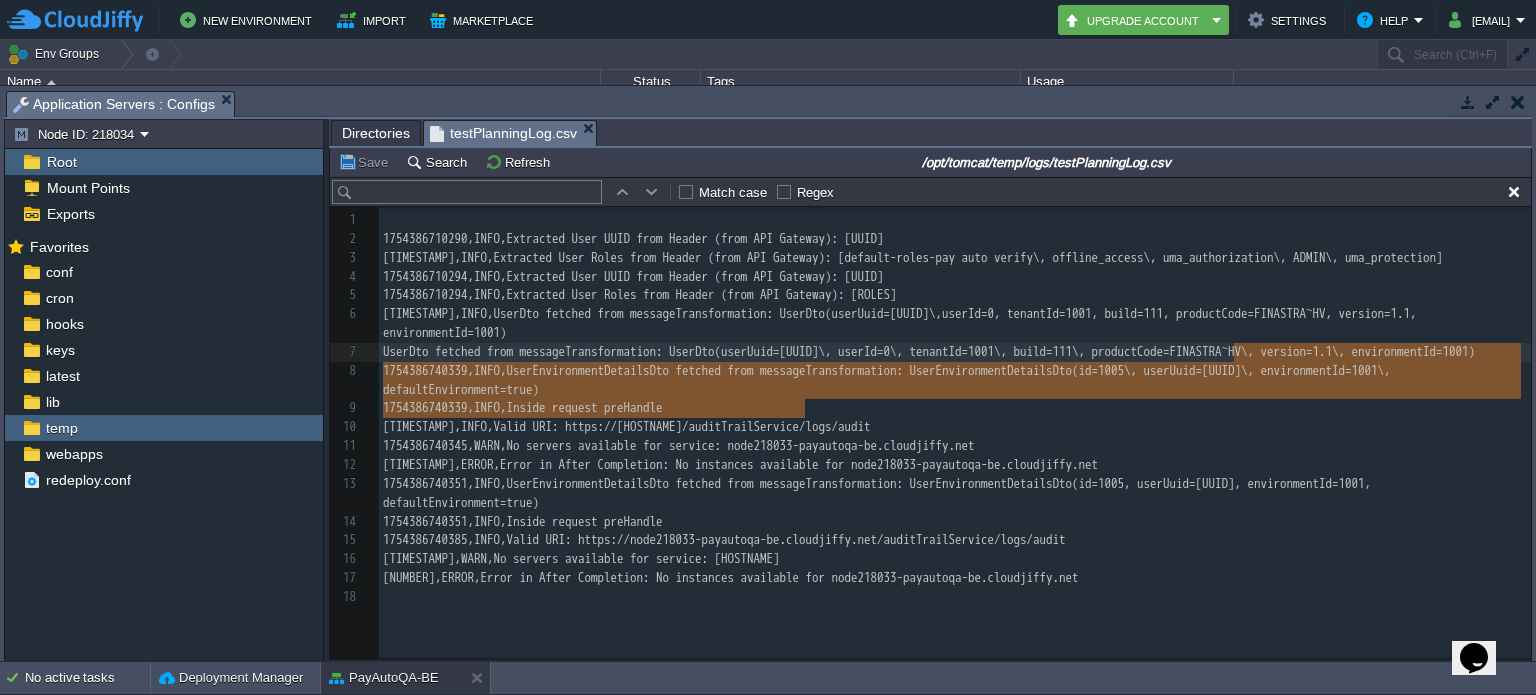 type on "userId=[USER_ID]\, tenantId=[TENANT_ID]\, build=[BUILD]\, productCode=[PRODUCT_CODE]\, version=[VERSION]\, environmentId=[ENVIRONMENT_ID])
[TIMESTAMP],INFO,UserDto fetched from messageTransformation: UserDto(userUuid=[UUID]\, userId=[USER_ID]" 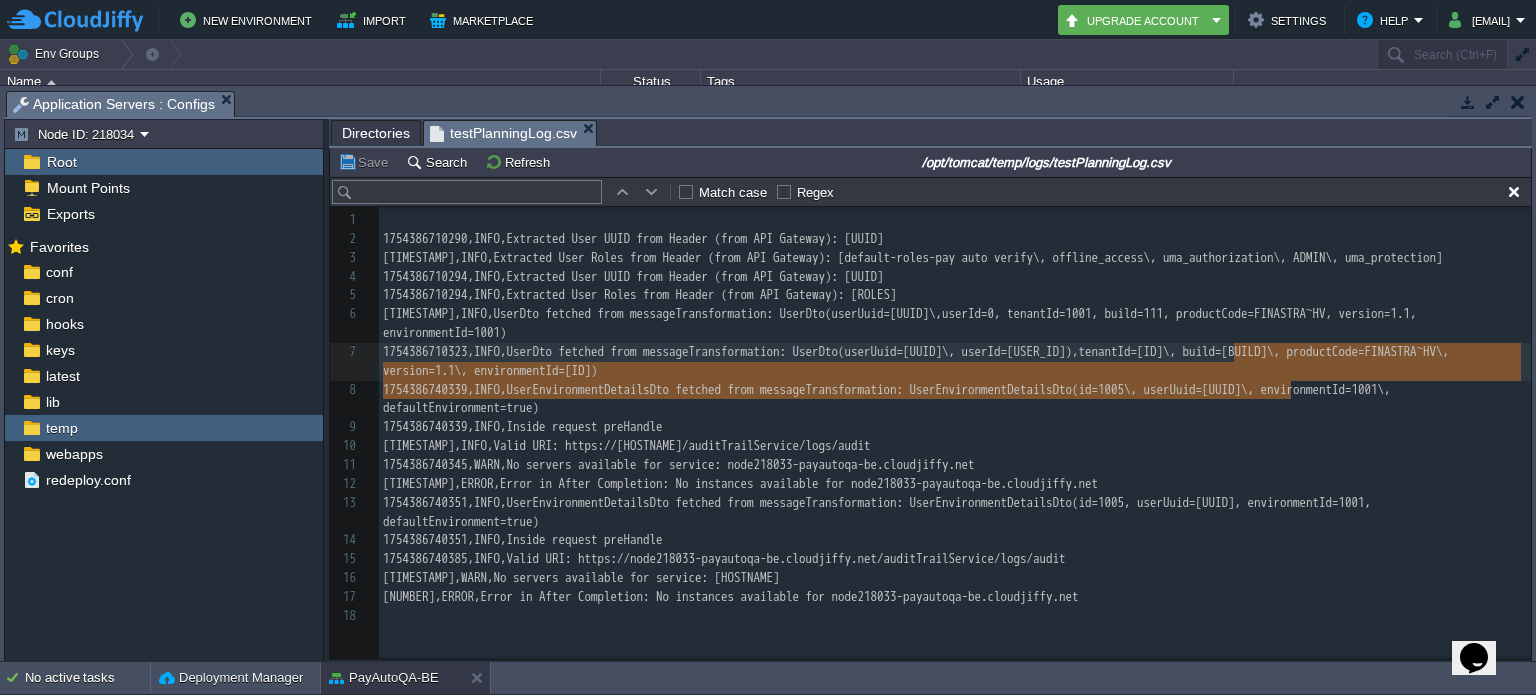 drag, startPoint x: 1232, startPoint y: 352, endPoint x: 1288, endPoint y: 391, distance: 68.24222 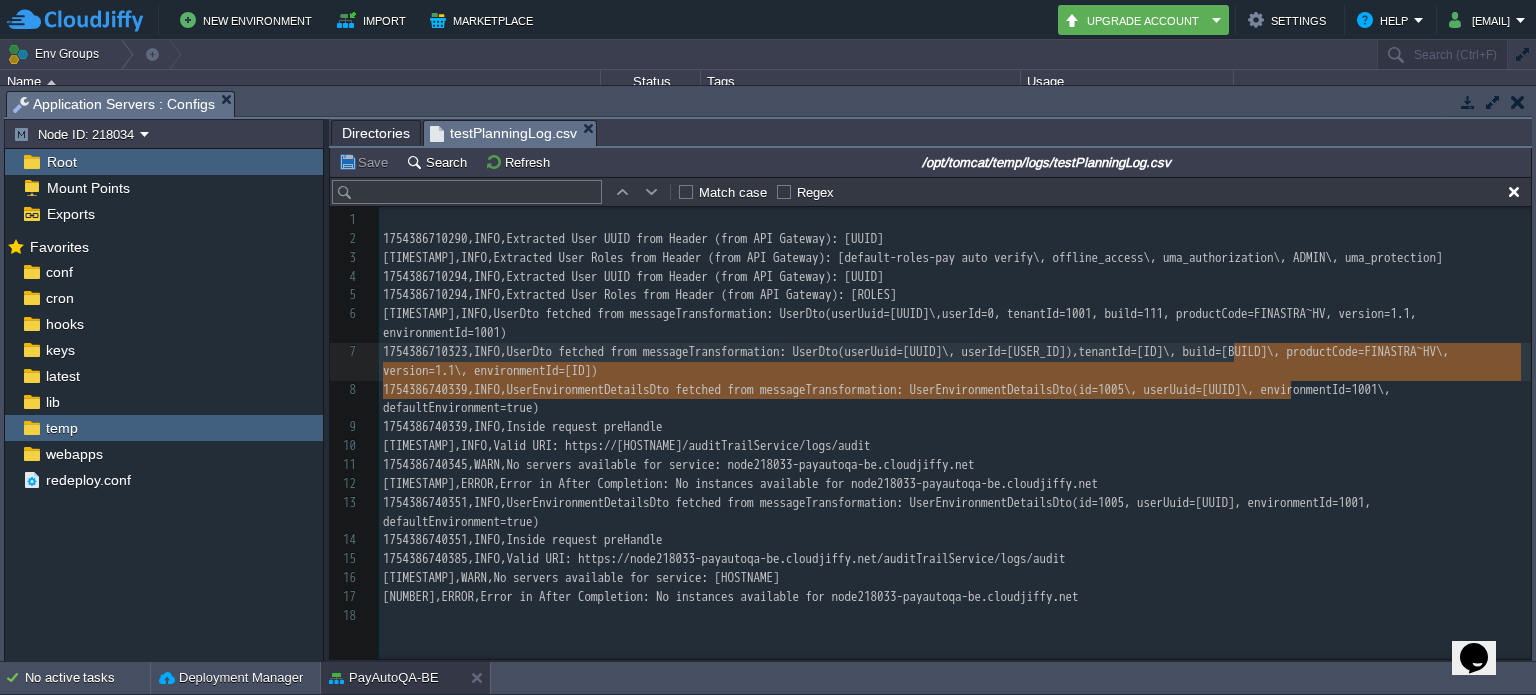 click on "[TIMESTAMP],INFO,UserDto fetched from messageTransformation: UserDto(userUuid=[UUID]\, userId=[NUMBER] \, tenantId=[NUMBER]\, build=[NUMBER]\, productCode=FINASTRA~HV\, version=1.1\, environmentId=[NUMBER])" at bounding box center (955, 362) 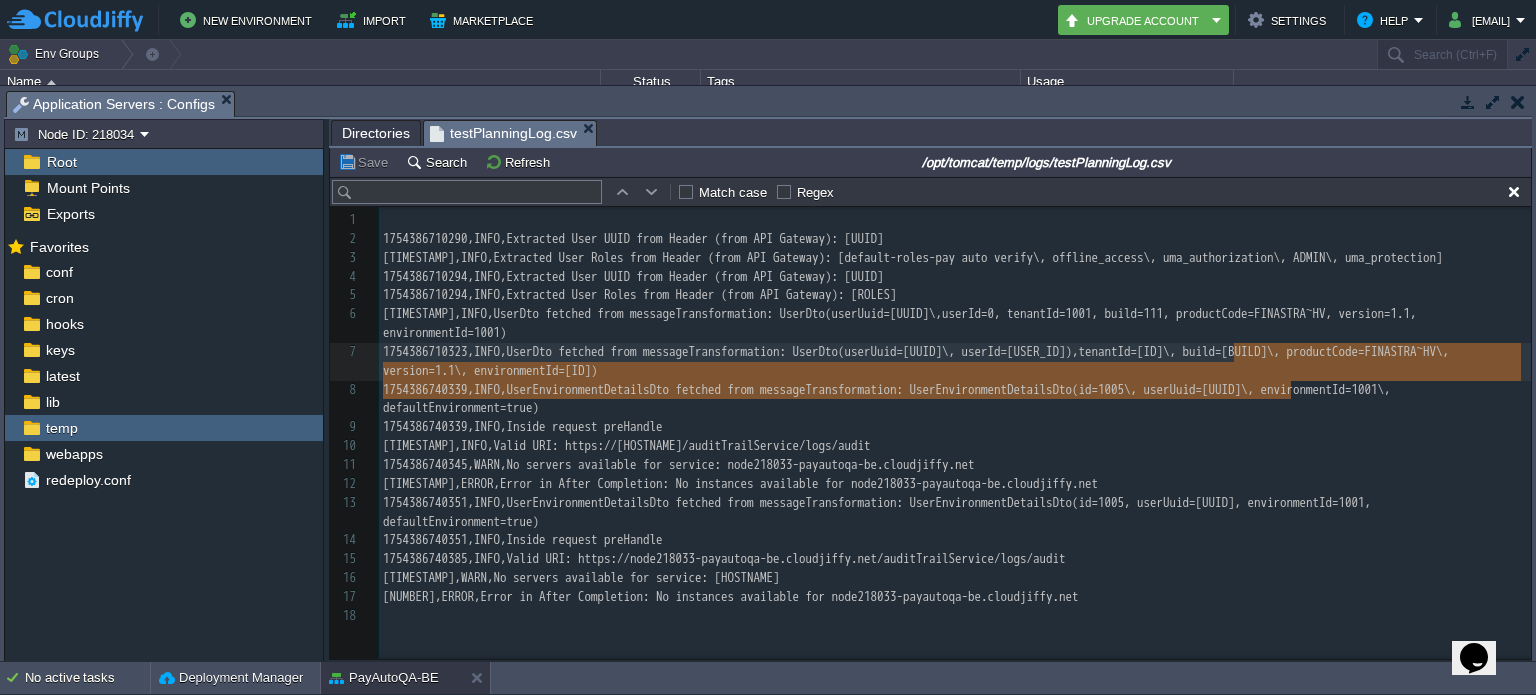 click on "1754386710323,INFO,UserDto fetched from messageTransformation: UserDto(userUuid=[UUID]\, userId=[USER_ID])" at bounding box center (727, 351) 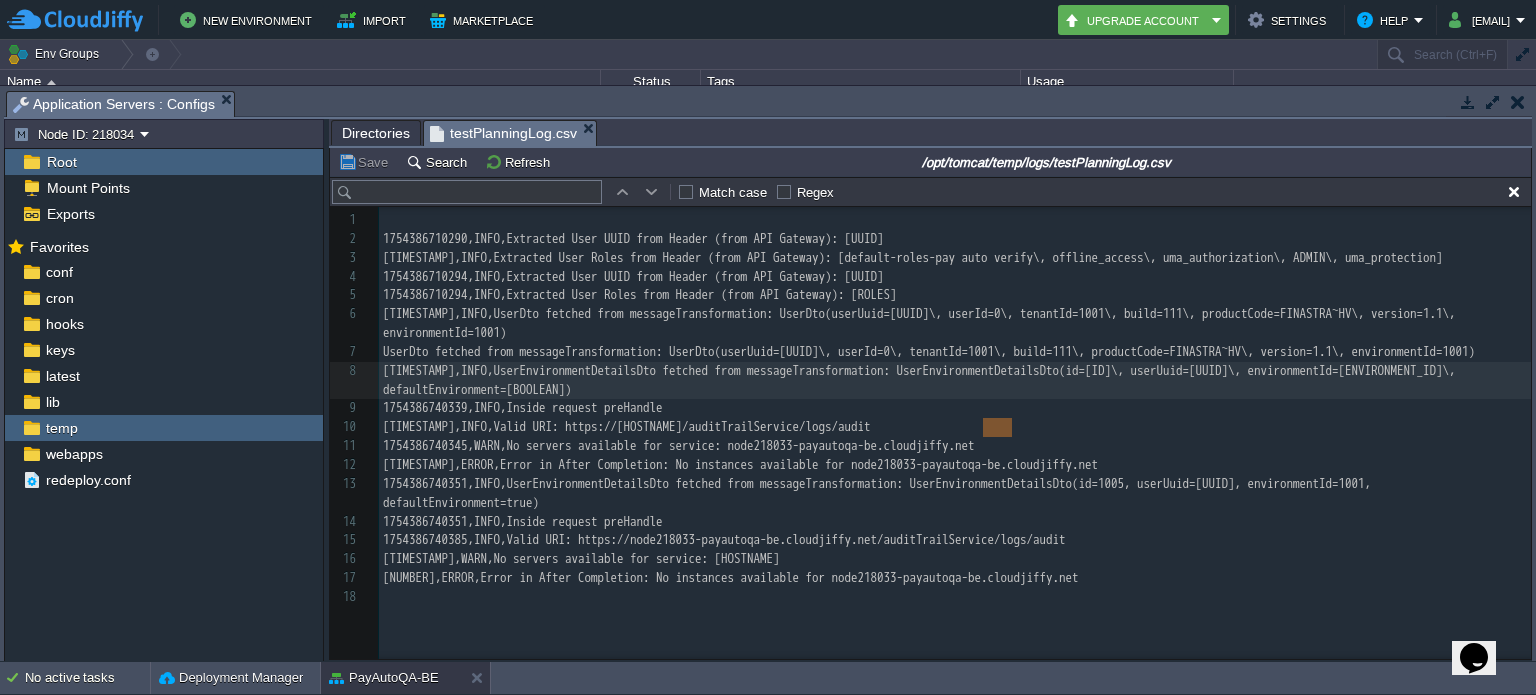type on "rEnvironmen" 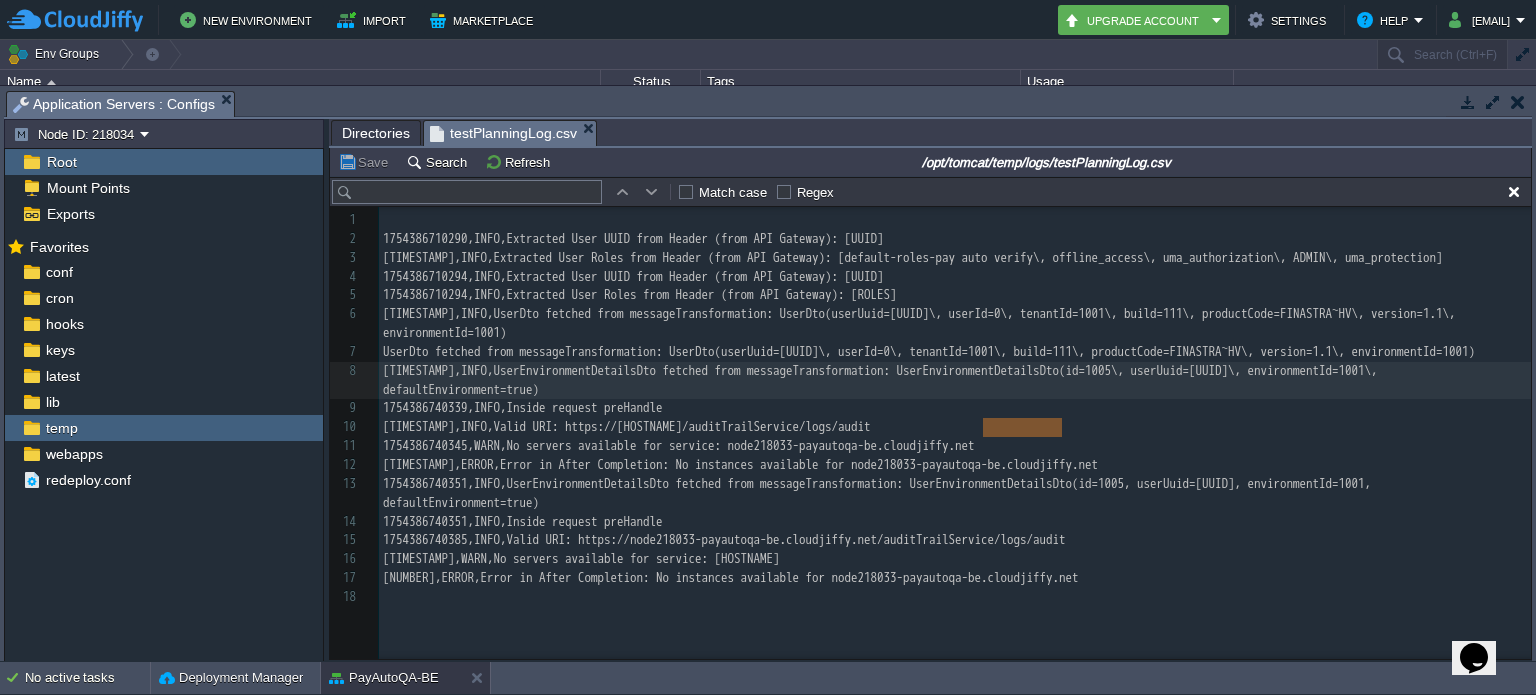 drag, startPoint x: 982, startPoint y: 427, endPoint x: 1065, endPoint y: 422, distance: 83.15047 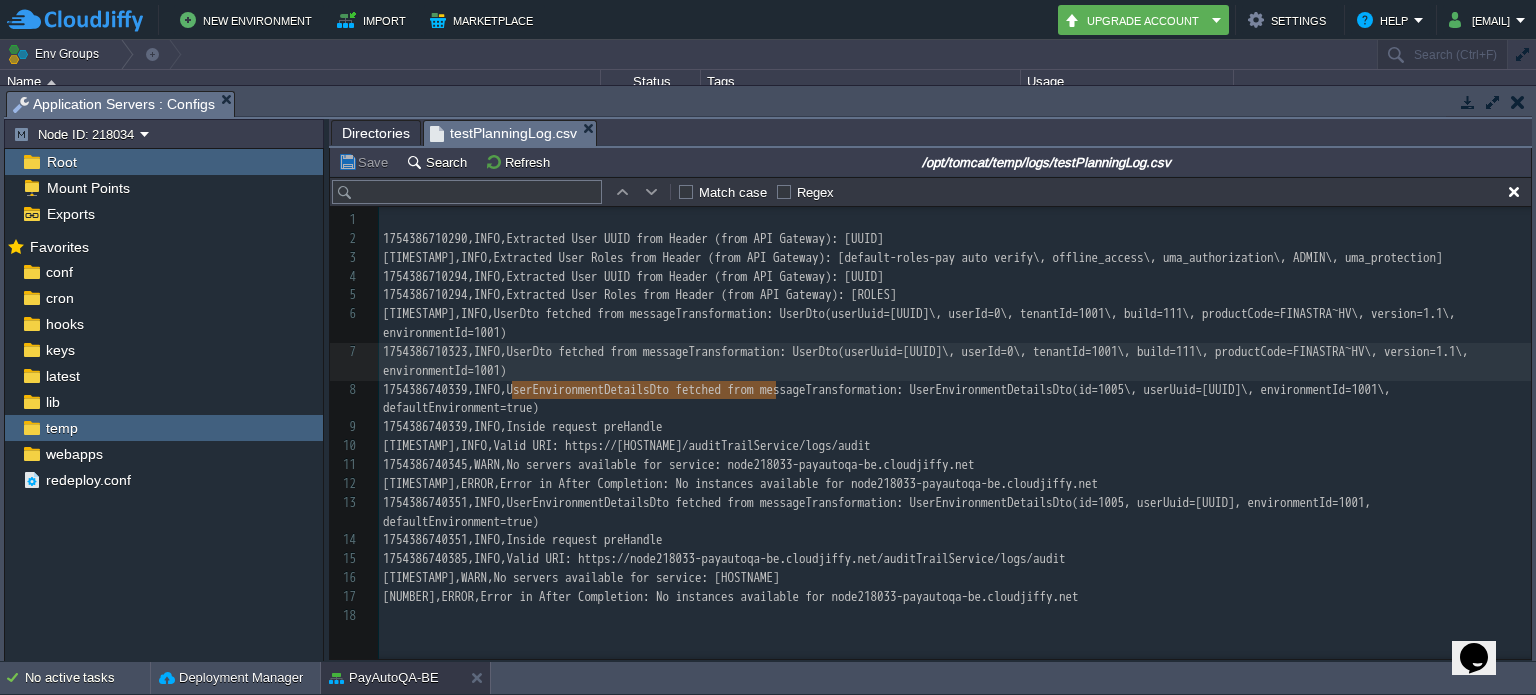 type on ",UserDto fetched from messageTransformation" 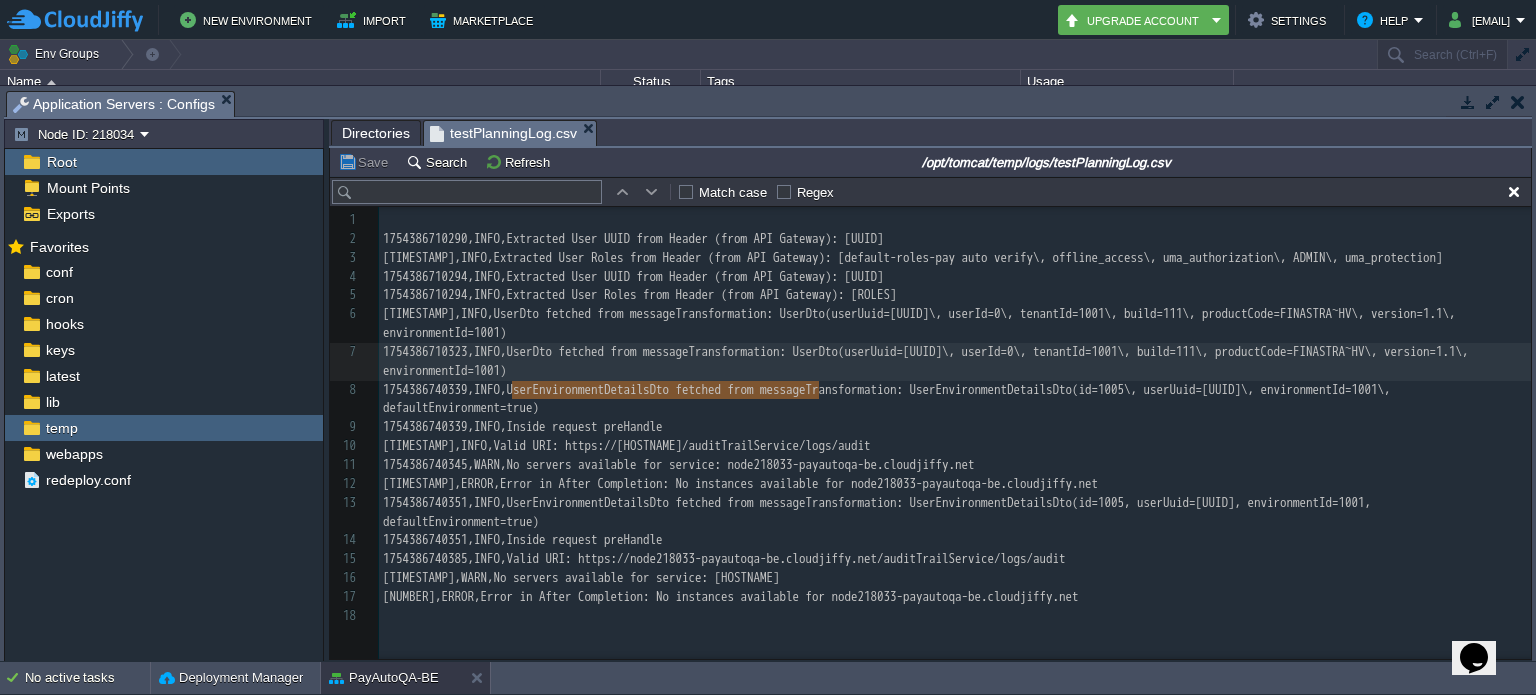 drag, startPoint x: 512, startPoint y: 391, endPoint x: 816, endPoint y: 399, distance: 304.10526 